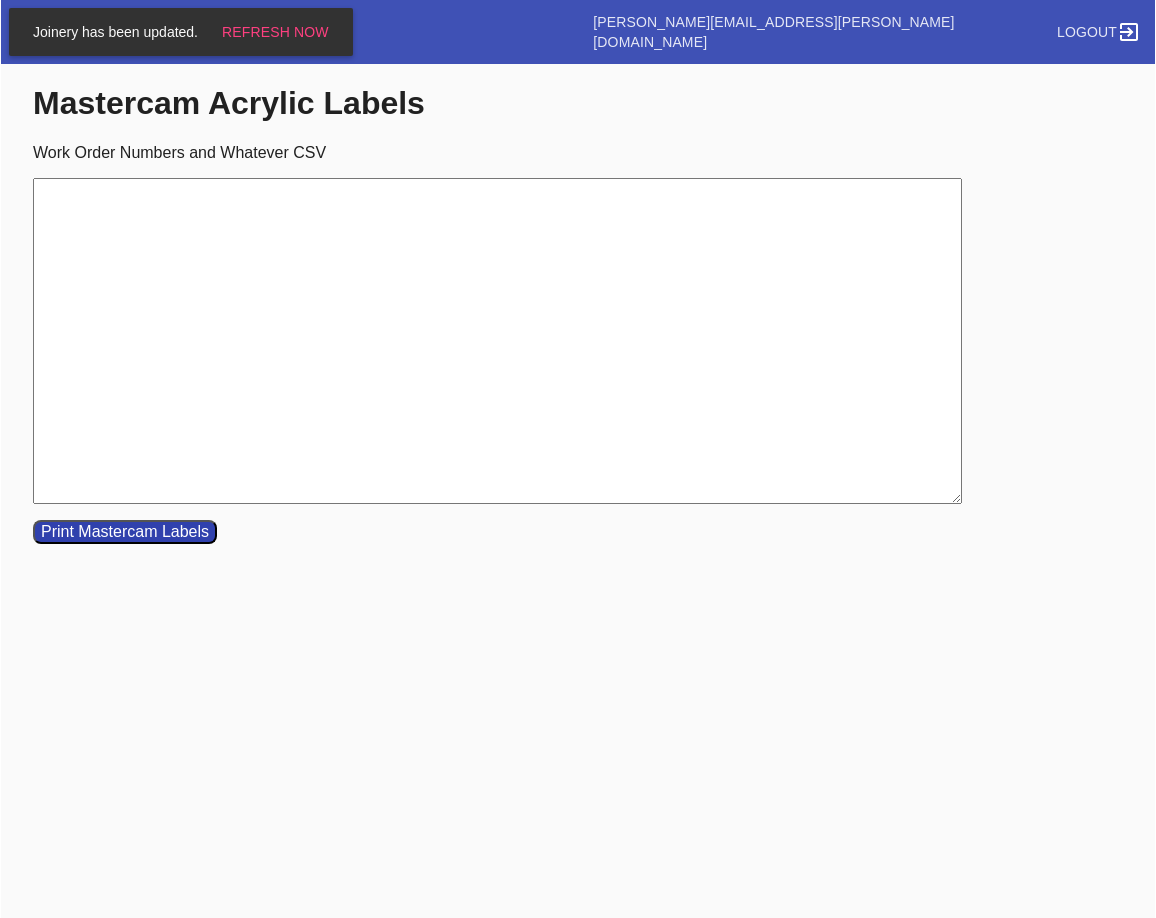 scroll, scrollTop: 0, scrollLeft: 0, axis: both 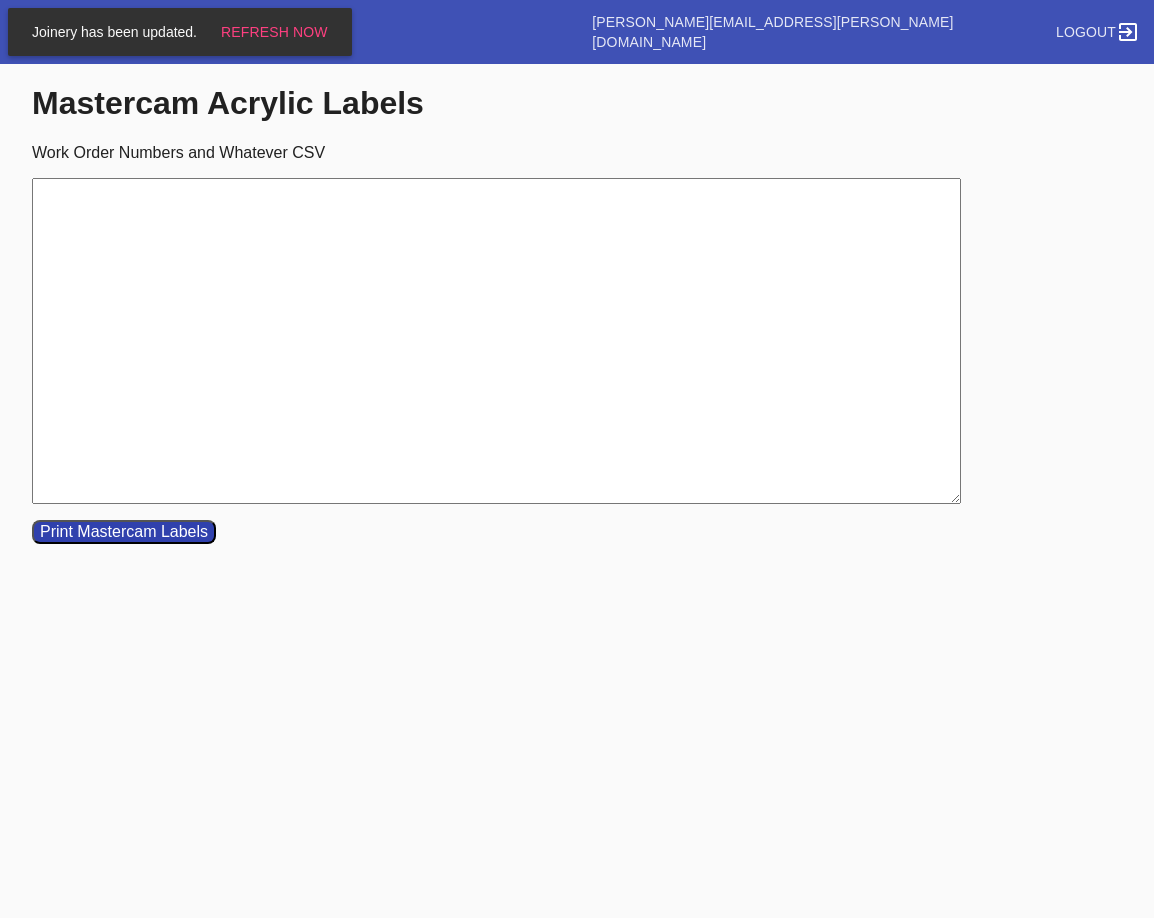 click on "Work Order Numbers and Whatever CSV" at bounding box center (496, 341) 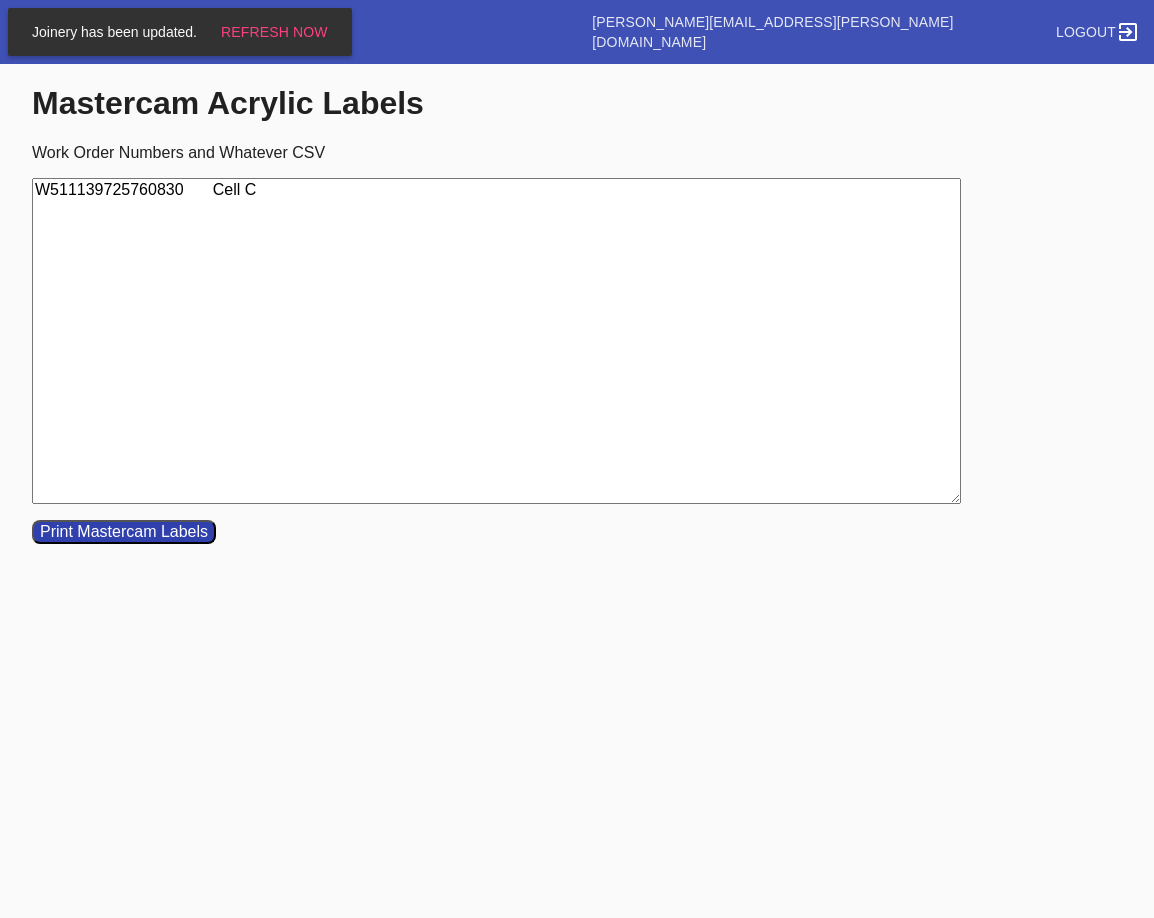 click on "W511139725760830	Cell C" at bounding box center (496, 341) 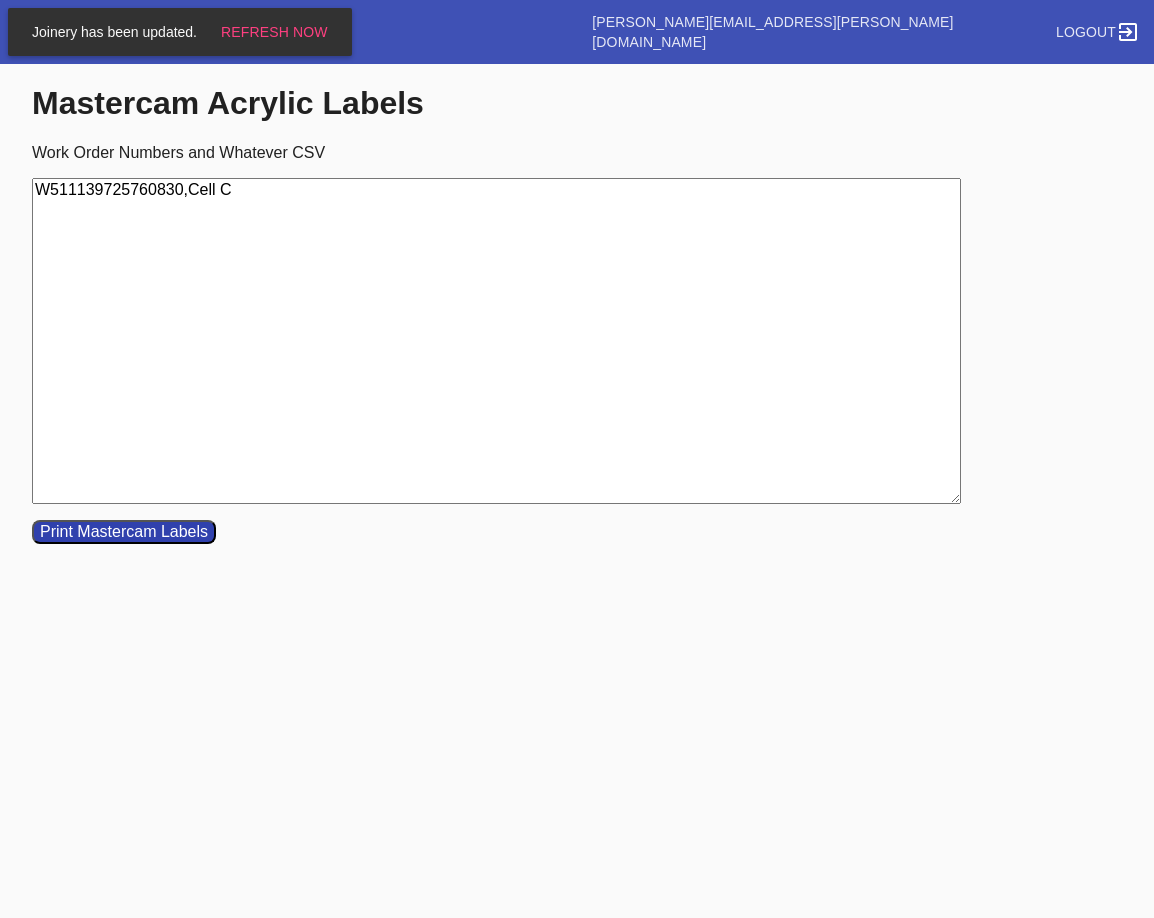 type on "W511139725760830,Cell C" 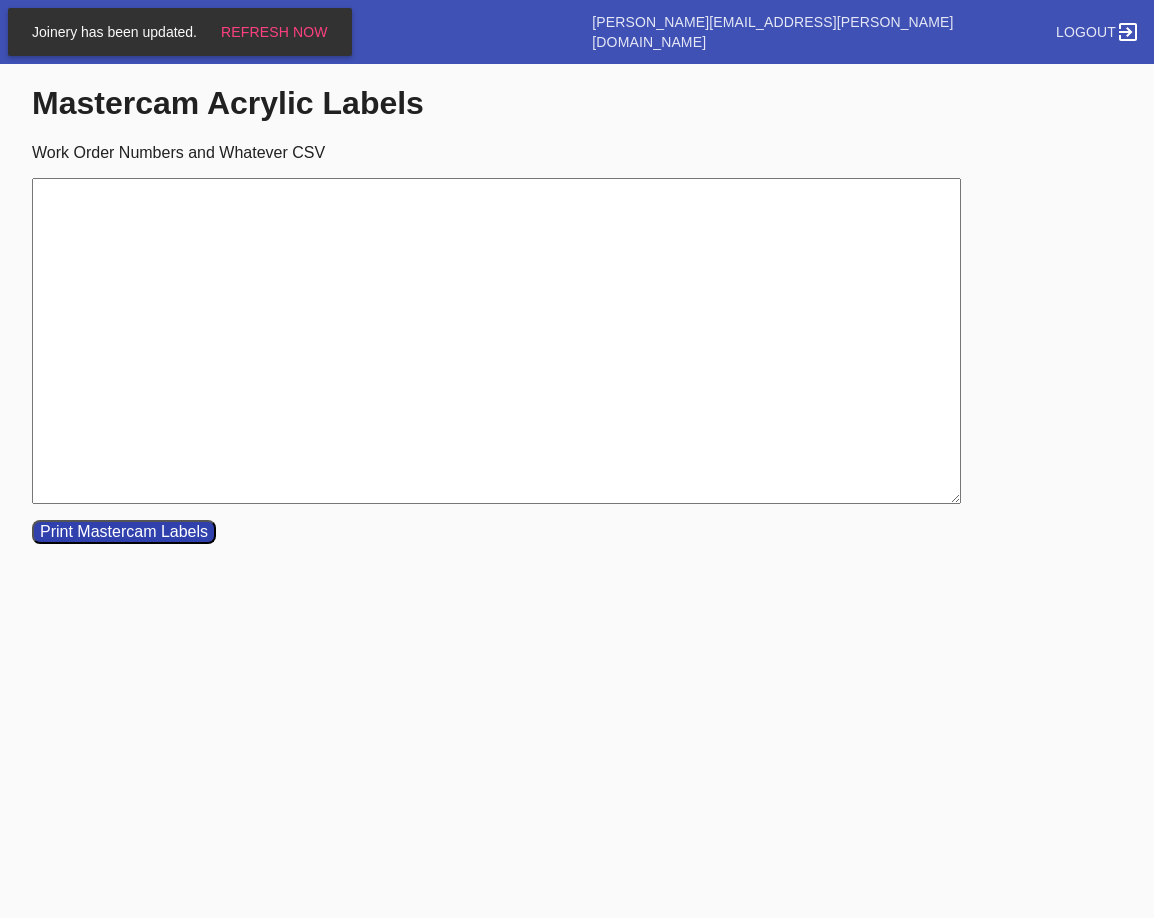 paste on "W912057980820207	Cell H
W659985649354650	Cell C
W951112516629397	Cell A
W580472299866645	Cell G
W929928280432133	Cell E
W440363249334474	Cell E
W265636775759059	Cell C
W712422317785416	Cell E
W389754516191752	Cell G
W797269924617562	Cell E" 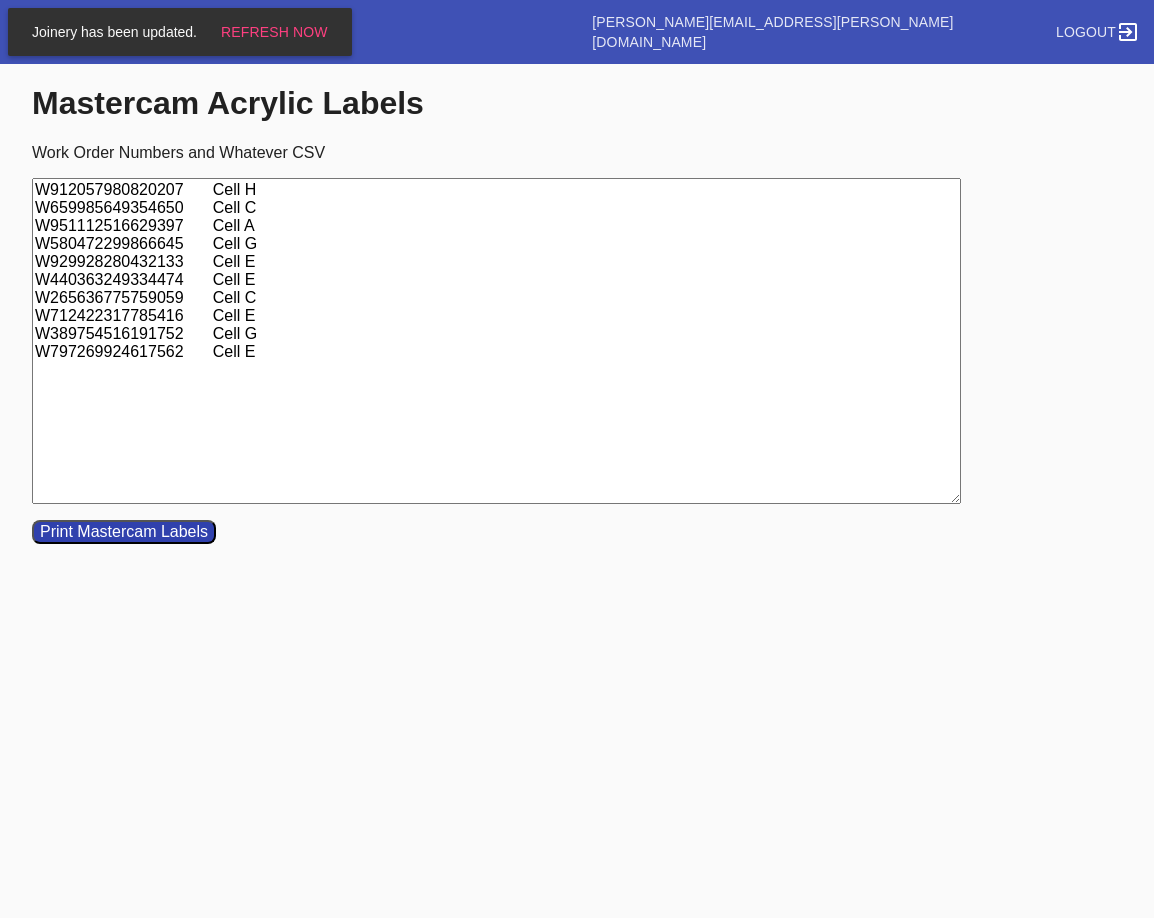 click on "W912057980820207	Cell H
W659985649354650	Cell C
W951112516629397	Cell A
W580472299866645	Cell G
W929928280432133	Cell E
W440363249334474	Cell E
W265636775759059	Cell C
W712422317785416	Cell E
W389754516191752	Cell G
W797269924617562	Cell E" at bounding box center (496, 341) 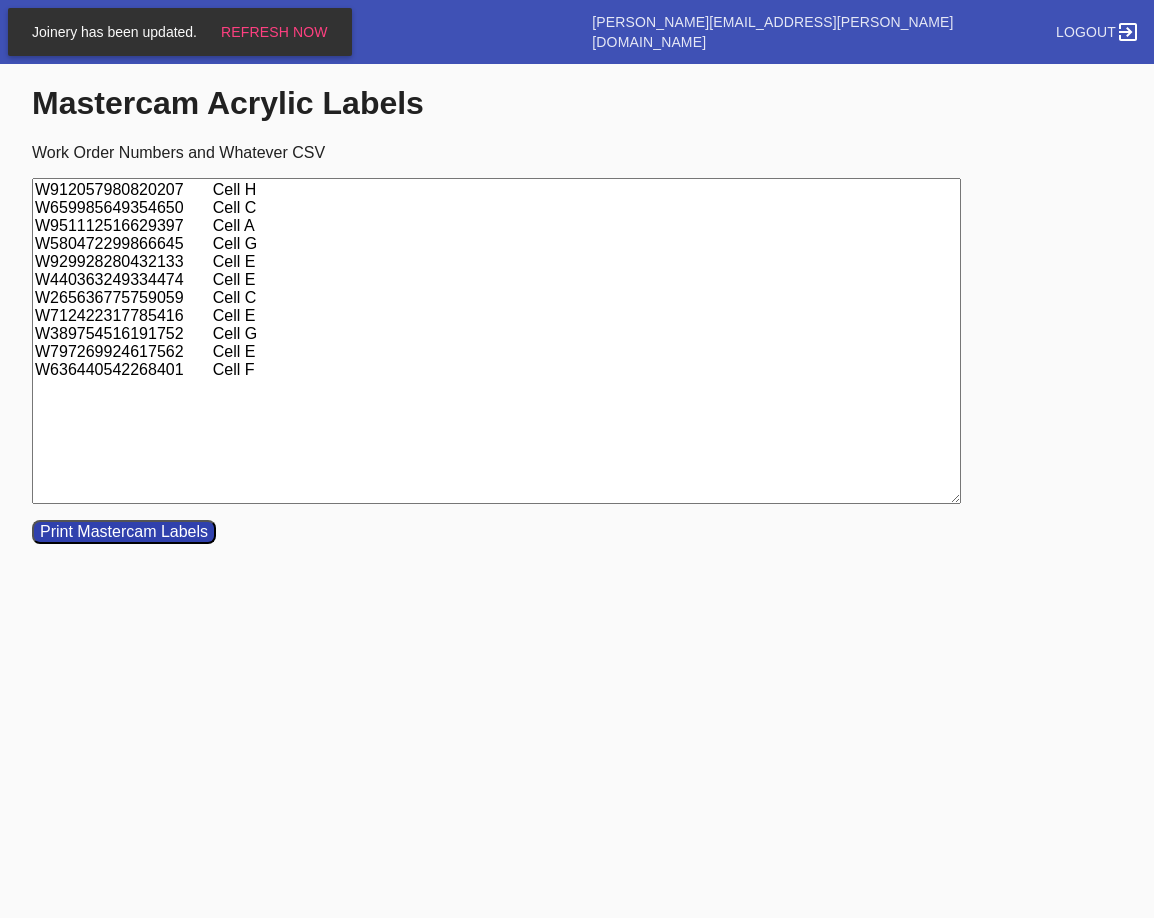 click on "W912057980820207	Cell H
W659985649354650	Cell C
W951112516629397	Cell A
W580472299866645	Cell G
W929928280432133	Cell E
W440363249334474	Cell E
W265636775759059	Cell C
W712422317785416	Cell E
W389754516191752	Cell G
W797269924617562	Cell E
W636440542268401	Cell F" at bounding box center [496, 341] 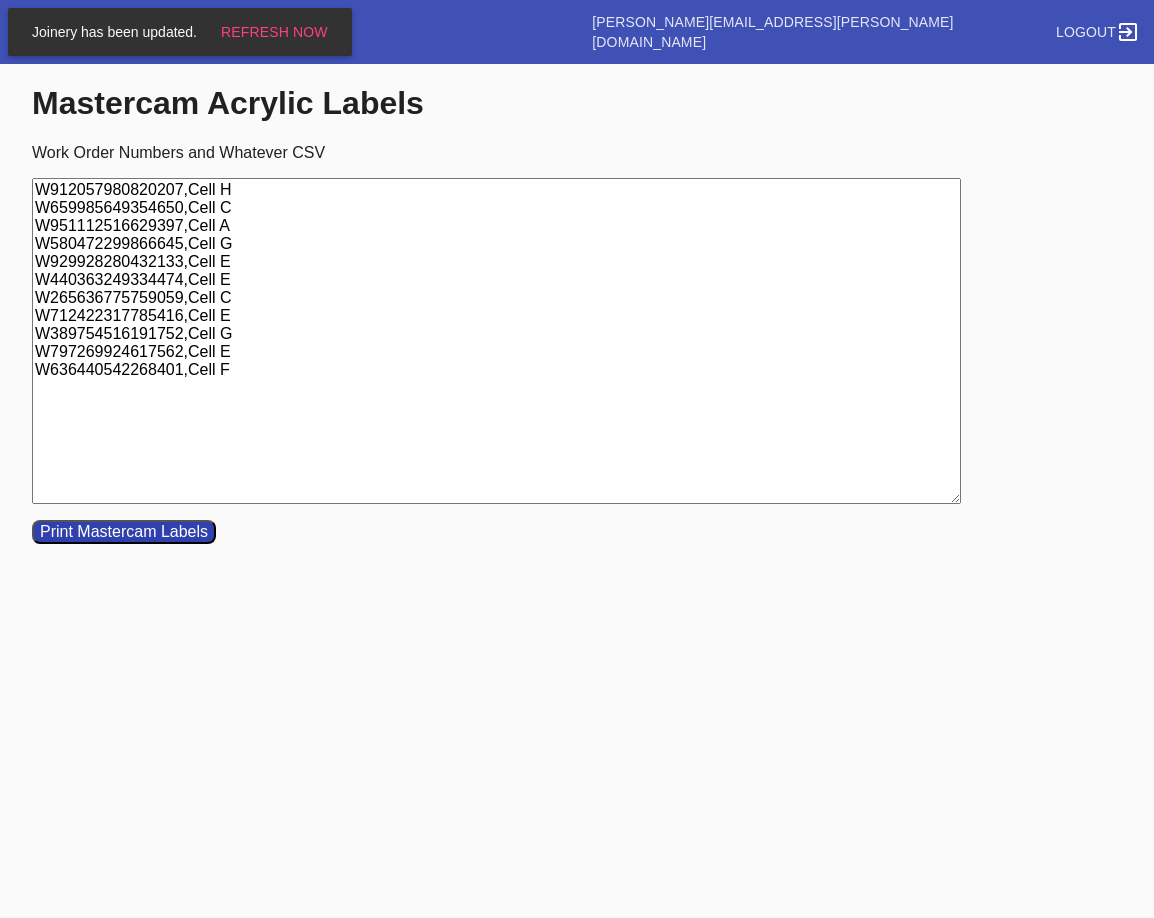 type on "W912057980820207,Cell H
W659985649354650,Cell C
W951112516629397,Cell A
W580472299866645,Cell G
W929928280432133,Cell E
W440363249334474,Cell E
W265636775759059,Cell C
W712422317785416,Cell E
W389754516191752,Cell G
W797269924617562,Cell E
W636440542268401,Cell F" 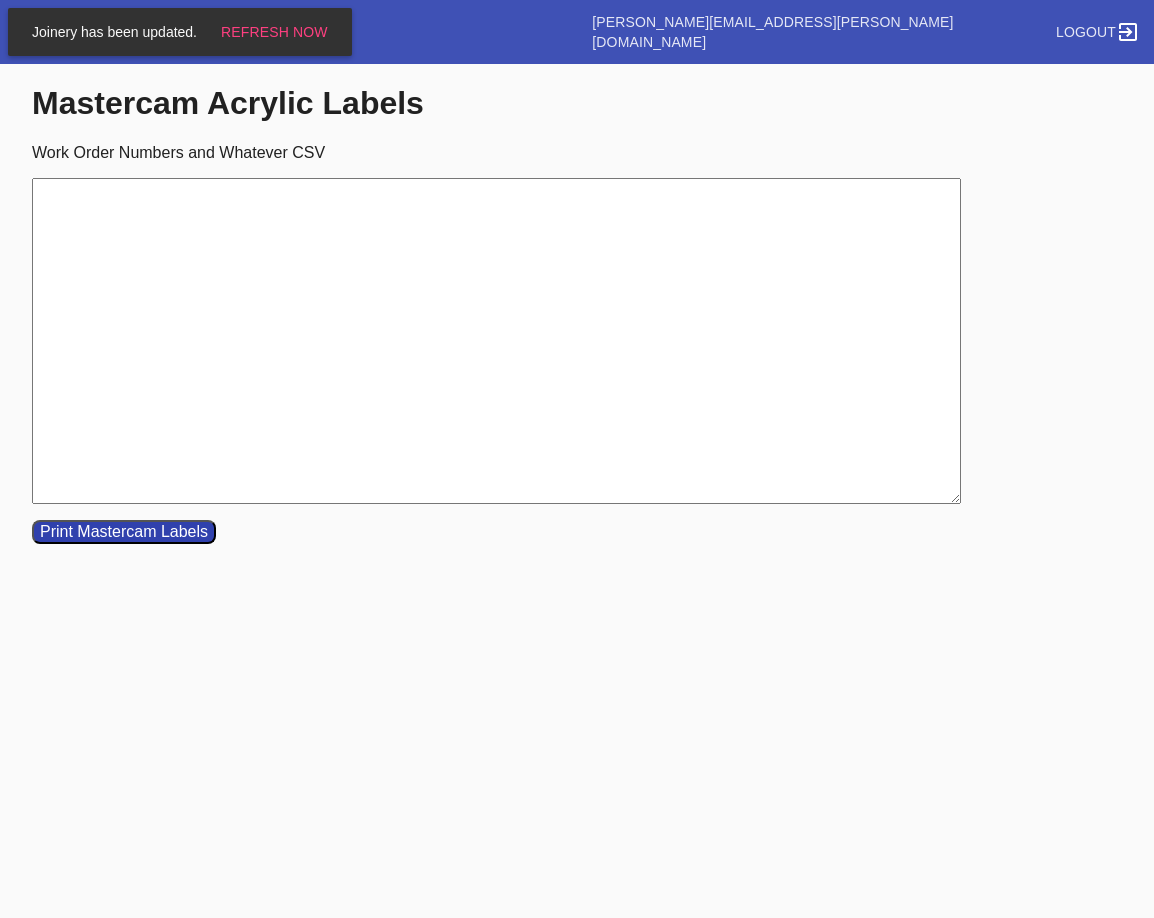 paste on "W583010848462237	Cell E
W661069546321826	Cell B
W759563452947170	Cell G
W287823613723480	Cell H
W154389426712567	Cell F
W538851506948682	Cell H
W236789492896089	Cell C
W966652798921874	Cell C" 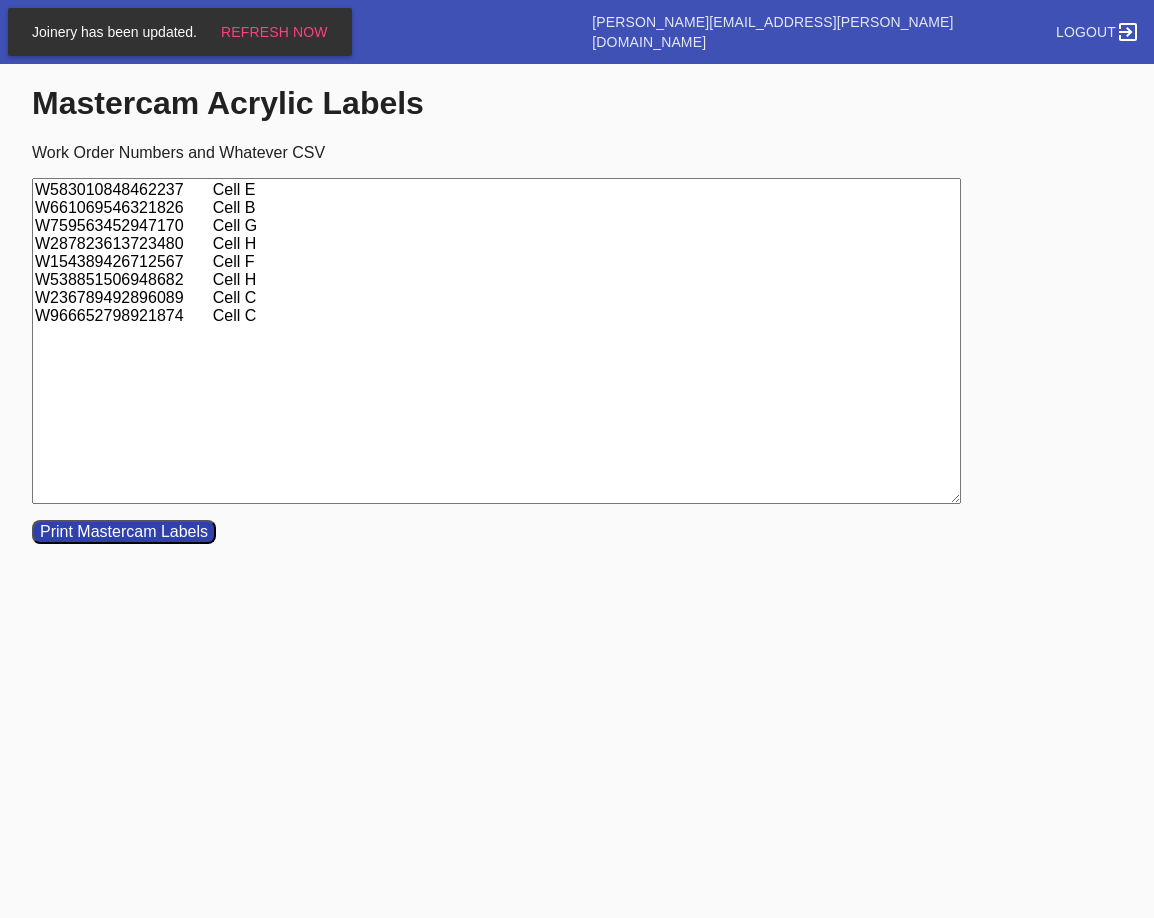 click on "W583010848462237	Cell E
W661069546321826	Cell B
W759563452947170	Cell G
W287823613723480	Cell H
W154389426712567	Cell F
W538851506948682	Cell H
W236789492896089	Cell C
W966652798921874	Cell C" at bounding box center [496, 341] 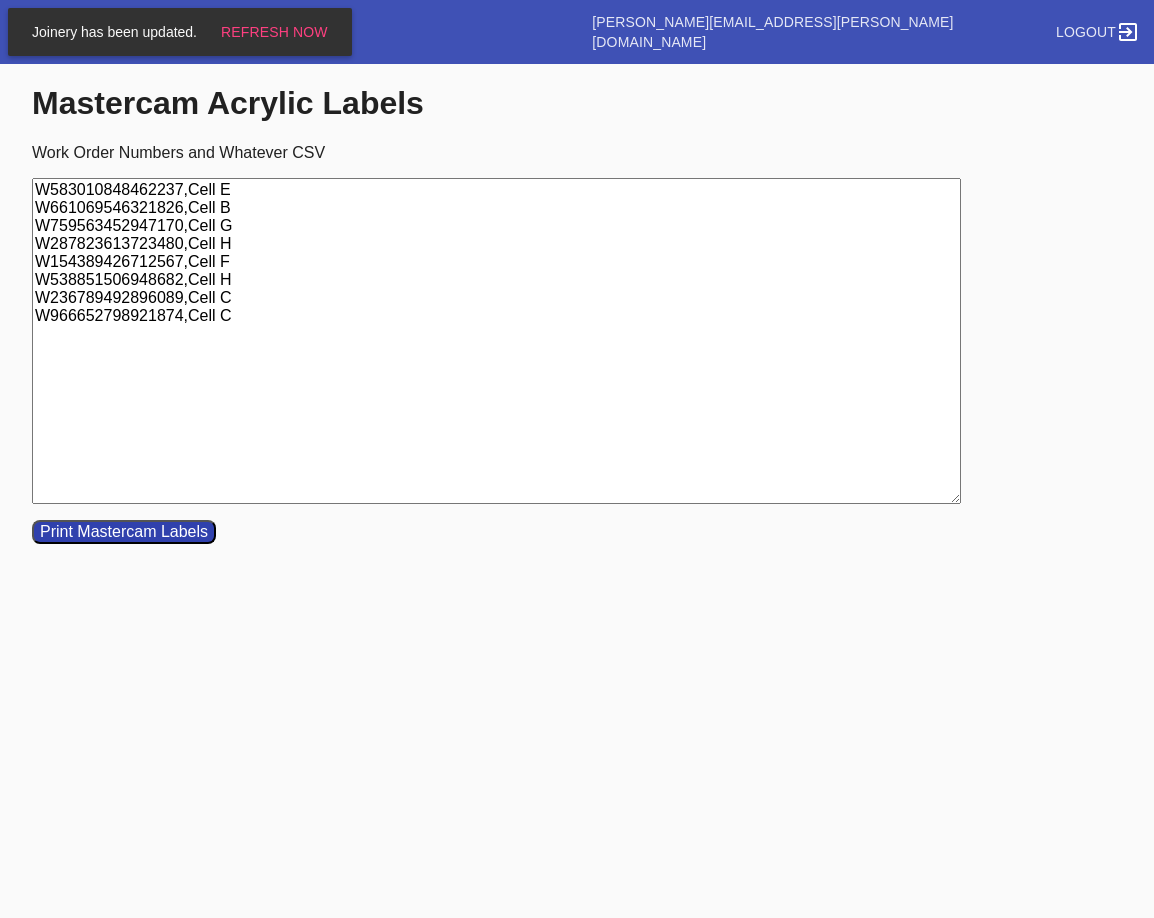 type on "W583010848462237,Cell E
W661069546321826,Cell B
W759563452947170,Cell G
W287823613723480,Cell H
W154389426712567,Cell F
W538851506948682,Cell H
W236789492896089,Cell C
W966652798921874,Cell C" 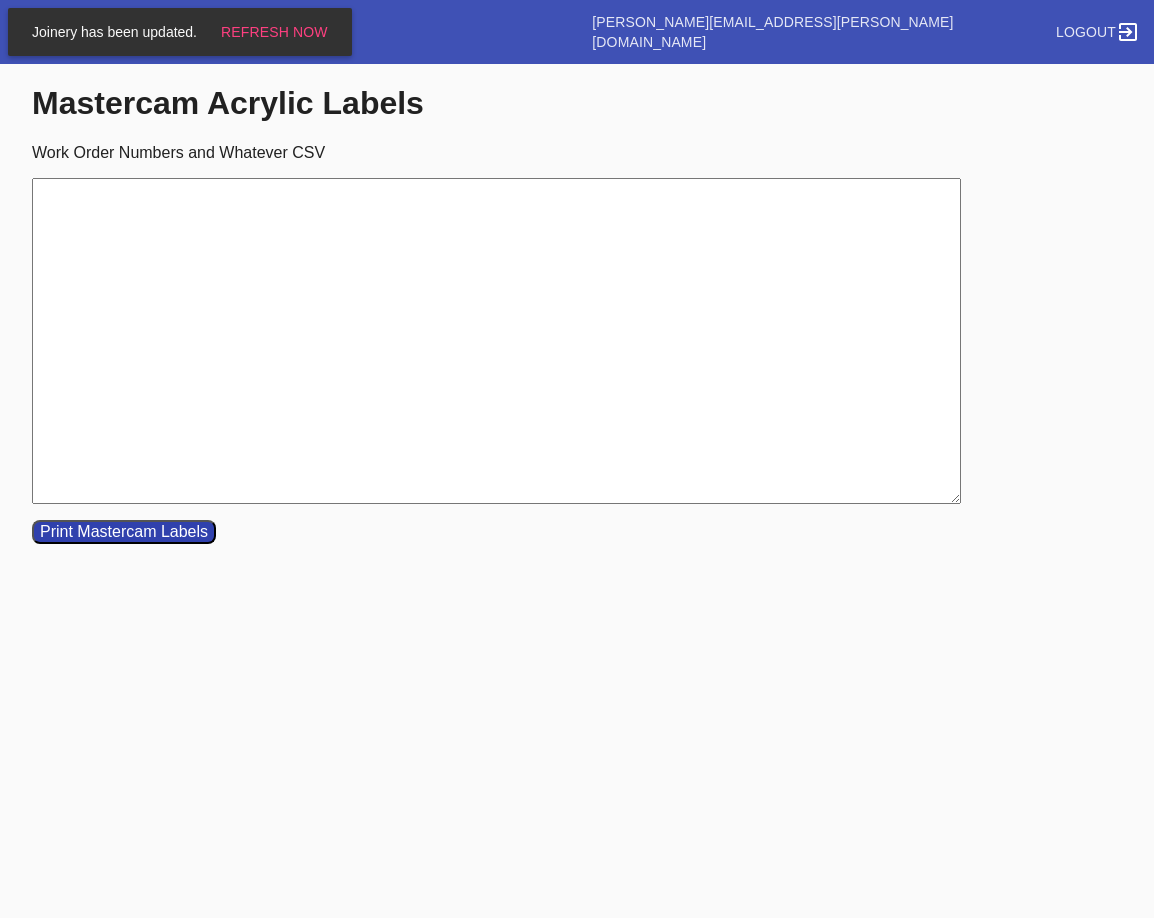 type on "W583010848462237,Cell E
W661069546321826,Cell B
W759563452947170,Cell G
W287823613723480,Cell H
W154389426712567,Cell F
W538851506948682,Cell H
W236789492896089,Cell C
W966652798921874,Cell C" 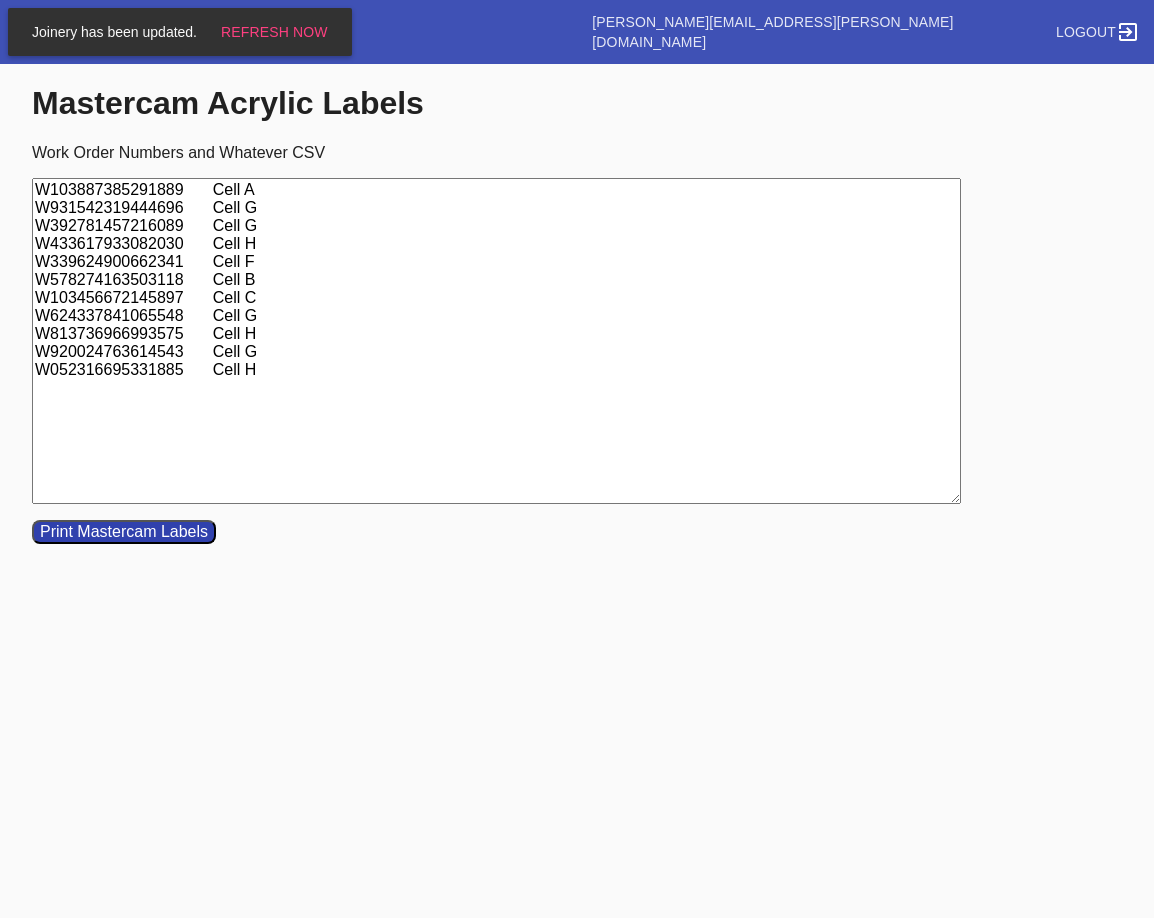 click on "W103887385291889	Cell A
W931542319444696	Cell G
W392781457216089	Cell G
W433617933082030	Cell H
W339624900662341	Cell F
W578274163503118	Cell B
W103456672145897	Cell C
W624337841065548	Cell G
W813736966993575	Cell H
W920024763614543	Cell G
W052316695331885	Cell H" at bounding box center [496, 341] 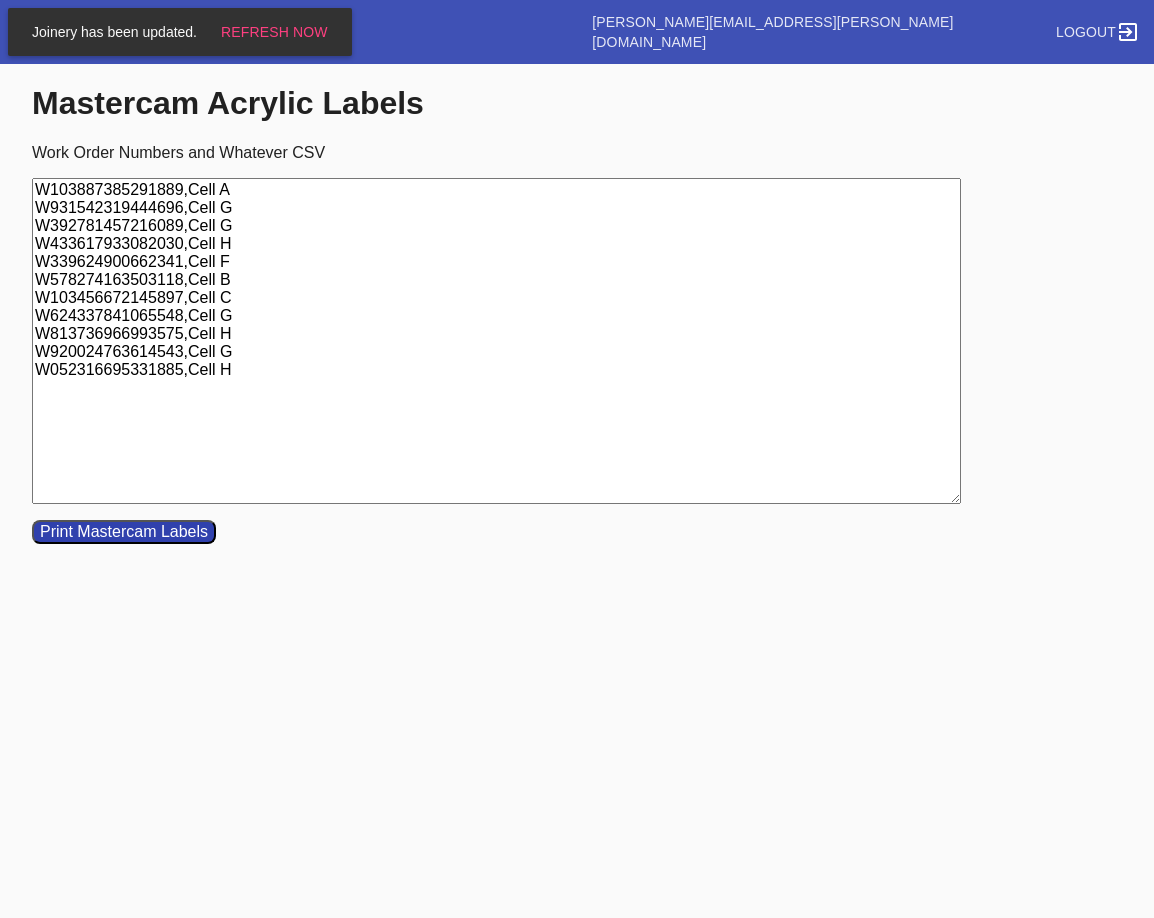 type on "W103887385291889,Cell A
W931542319444696,Cell G
W392781457216089,Cell G
W433617933082030,Cell H
W339624900662341,Cell F
W578274163503118,Cell B
W103456672145897,Cell C
W624337841065548,Cell G
W813736966993575,Cell H
W920024763614543,Cell G
W052316695331885,Cell H" 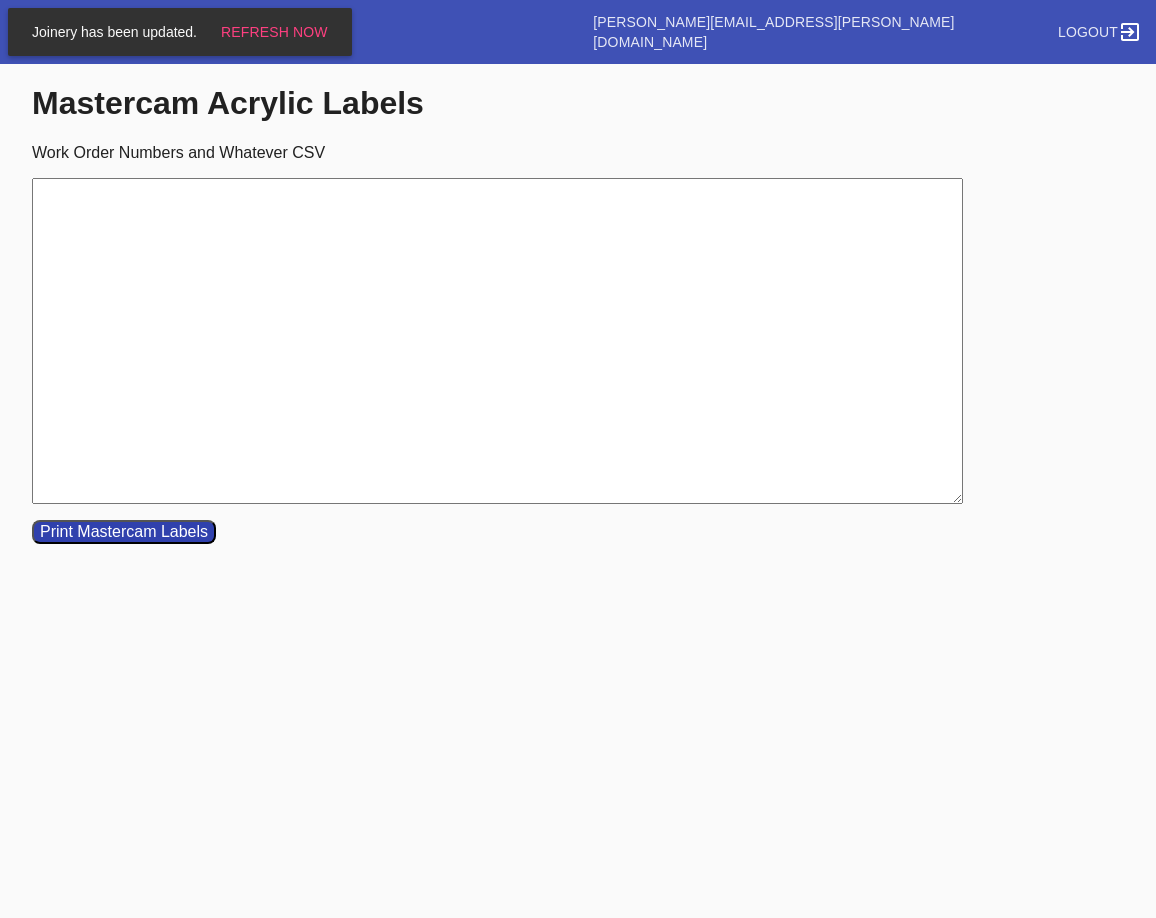 click on "Work Order Numbers and Whatever CSV" at bounding box center [497, 341] 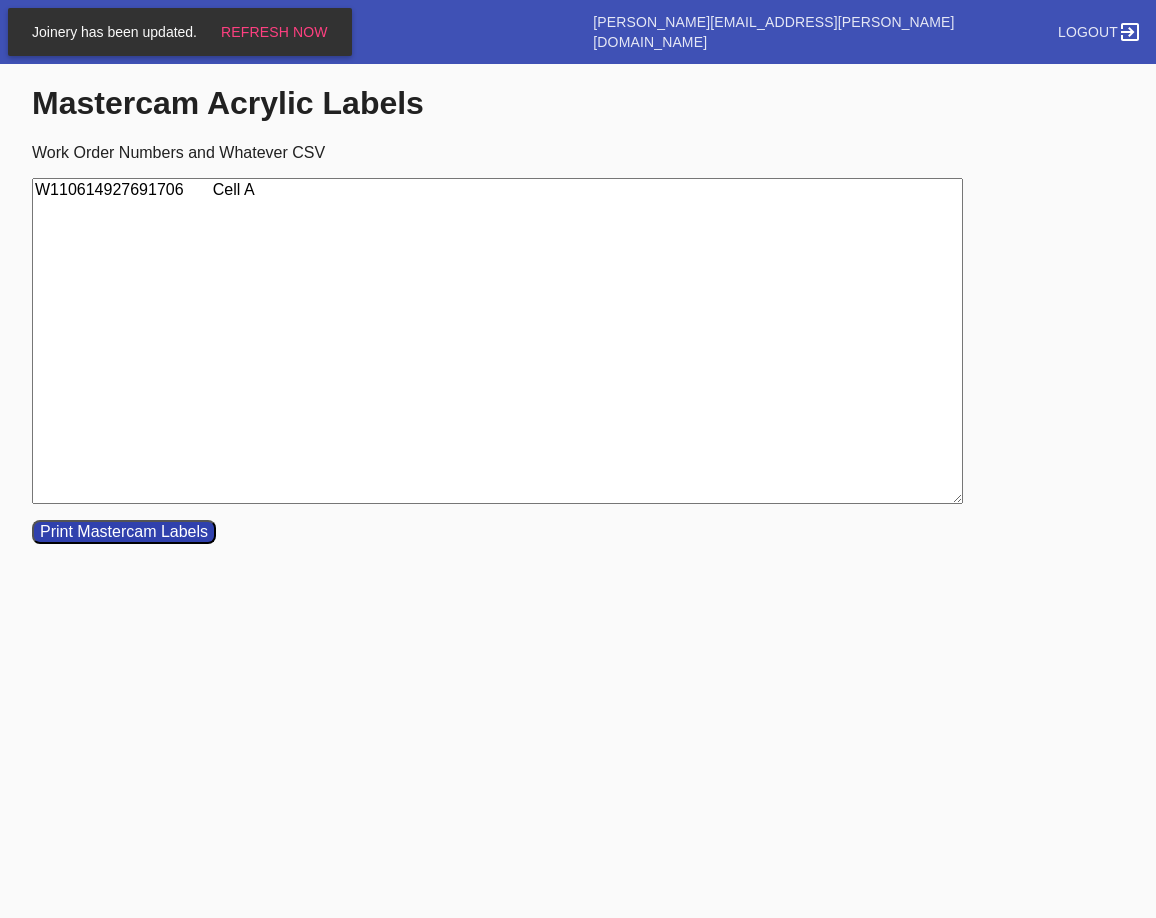click on "W110614927691706	Cell A" at bounding box center [497, 341] 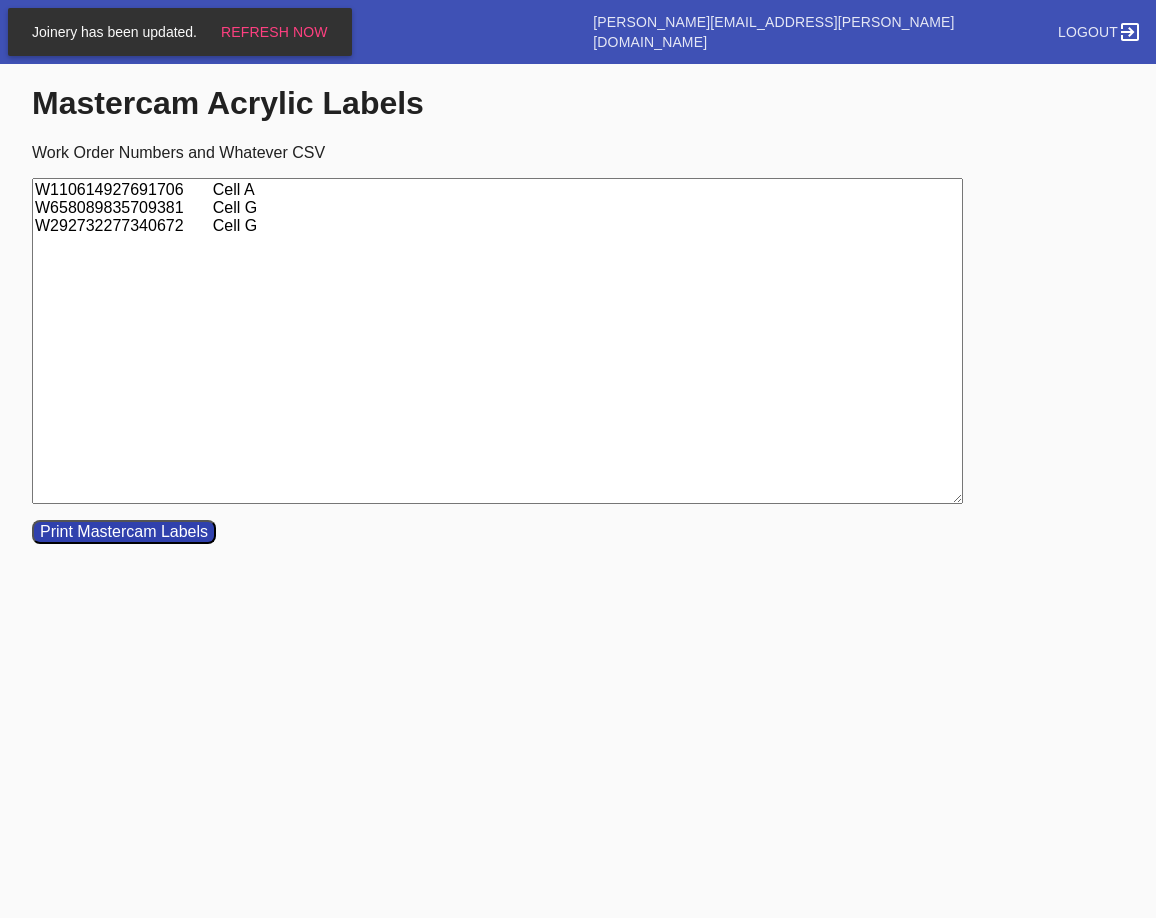 click on "W110614927691706	Cell A
W658089835709381	Cell G
W292732277340672	Cell G" at bounding box center (497, 341) 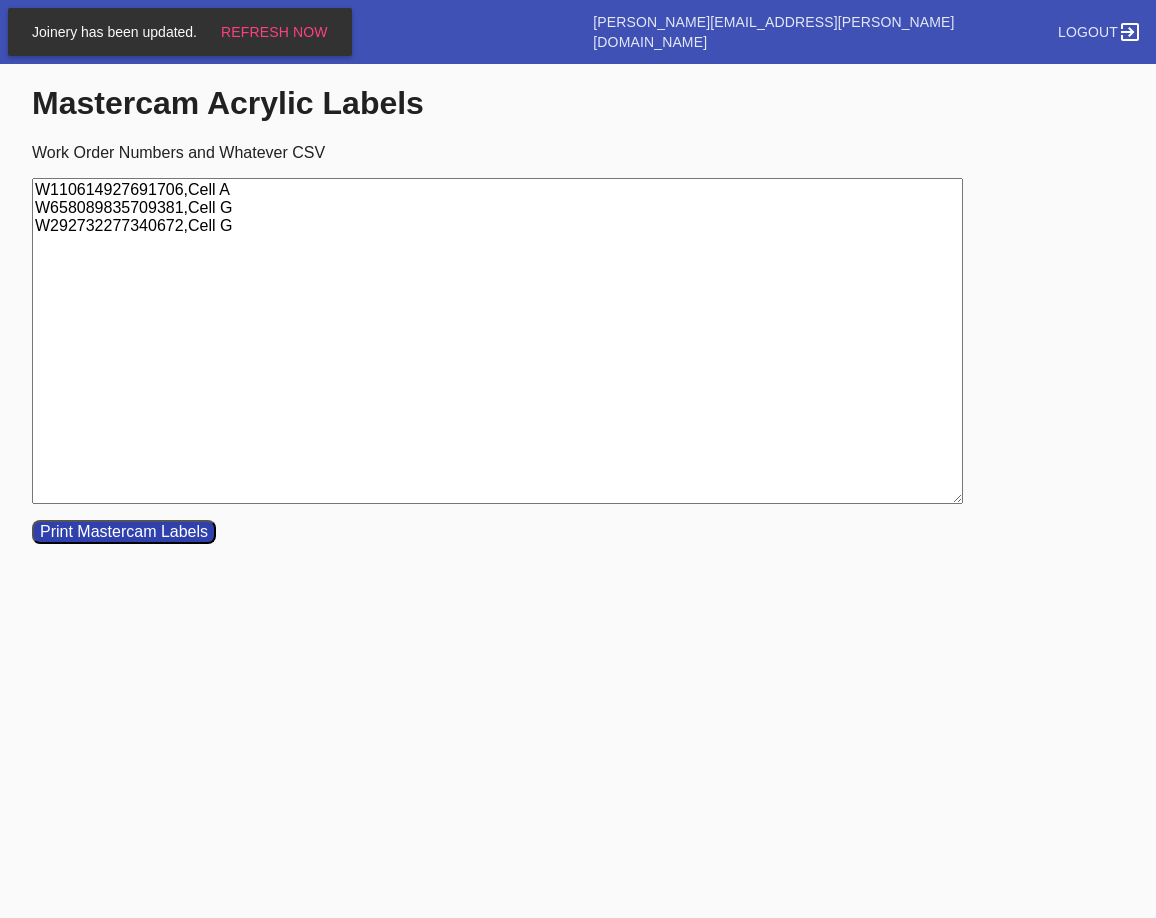 type on "W110614927691706,Cell A
W658089835709381,Cell G
W292732277340672,Cell G" 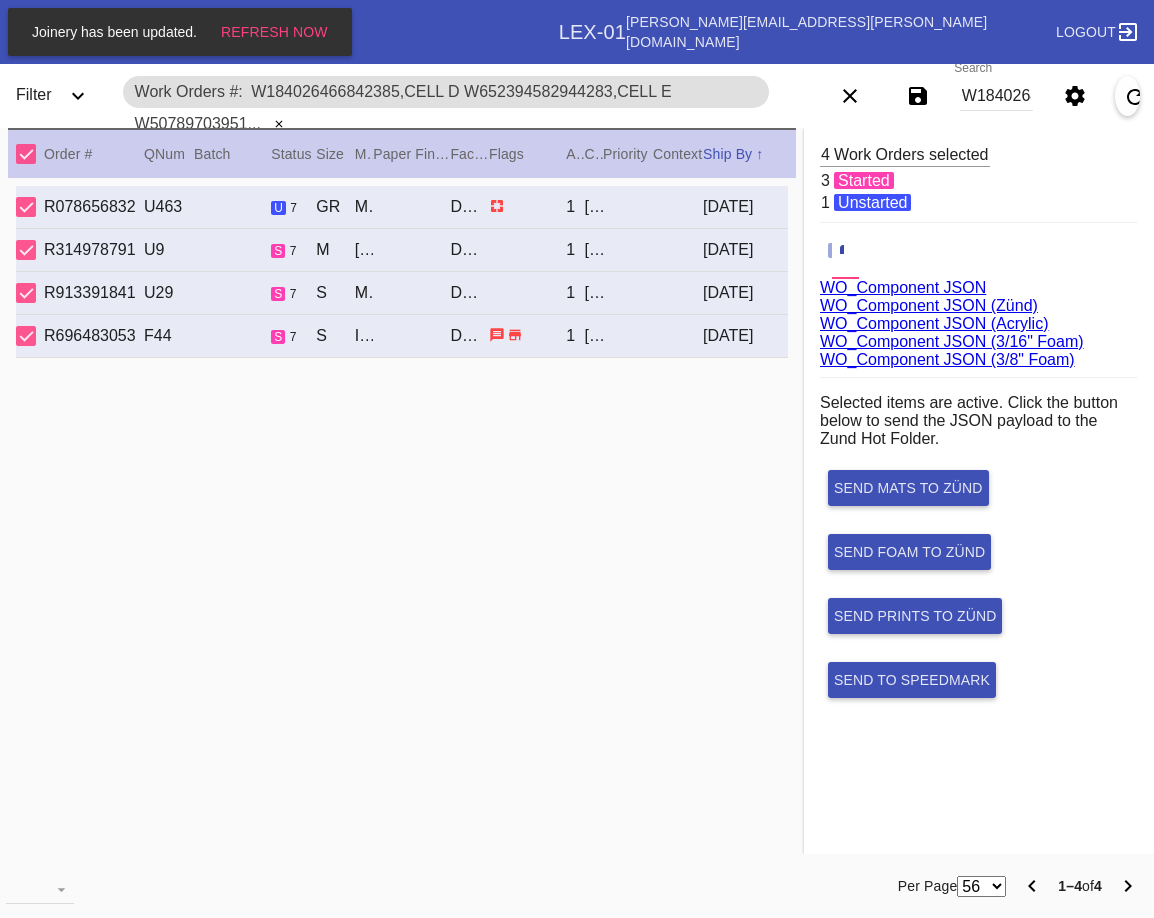scroll, scrollTop: 0, scrollLeft: 0, axis: both 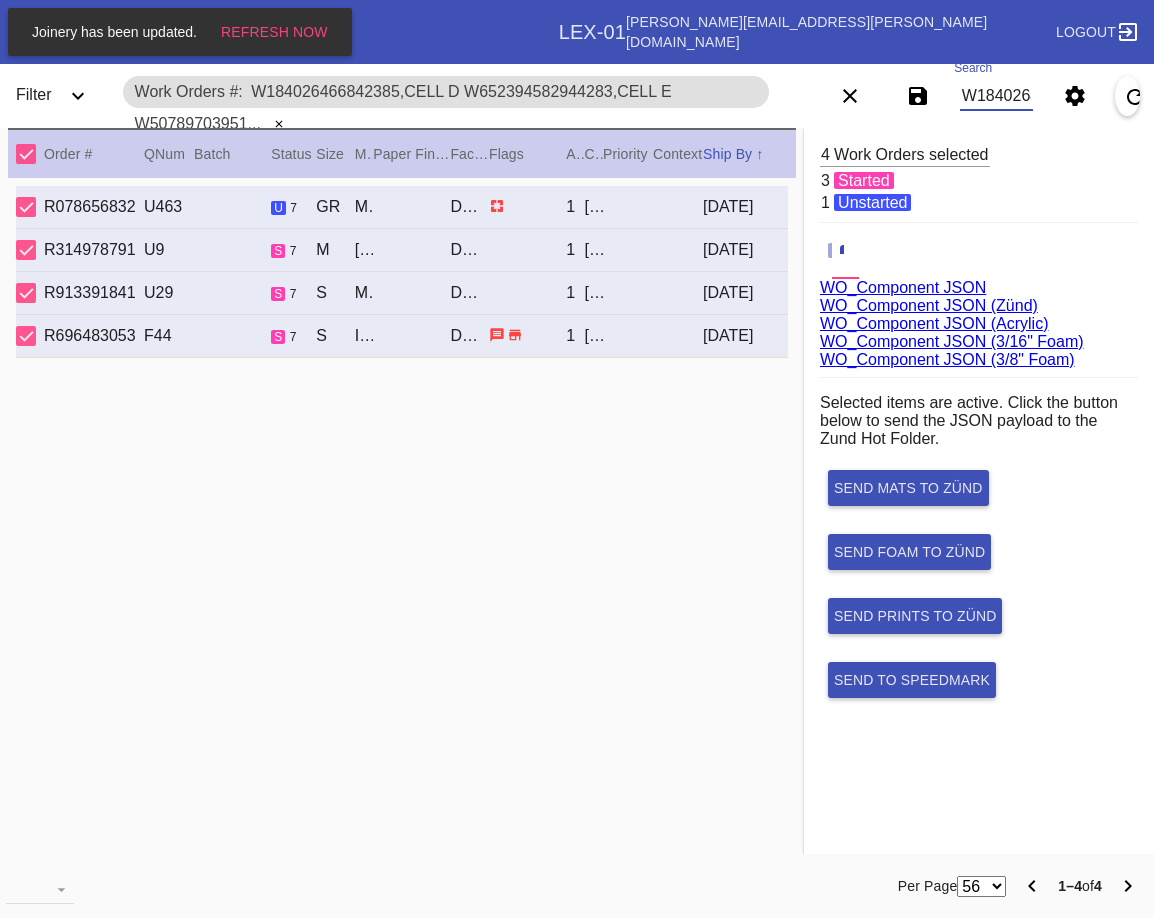 click on "W184026466842385,Cell D W652394582944283,Cell E W507897039514787,Cell C W954965647633452,Cell F" at bounding box center [997, 96] 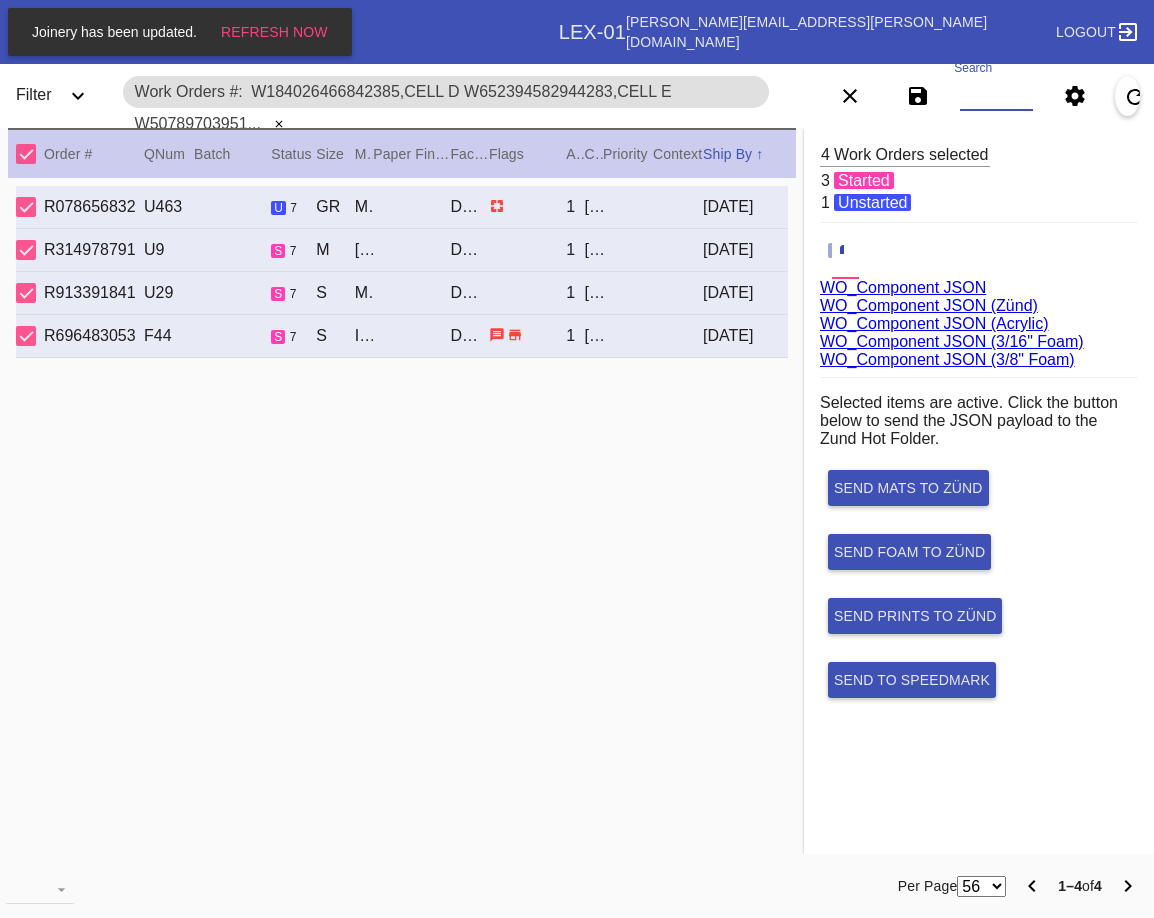 paste on "W511139725760830,Cell C" 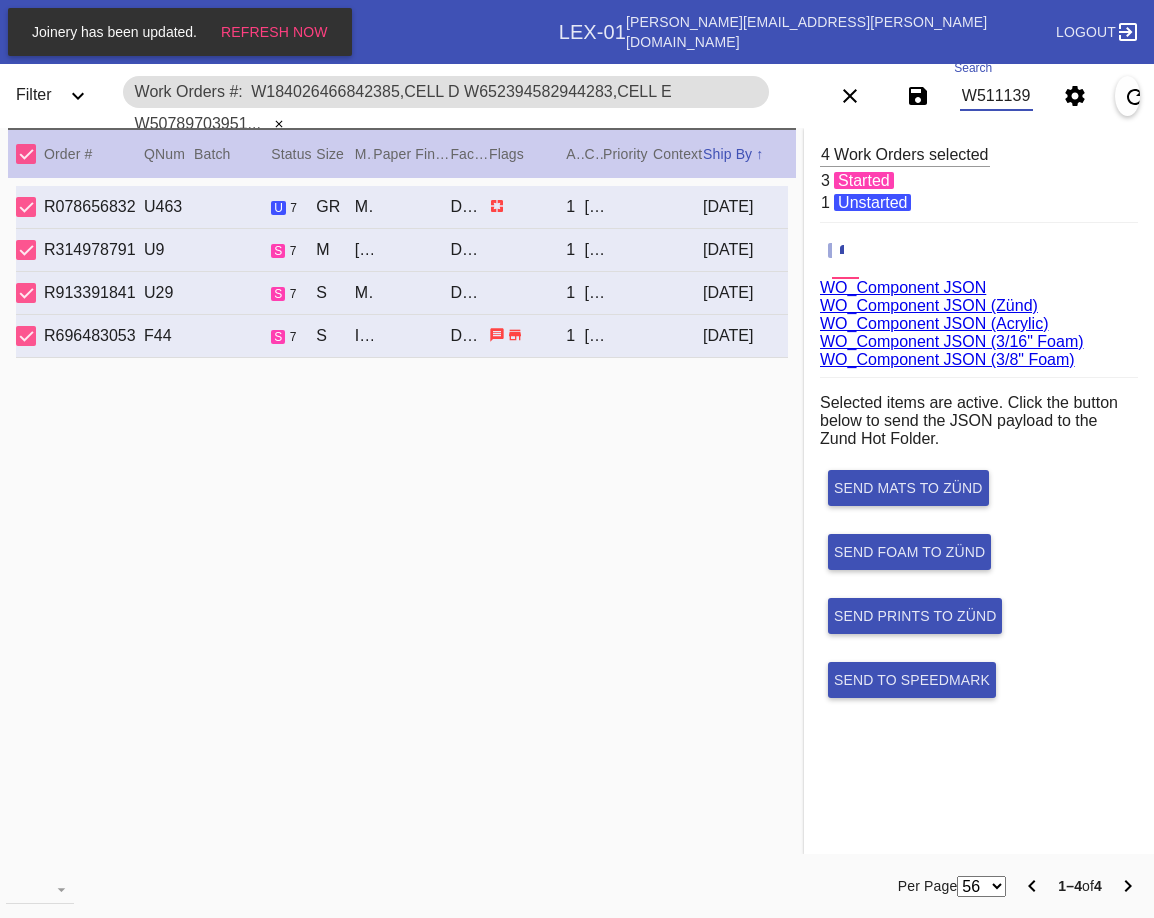 scroll, scrollTop: 0, scrollLeft: 125, axis: horizontal 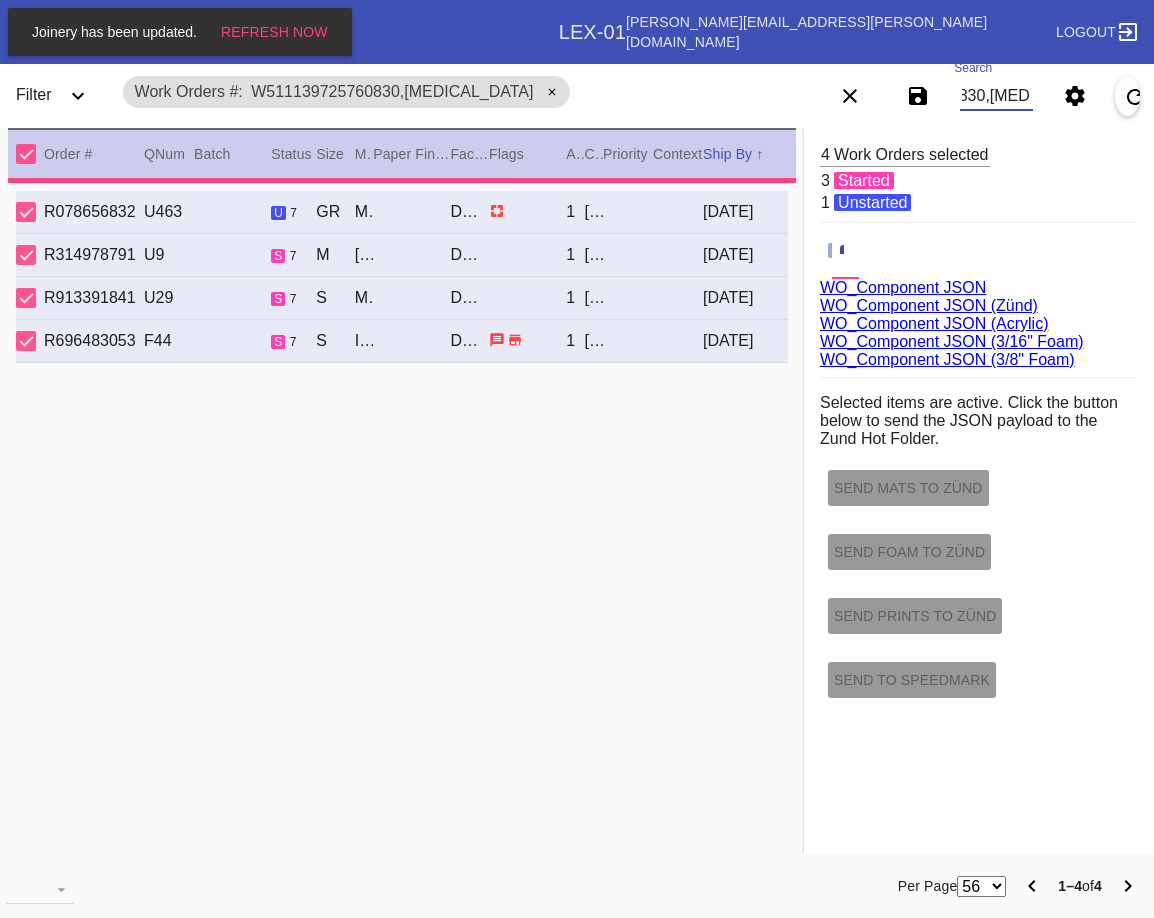 type on "1.5" 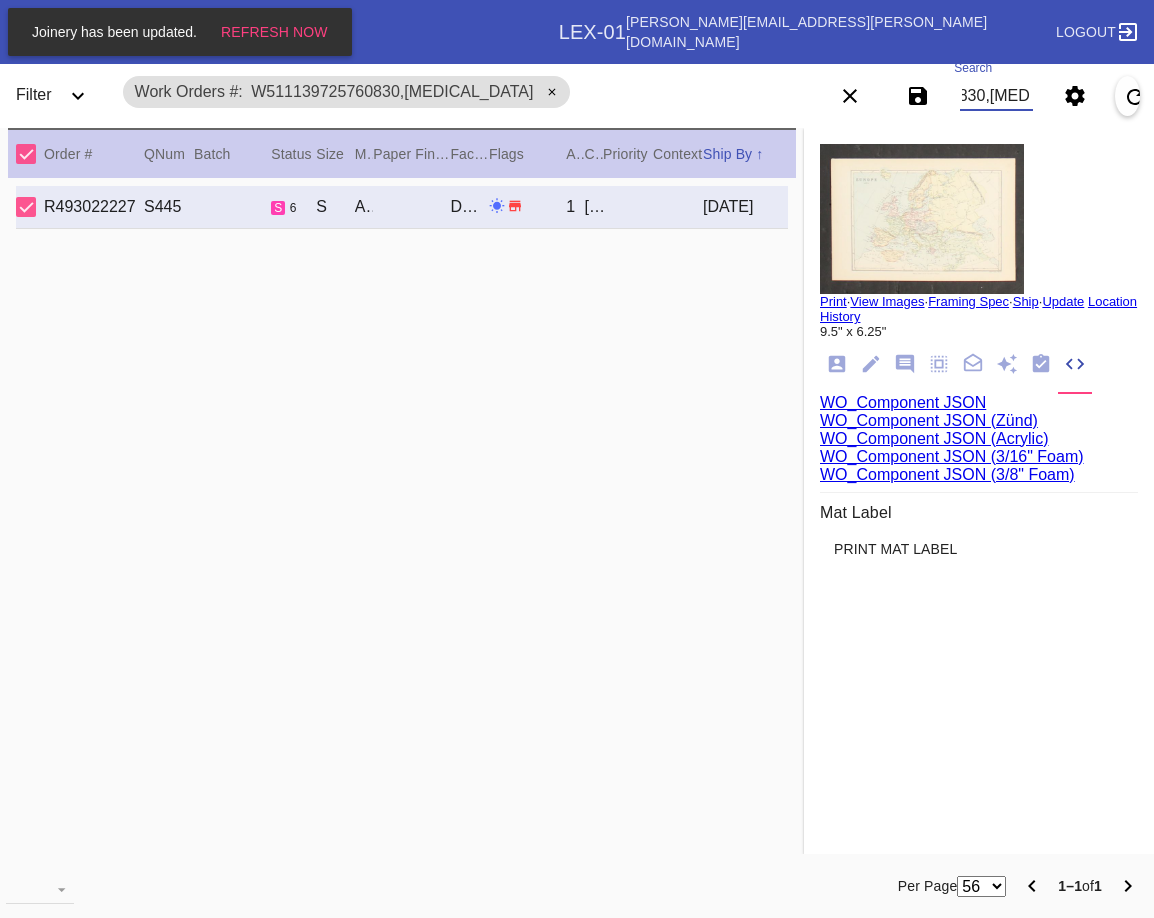 type on "W511139725760830,Cell C" 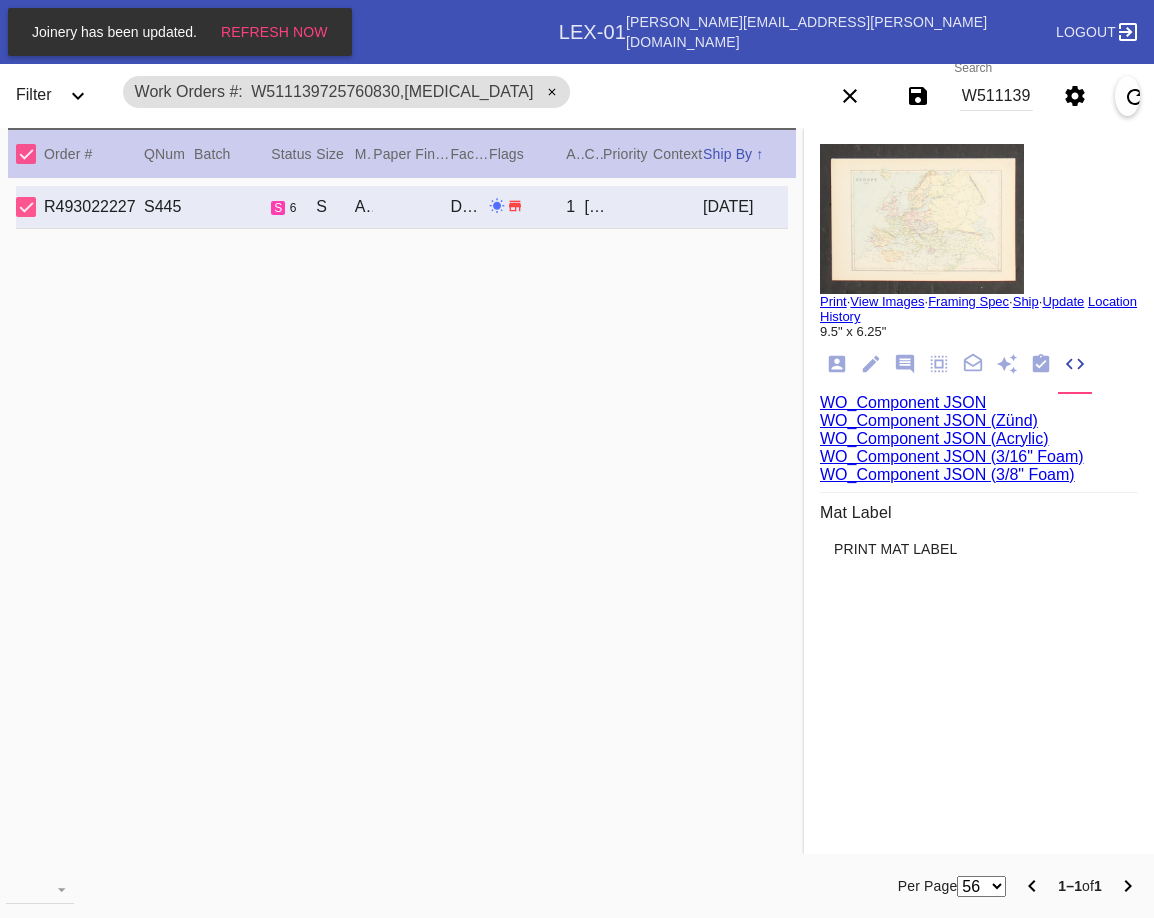 click on "W511139725760830,Cell C" at bounding box center (997, 96) 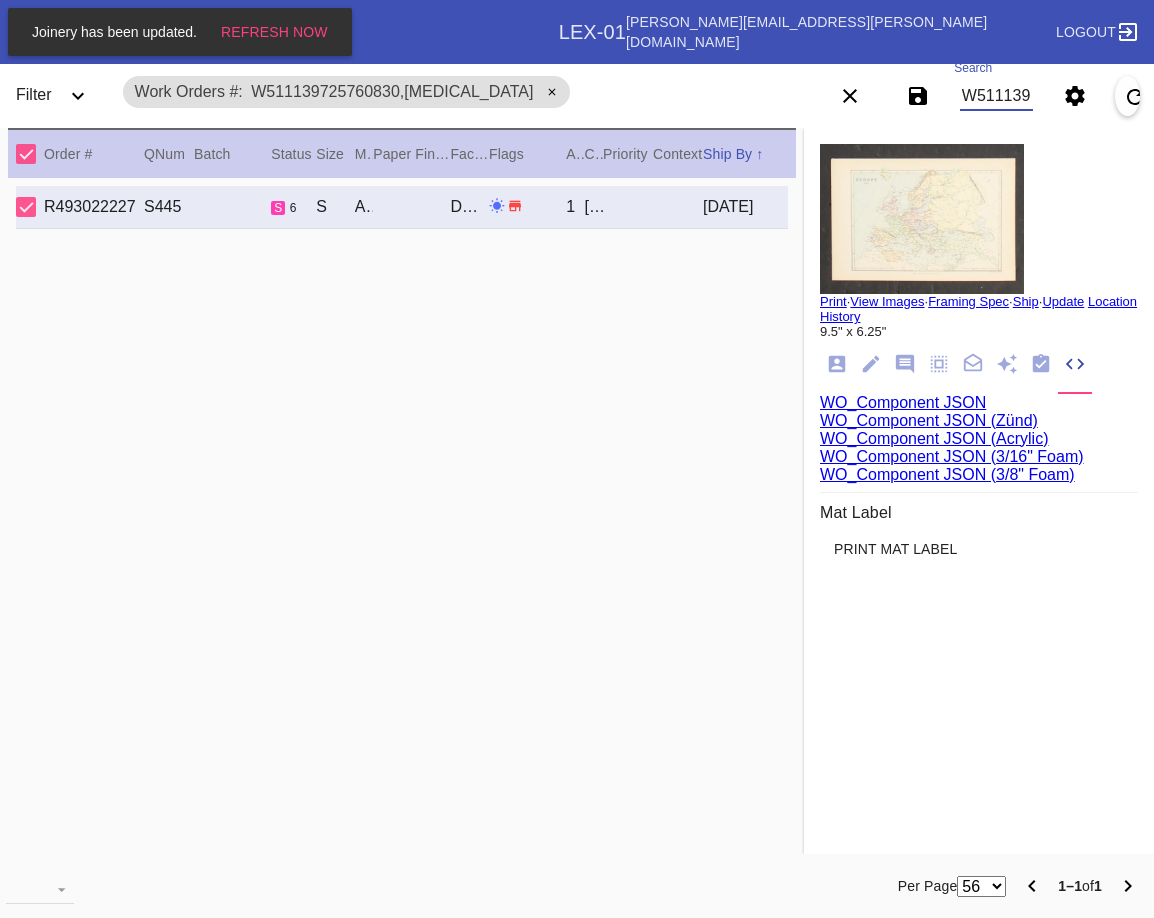 click on "W511139725760830,Cell C" at bounding box center (997, 96) 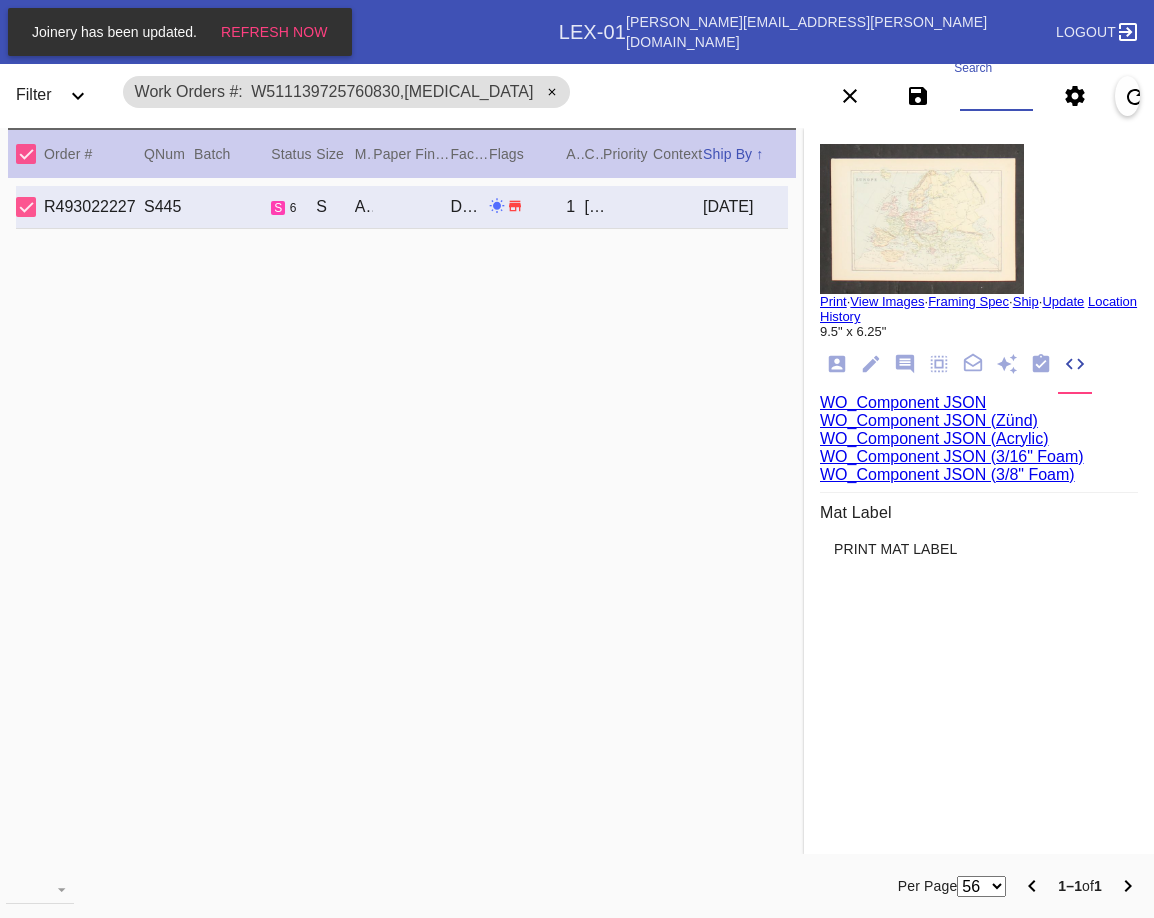 paste on "W912057980820207,Cell H W659985649354650,Cell C W951112516629397,Cell A W580472299866645,Cell G W929928280432133,Cell E W440363249334474,Cell E W265636775759059,Cell C W712422317785416,Cell E W389754516191752,Cell G W797269924617562,Cell E W636440542268401,Cell F" 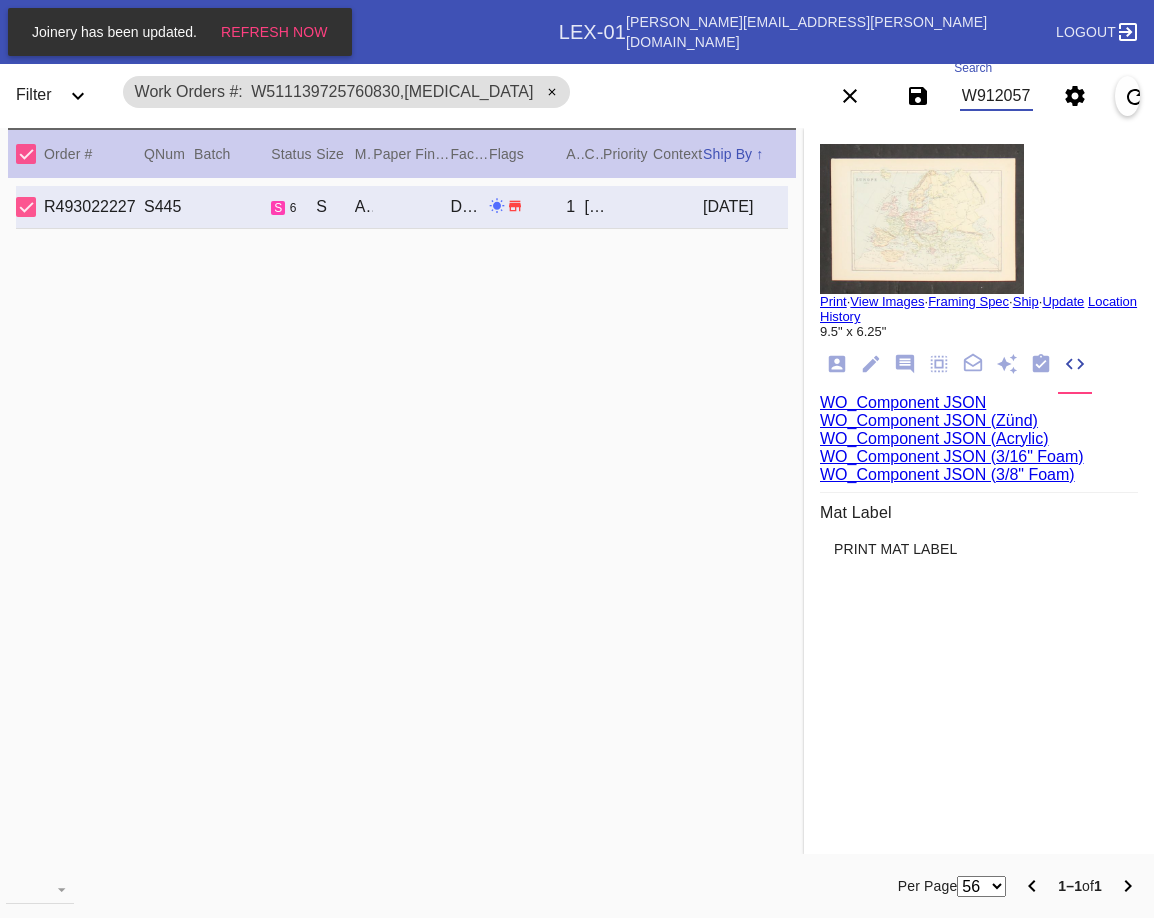scroll, scrollTop: 0, scrollLeft: 2129, axis: horizontal 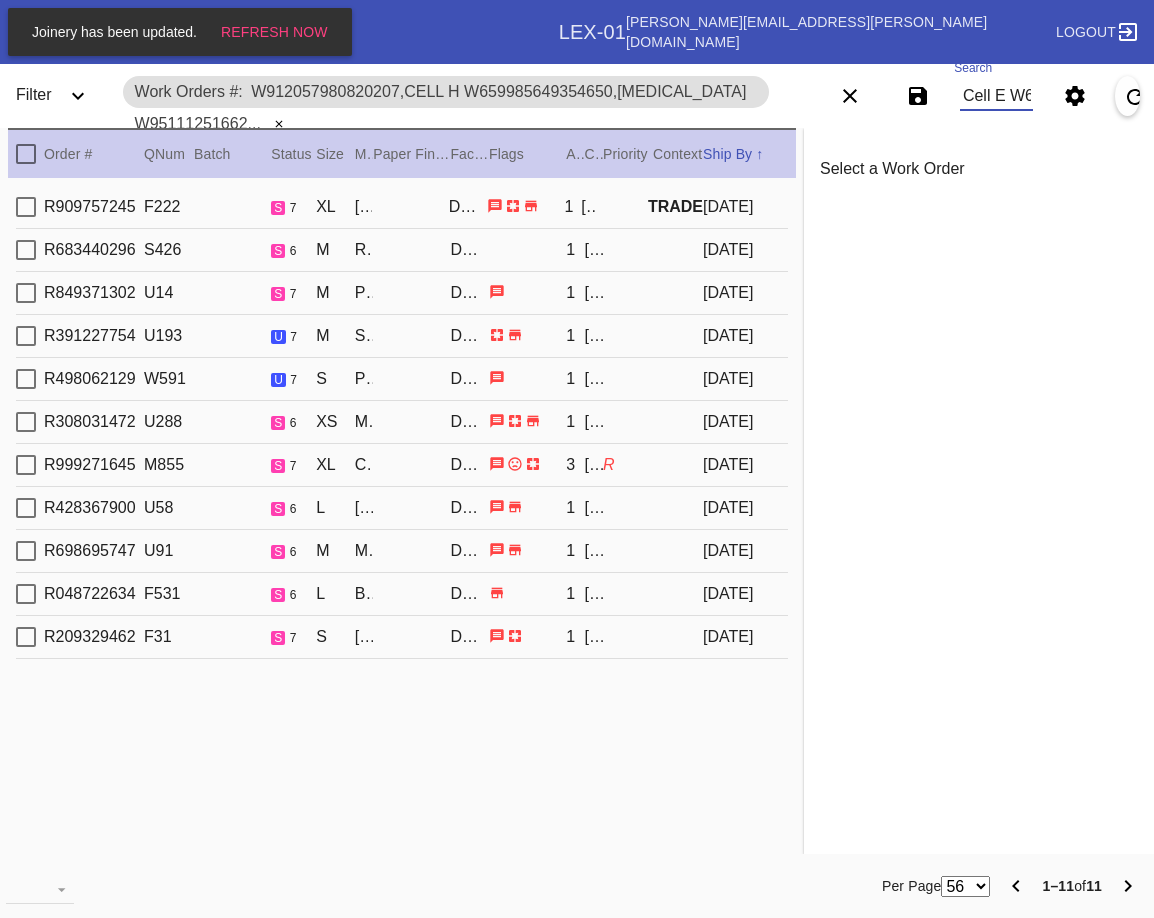 click at bounding box center (26, 154) 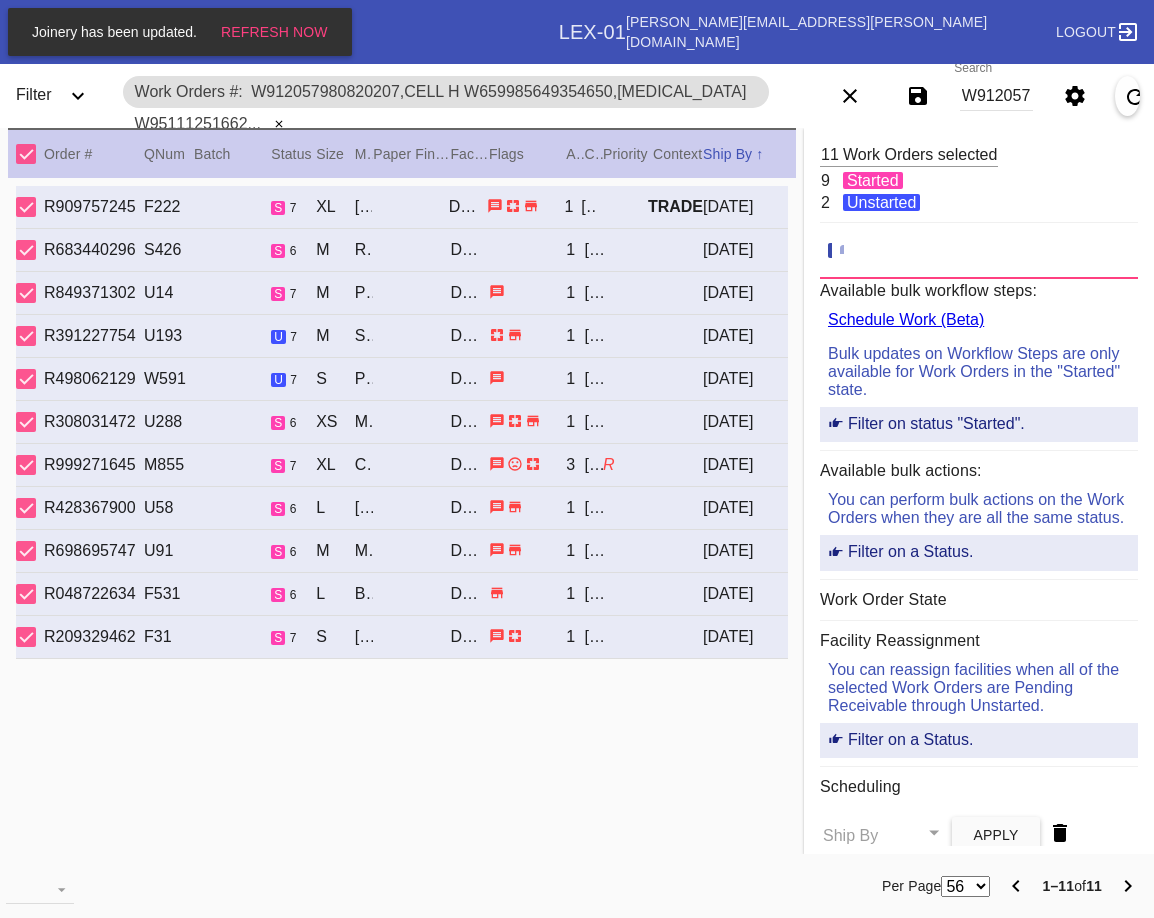 click 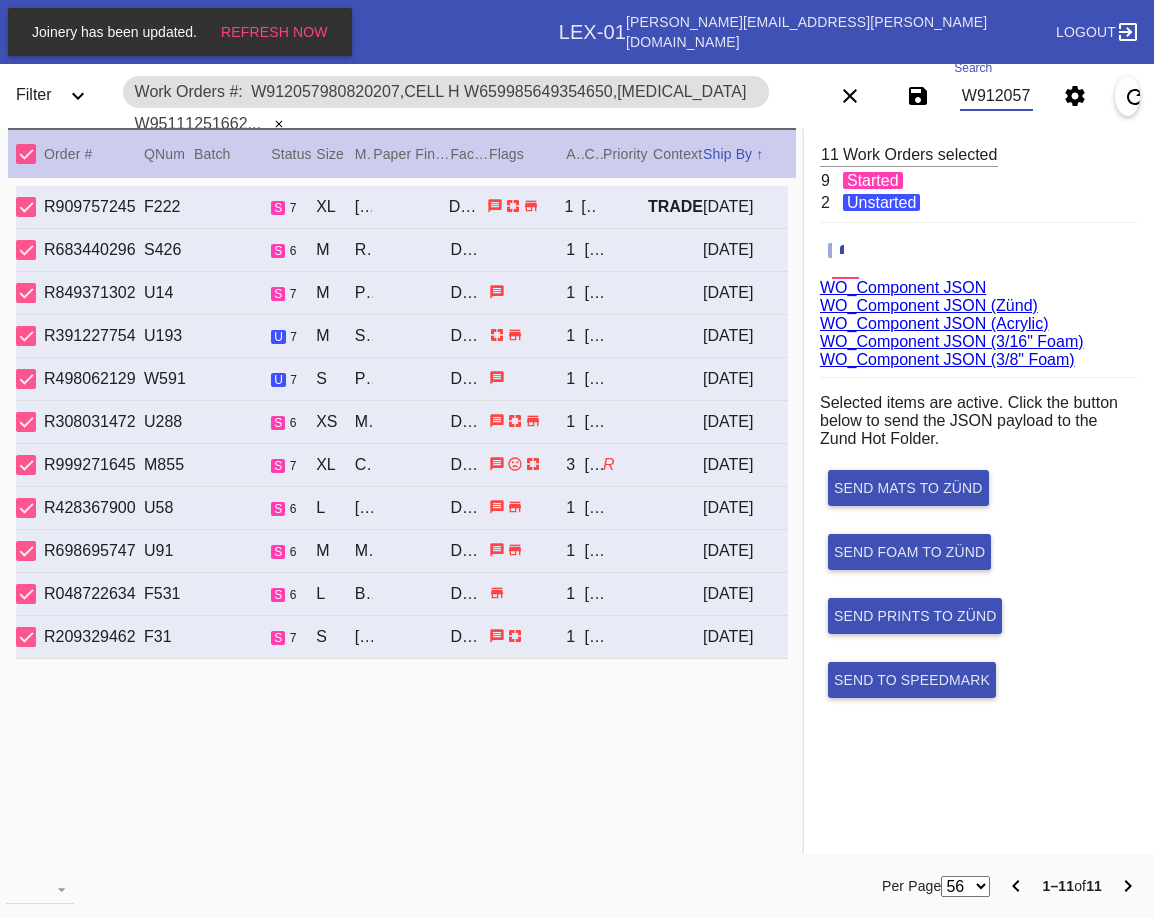 click on "W912057980820207,Cell H W659985649354650,Cell C W951112516629397,Cell A W580472299866645,Cell G W929928280432133,Cell E W440363249334474,Cell E W265636775759059,Cell C W712422317785416,Cell E W389754516191752,Cell G W797269924617562,Cell E W636440542268401,Cell F" at bounding box center (997, 96) 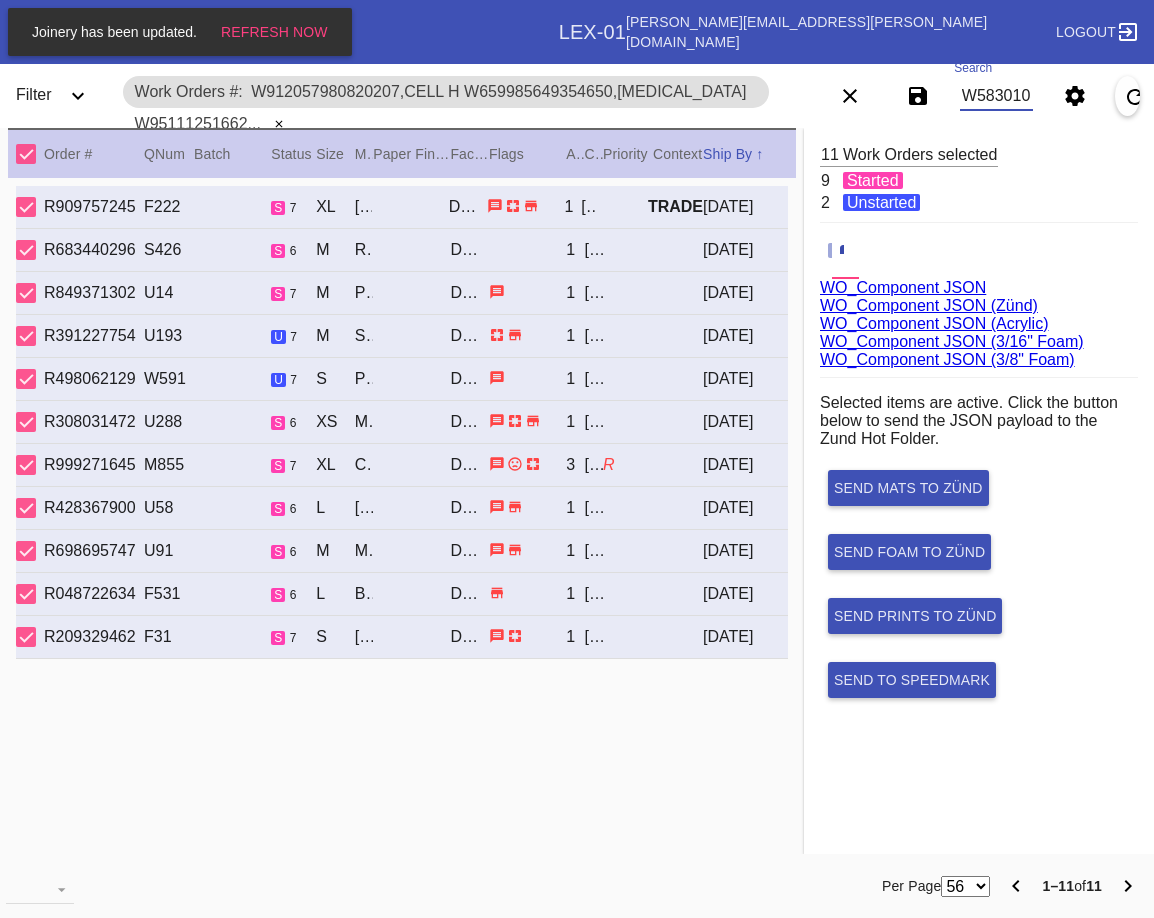 scroll, scrollTop: 0, scrollLeft: 1532, axis: horizontal 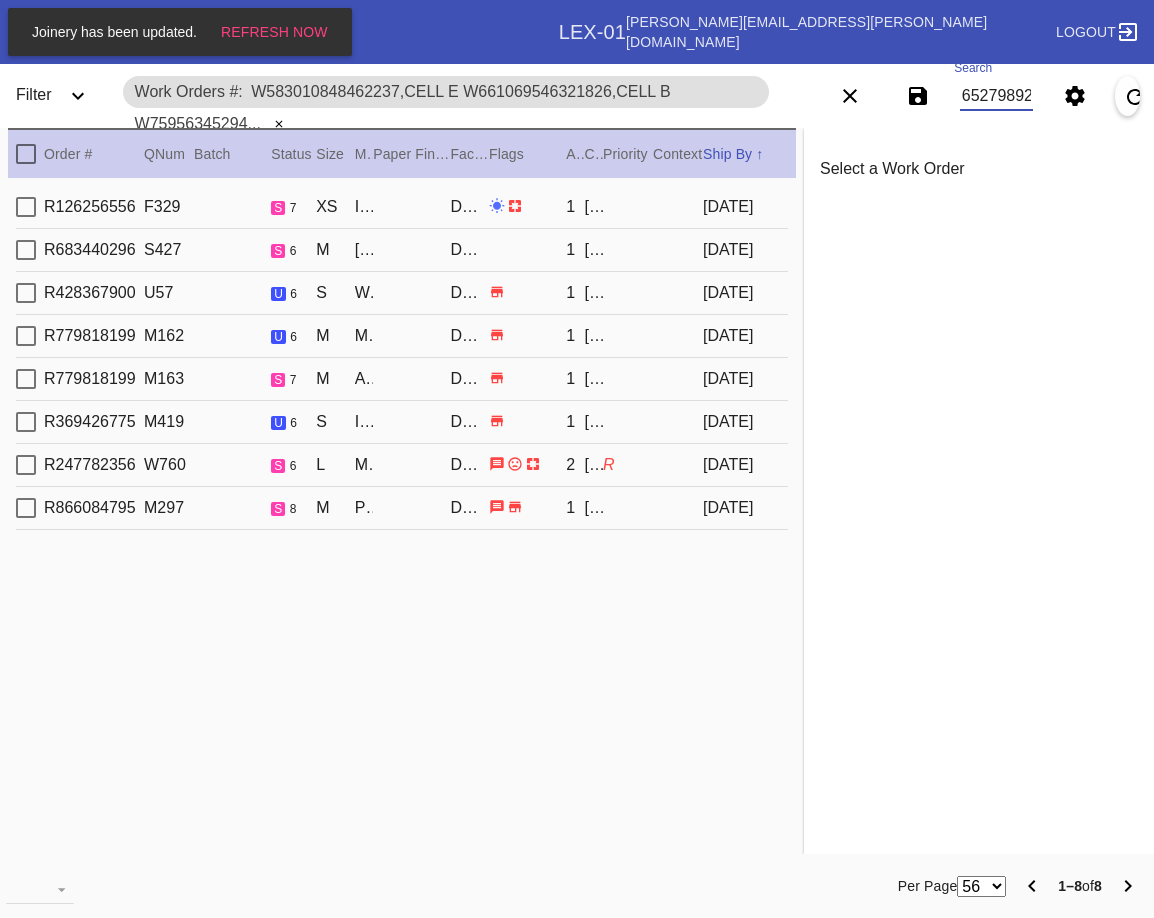 type on "W583010848462237,Cell E W661069546321826,Cell B W759563452947170,Cell G W287823613723480,Cell H W154389426712567,Cell F W538851506948682,Cell H W236789492896089,Cell C W966652798921874,Cell C" 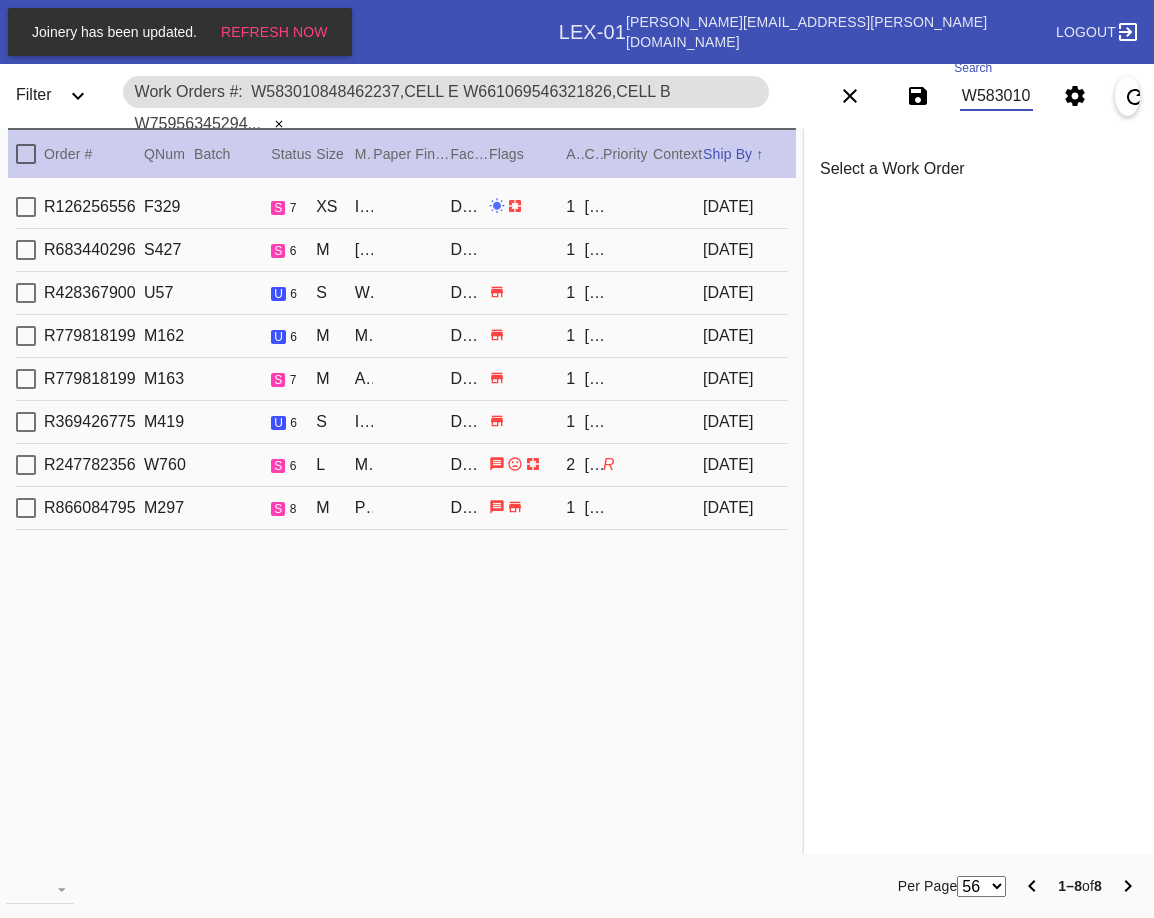 click on "F329" at bounding box center [169, 207] 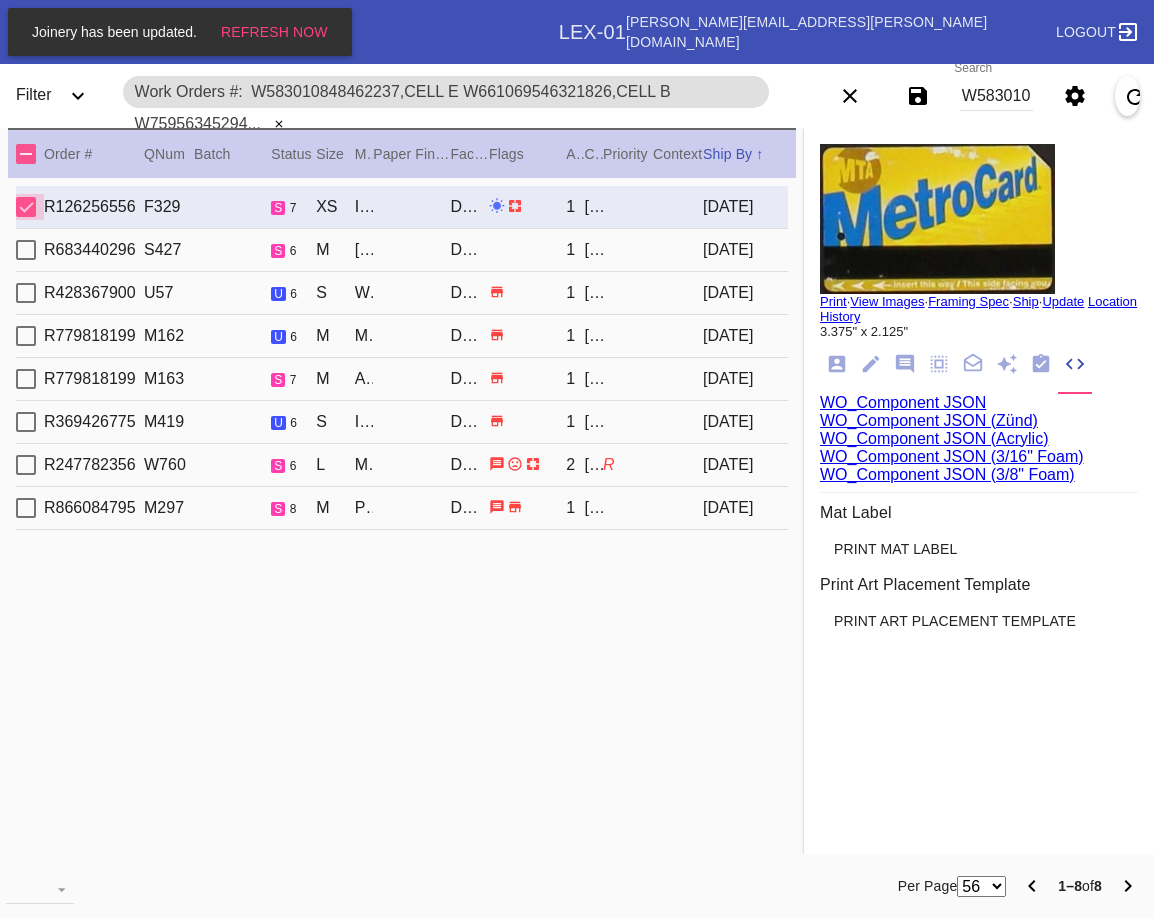click at bounding box center [26, 207] 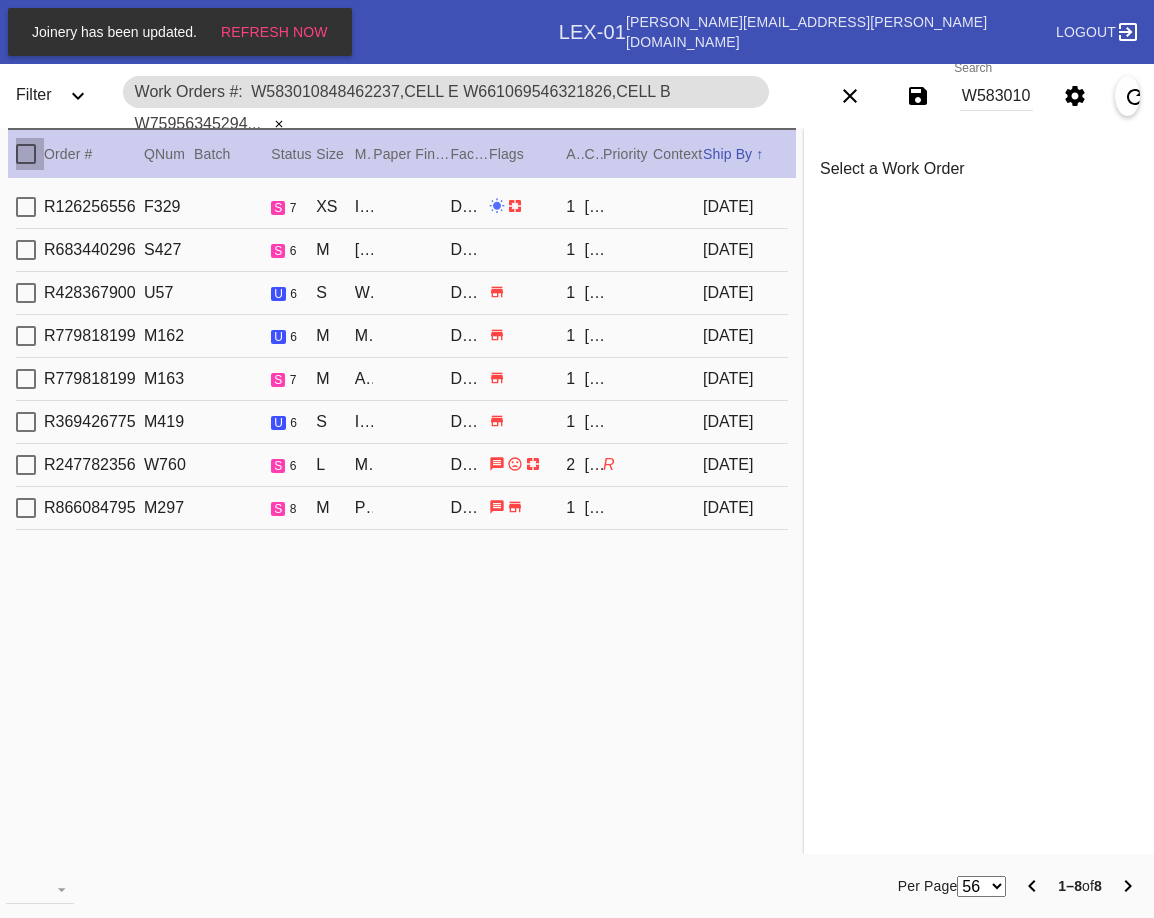 click at bounding box center (26, 154) 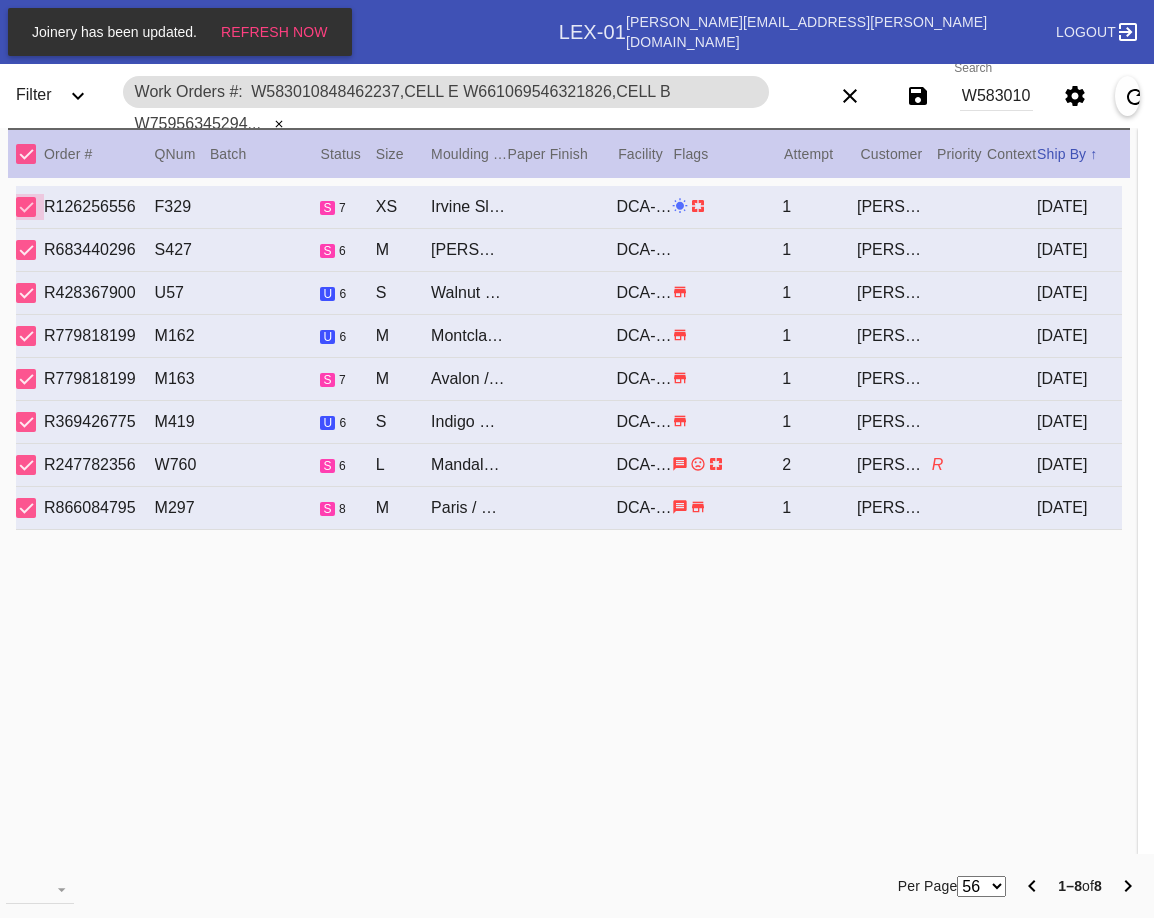 click at bounding box center (26, 207) 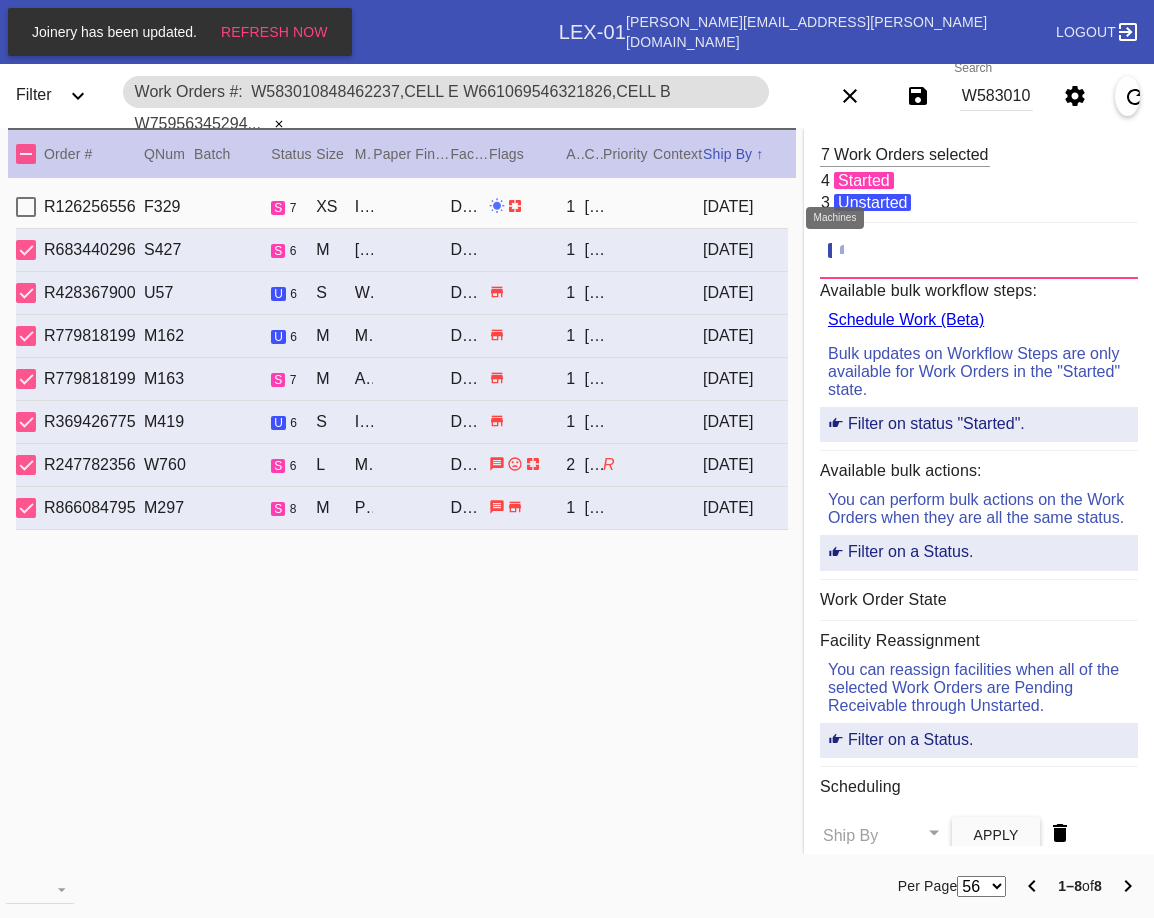 click 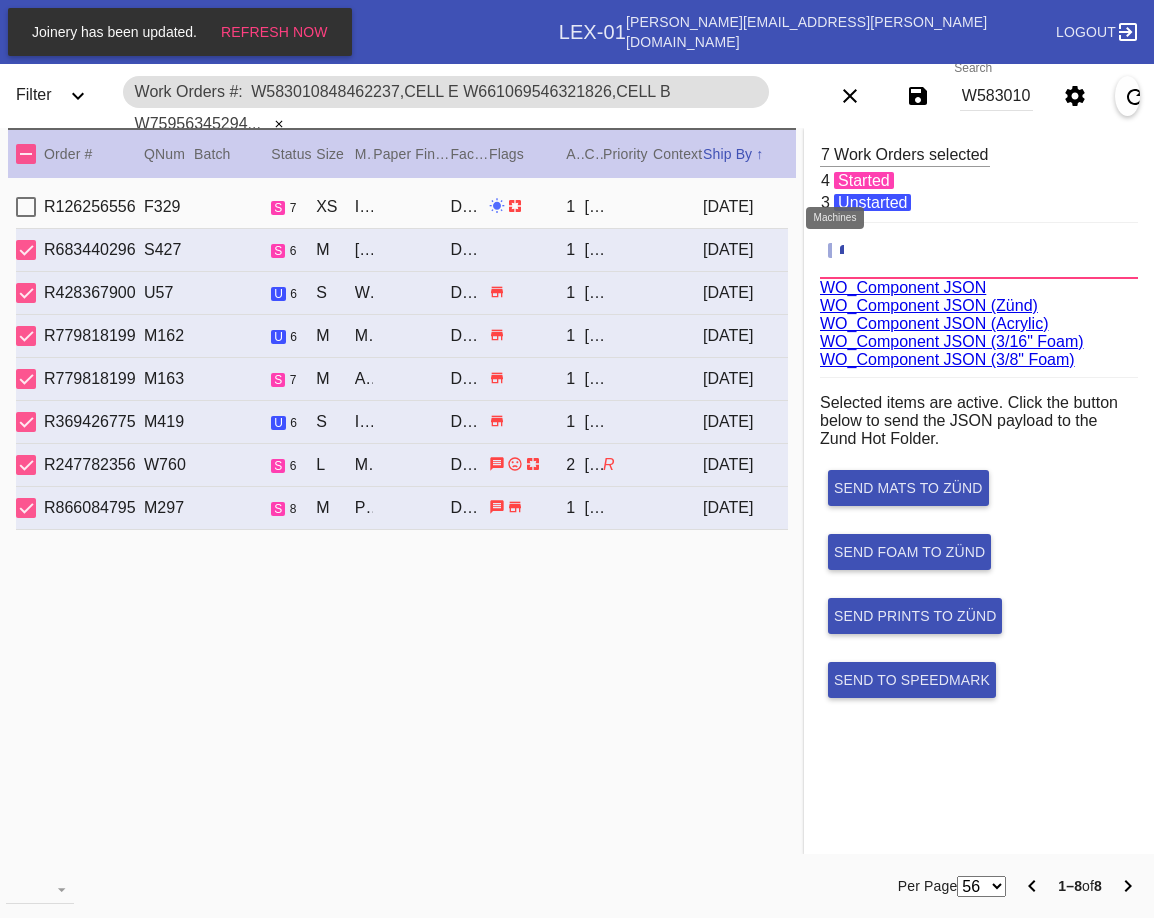 scroll, scrollTop: 75, scrollLeft: 0, axis: vertical 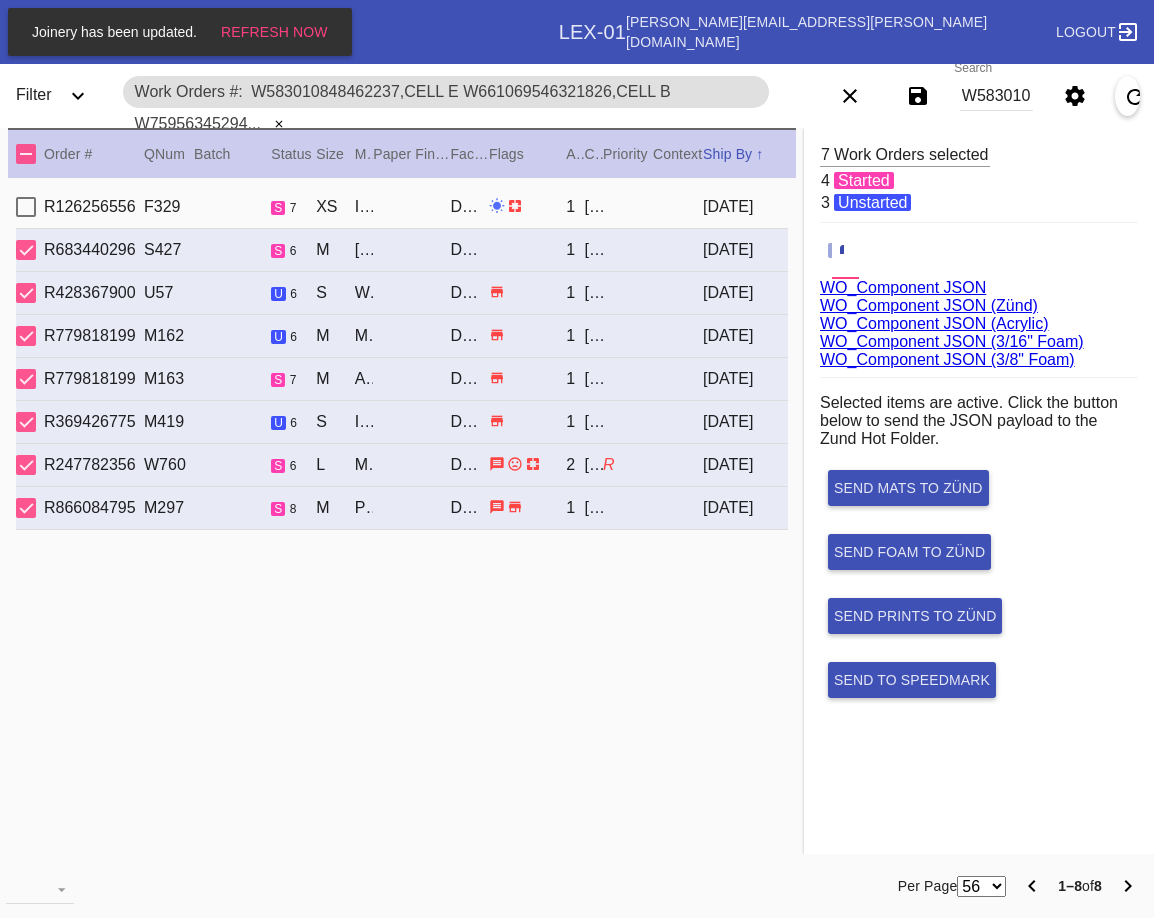 click at bounding box center [26, 154] 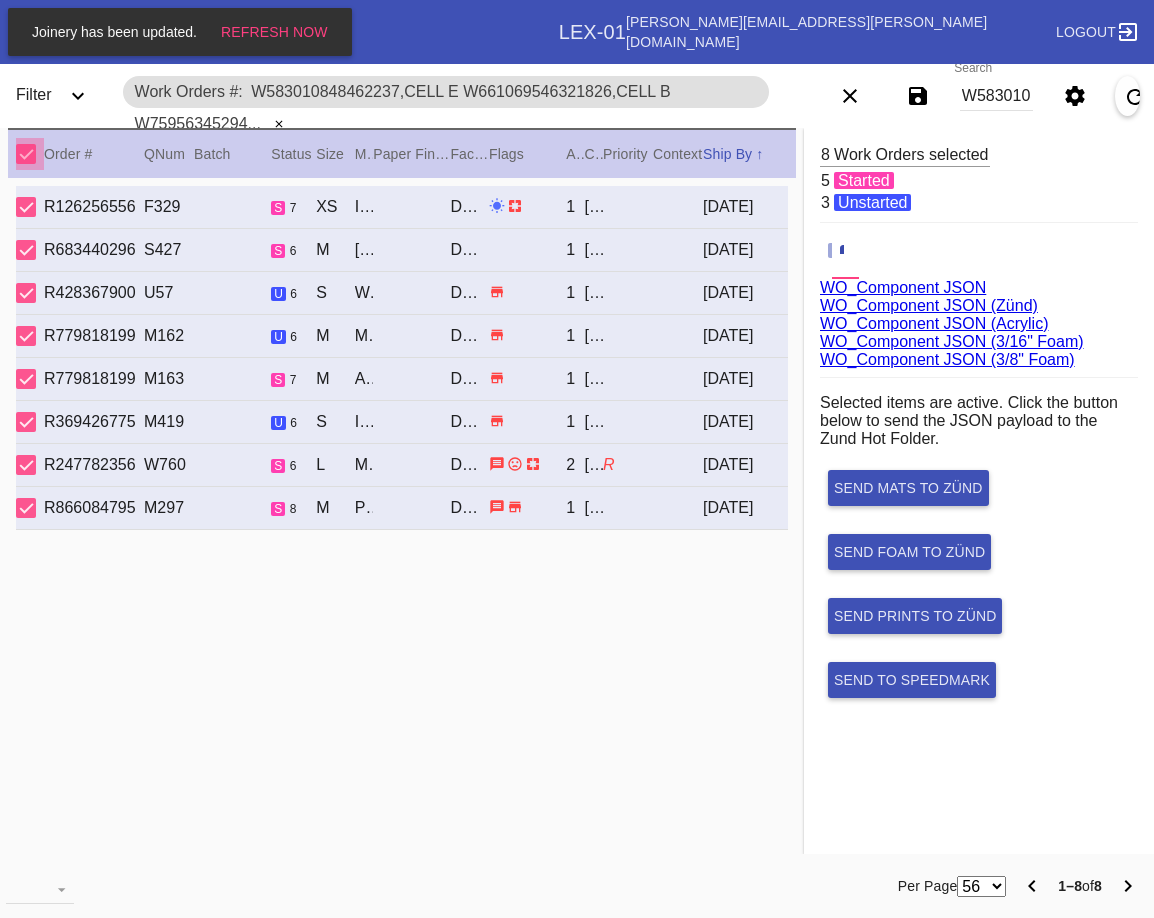 click at bounding box center [26, 154] 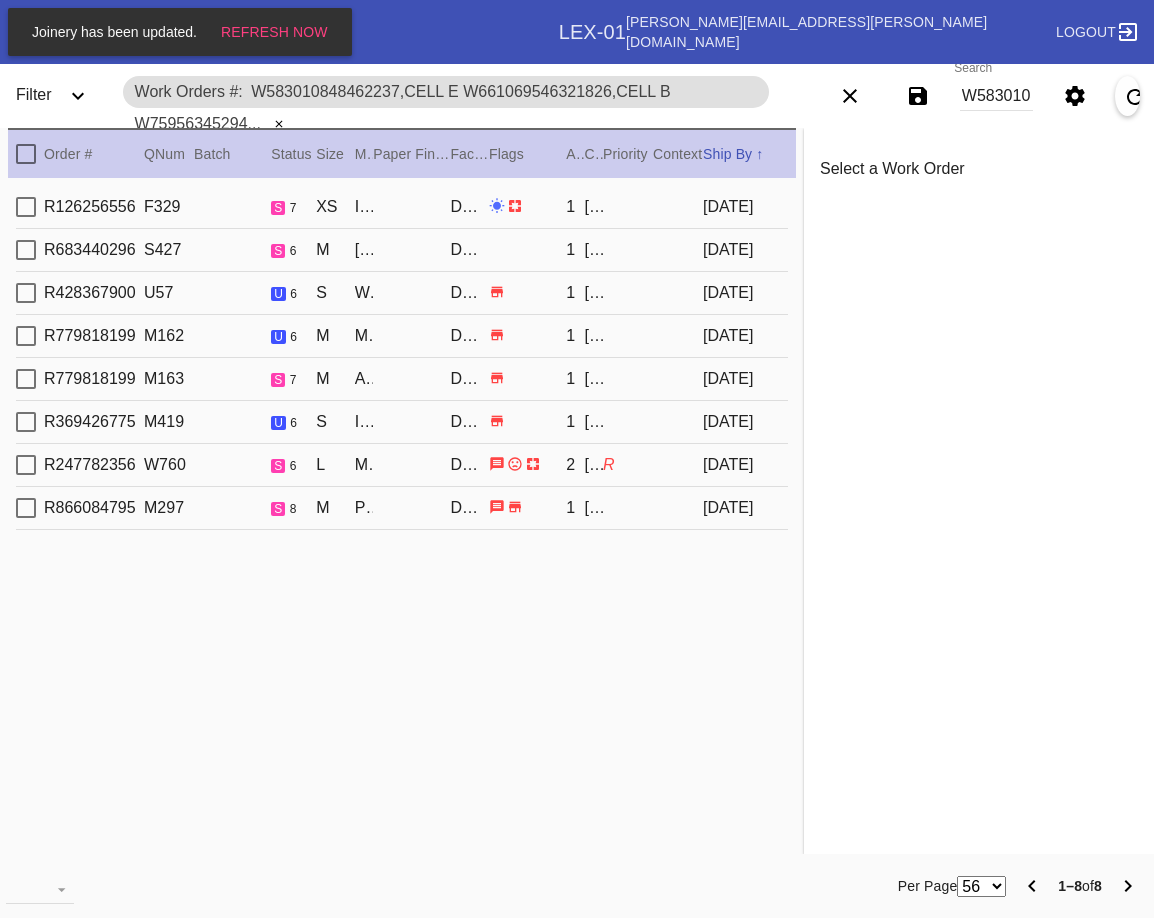 click at bounding box center (26, 207) 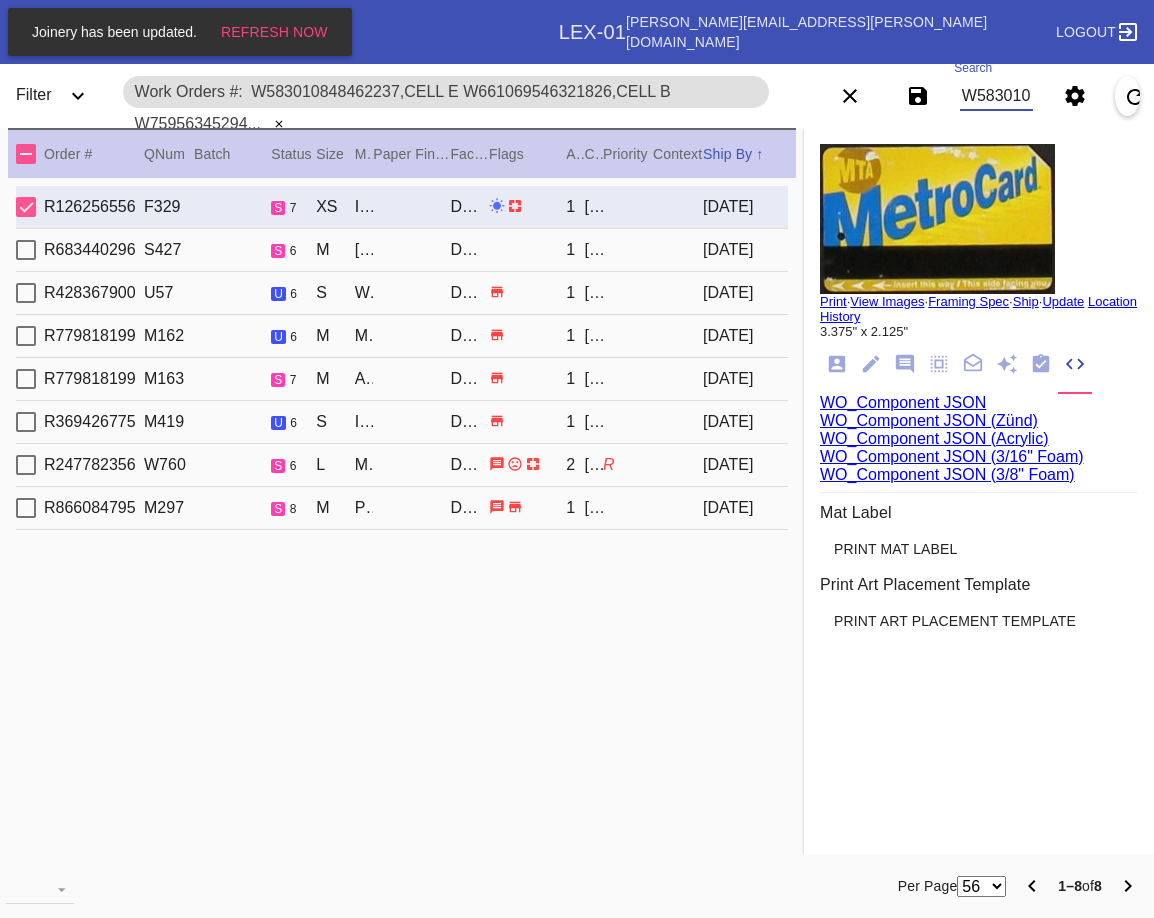 click on "W583010848462237,Cell E W661069546321826,Cell B W759563452947170,Cell G W287823613723480,Cell H W154389426712567,Cell F W538851506948682,Cell H W236789492896089,Cell C W966652798921874,Cell C" at bounding box center (997, 96) 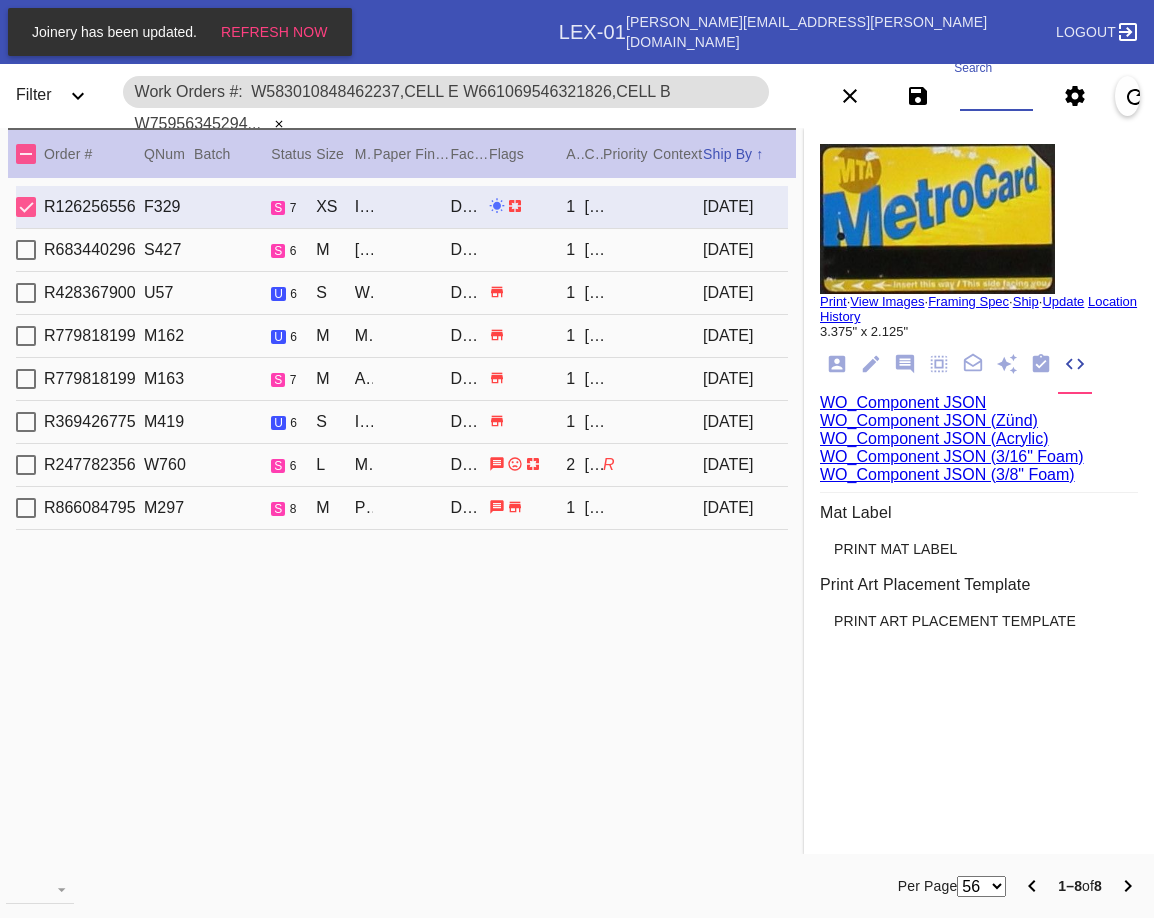 paste on "W103887385291889,Cell A W931542319444696,Cell G W392781457216089,Cell G W433617933082030,Cell H W339624900662341,Cell F W578274163503118,Cell B W103456672145897,Cell C W624337841065548,Cell G W813736966993575,Cell H W920024763614543,Cell G W052316695331885,Cell H" 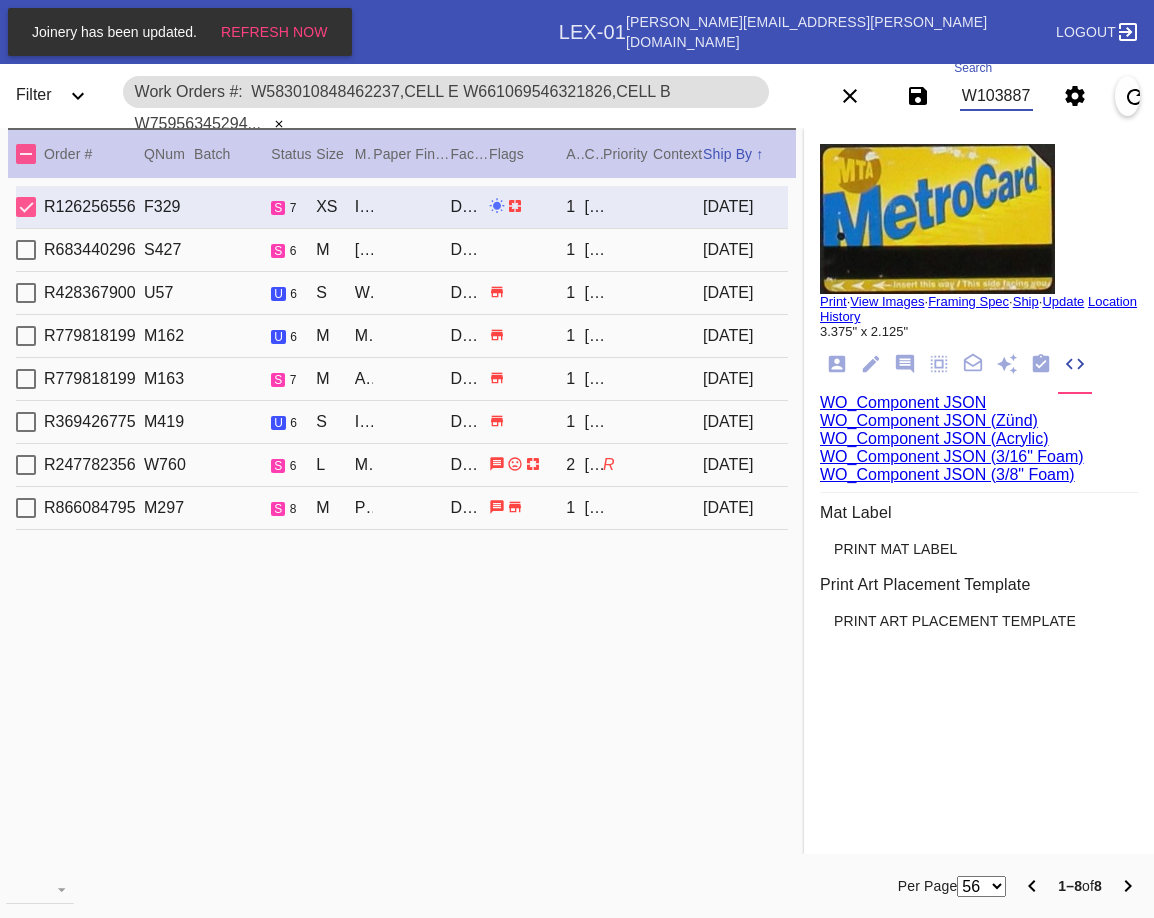 scroll, scrollTop: 0, scrollLeft: 2134, axis: horizontal 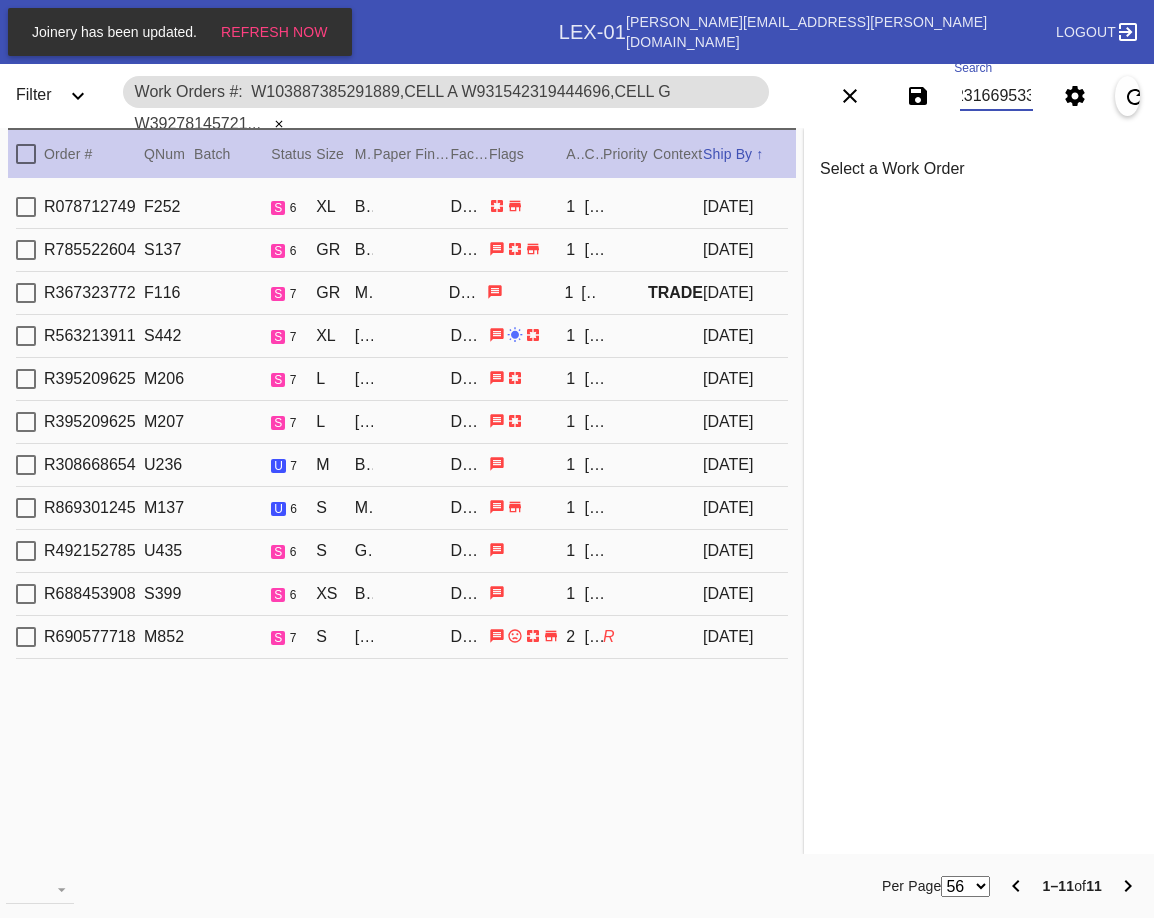 type on "W103887385291889,Cell A W931542319444696,Cell G W392781457216089,Cell G W433617933082030,Cell H W339624900662341,Cell F W578274163503118,Cell B W103456672145897,Cell C W624337841065548,Cell G W813736966993575,Cell H W920024763614543,Cell G W052316695331885,Cell H" 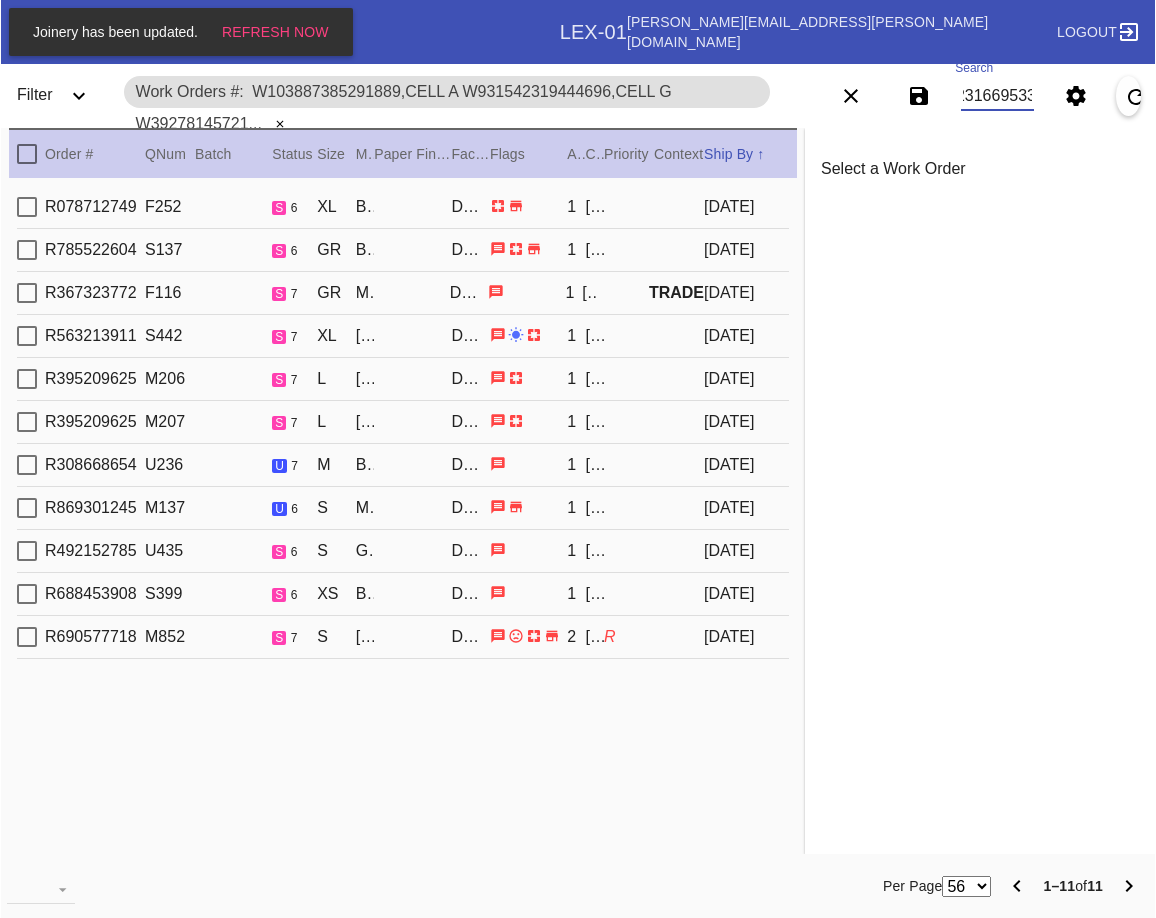 scroll, scrollTop: 0, scrollLeft: 0, axis: both 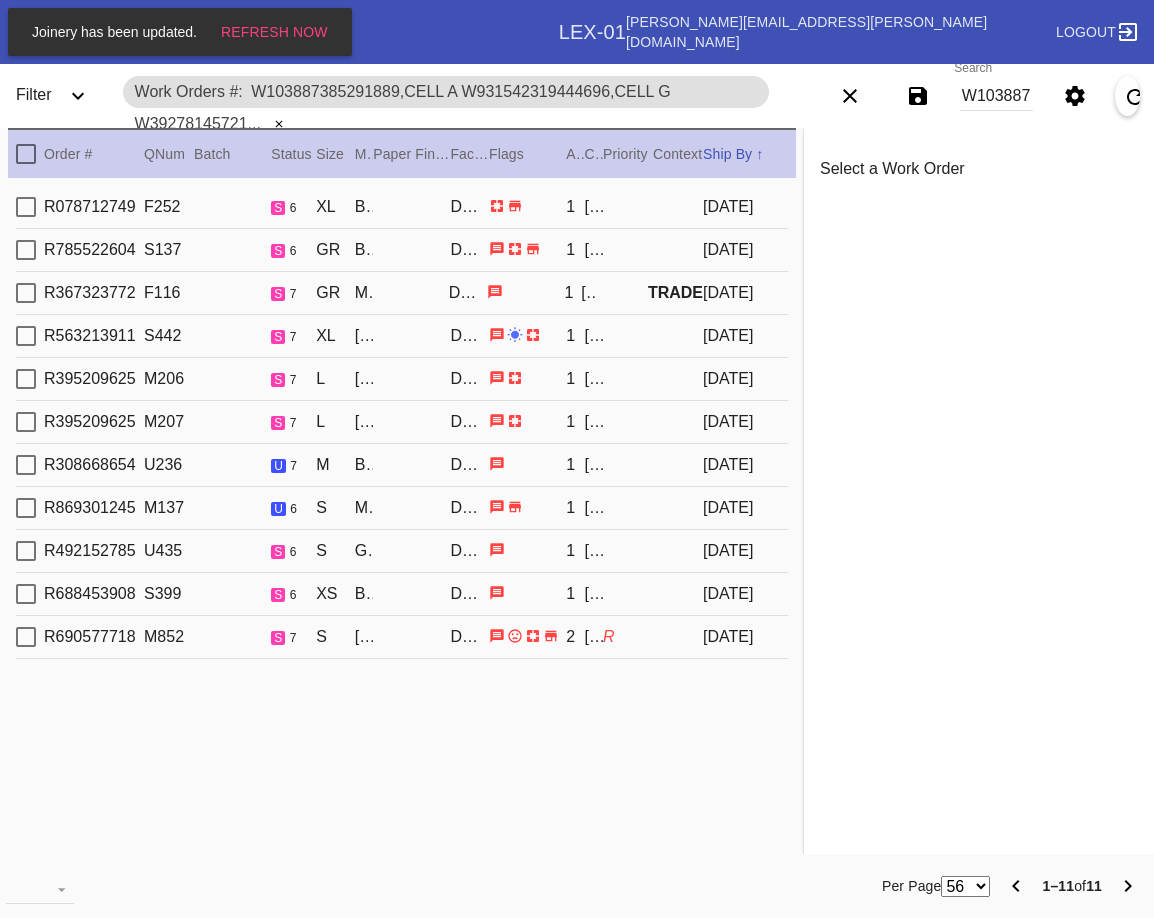 click at bounding box center [26, 154] 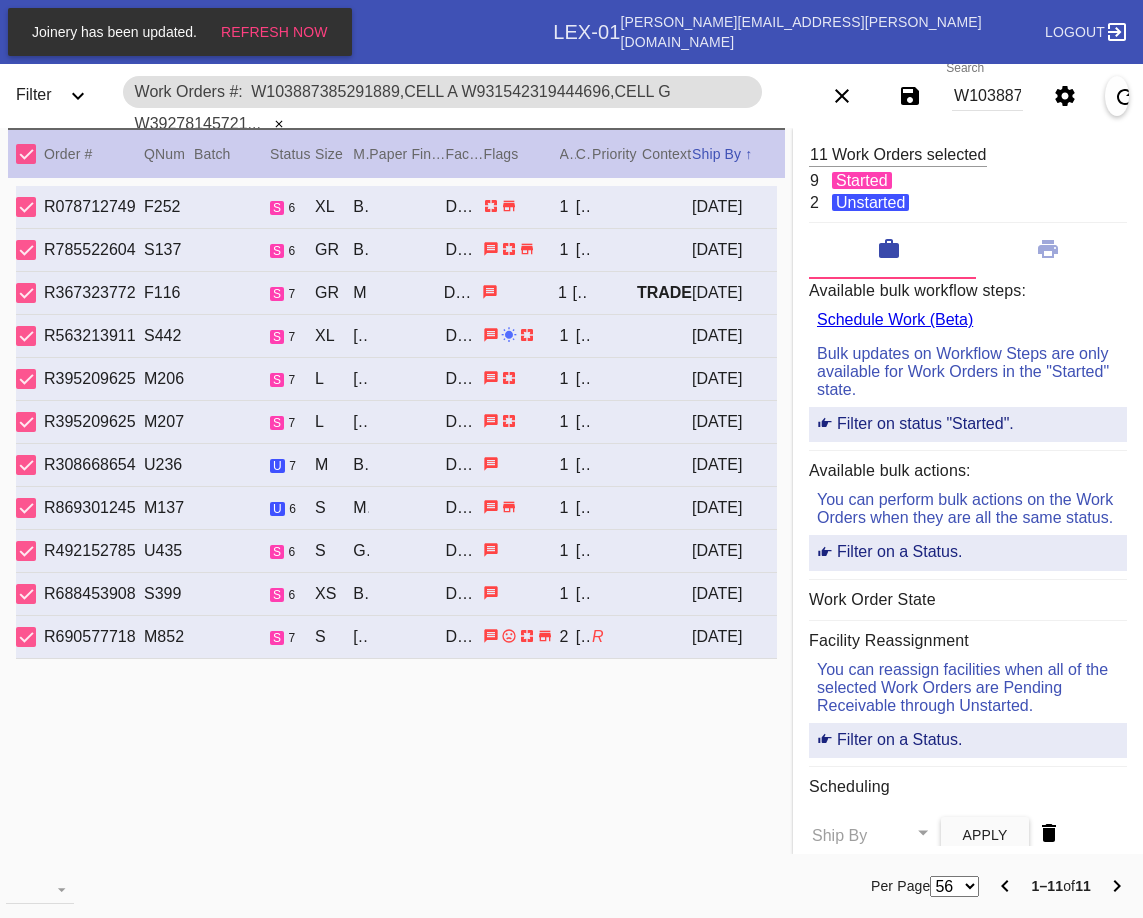 click at bounding box center (26, 336) 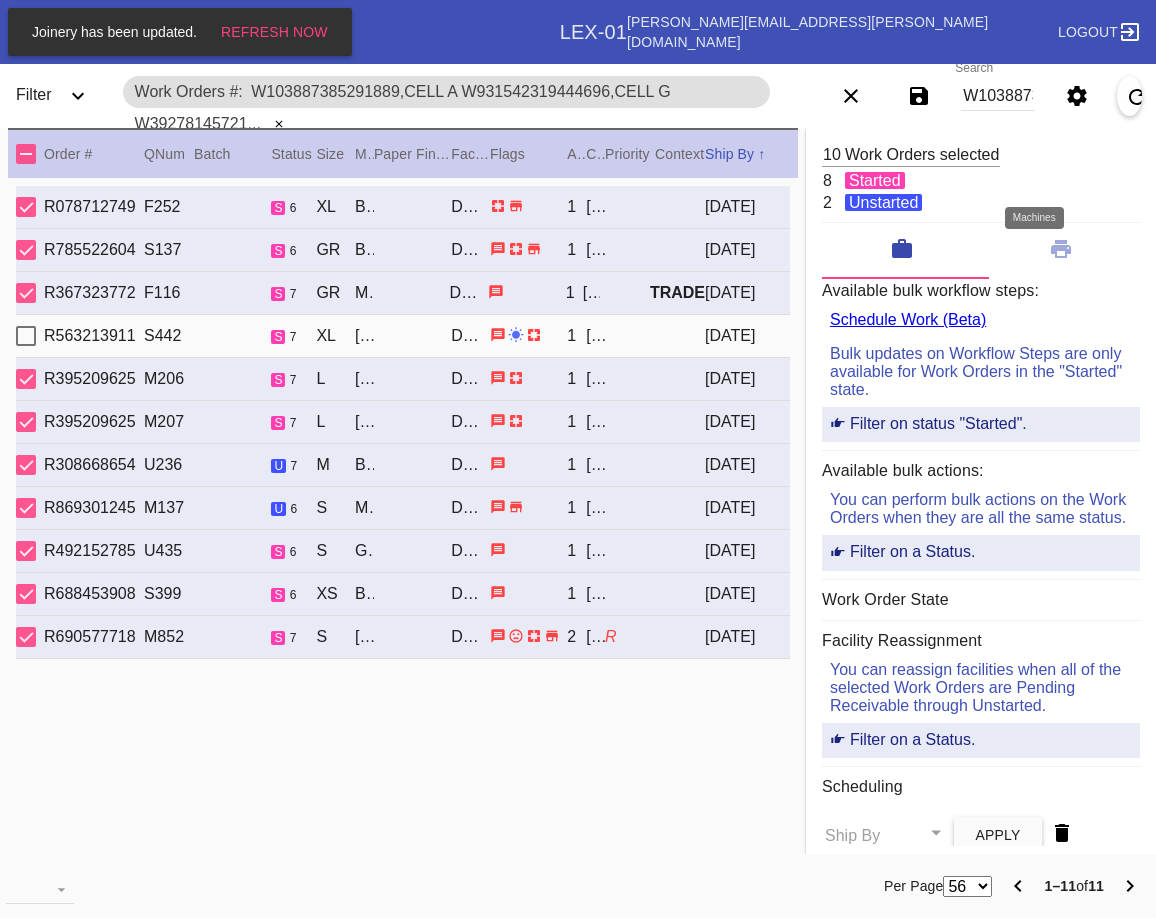 click 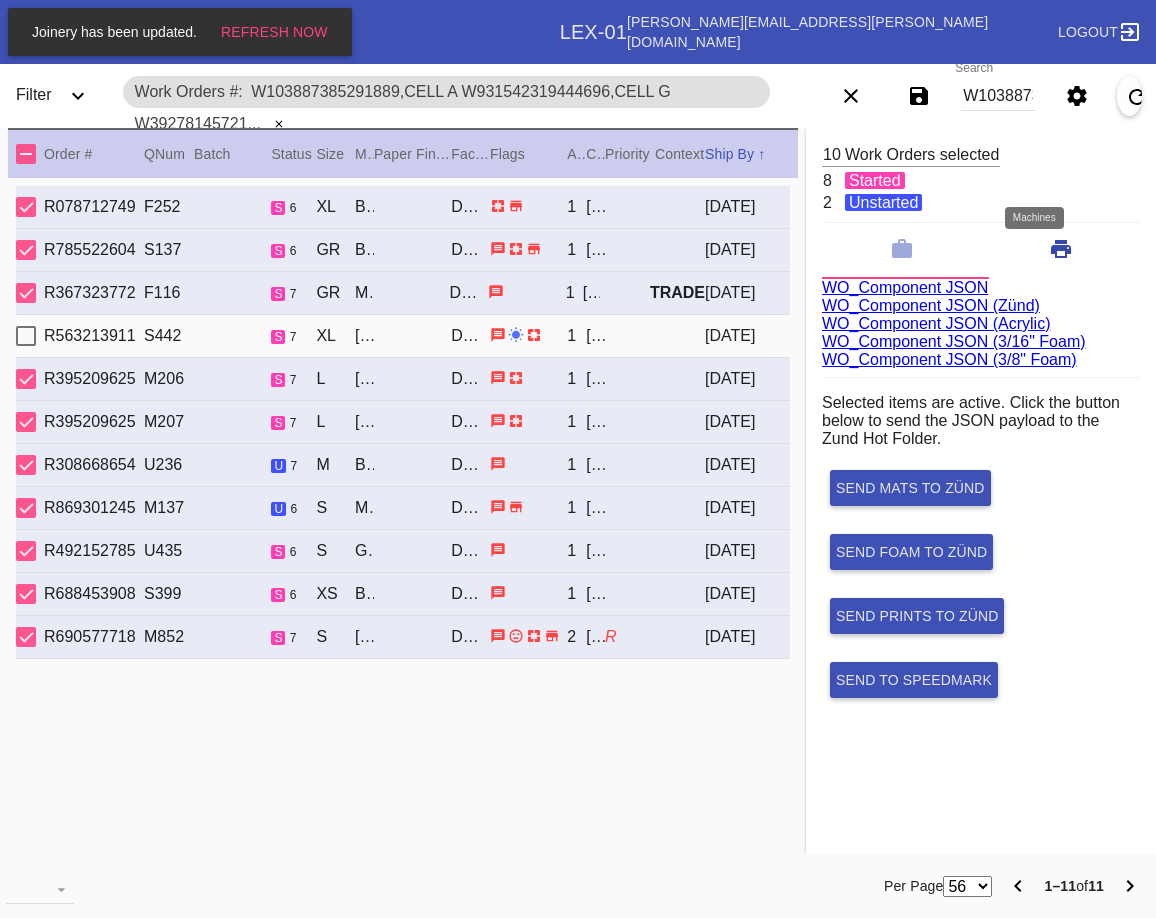 scroll, scrollTop: 75, scrollLeft: 0, axis: vertical 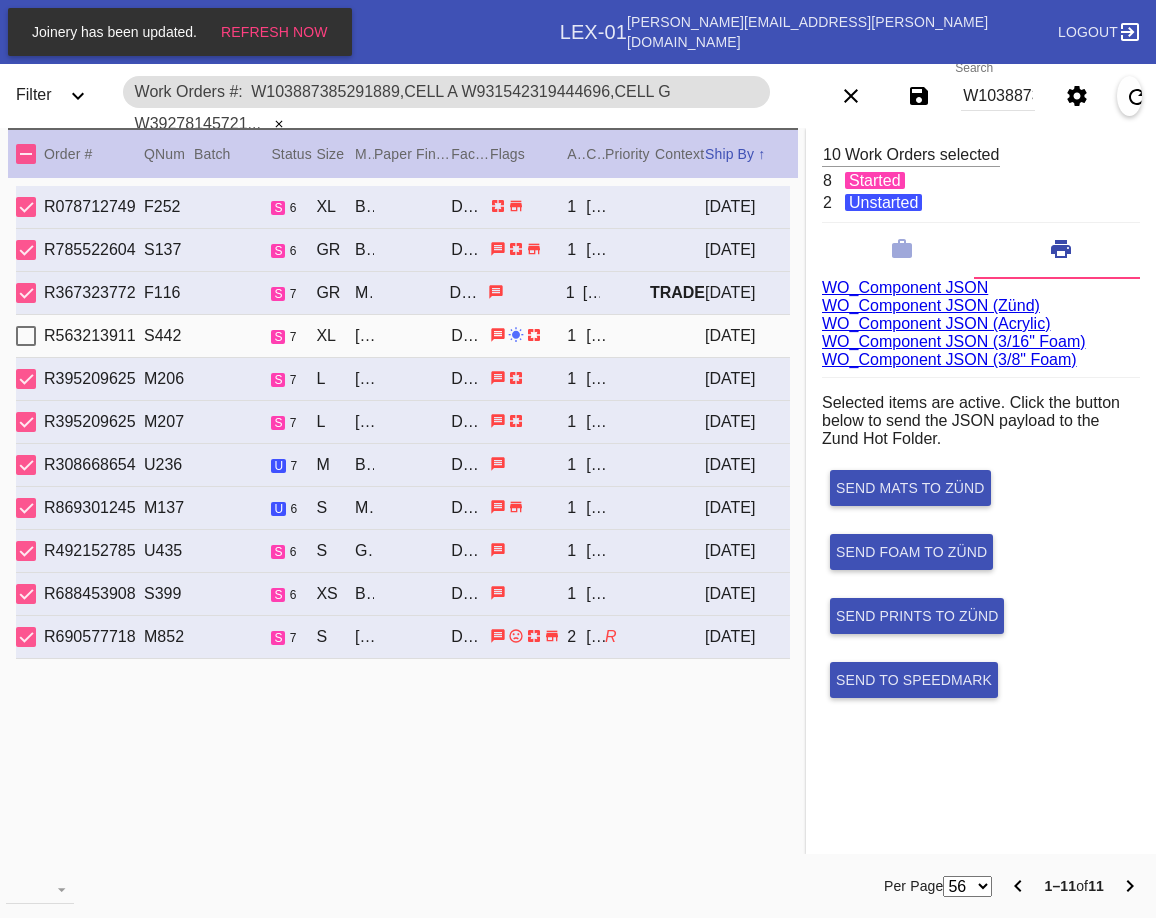 click at bounding box center (26, 154) 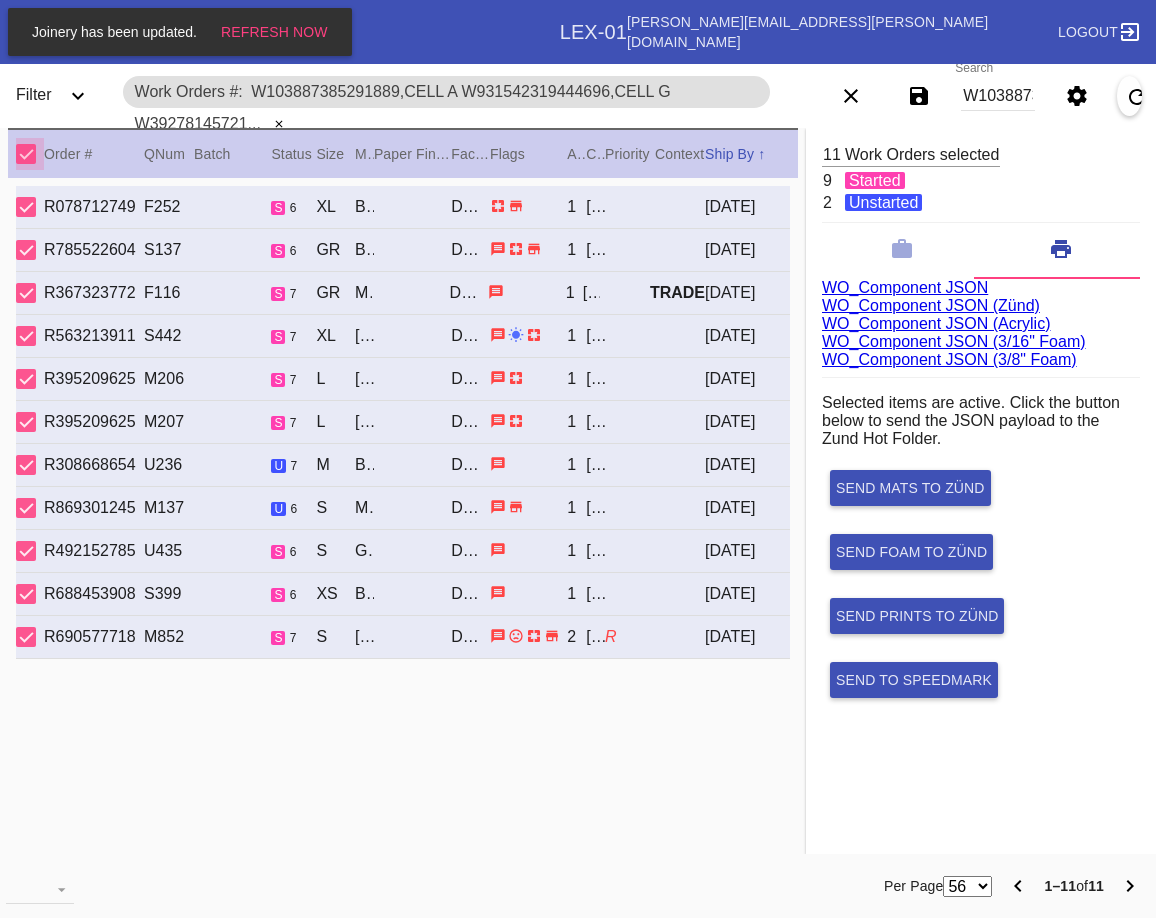 click at bounding box center (26, 154) 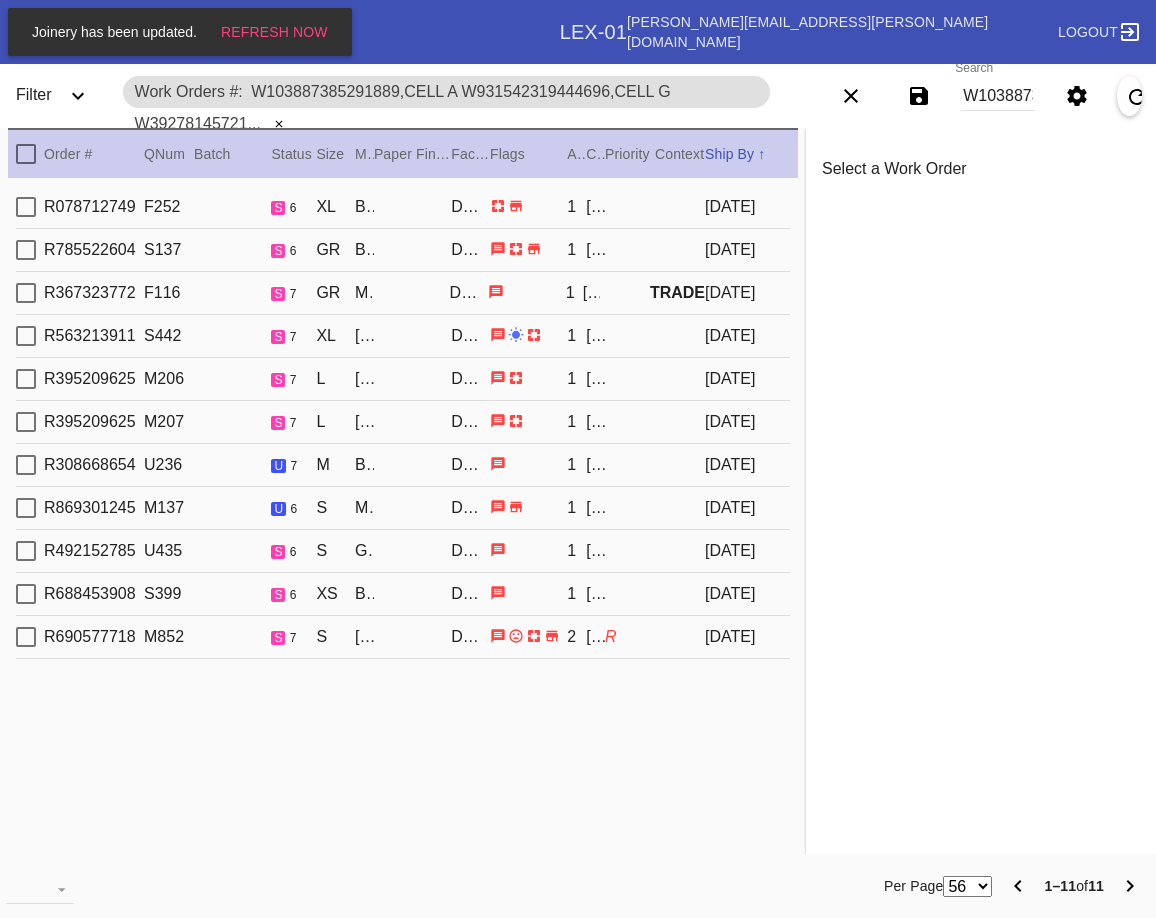 click at bounding box center (26, 336) 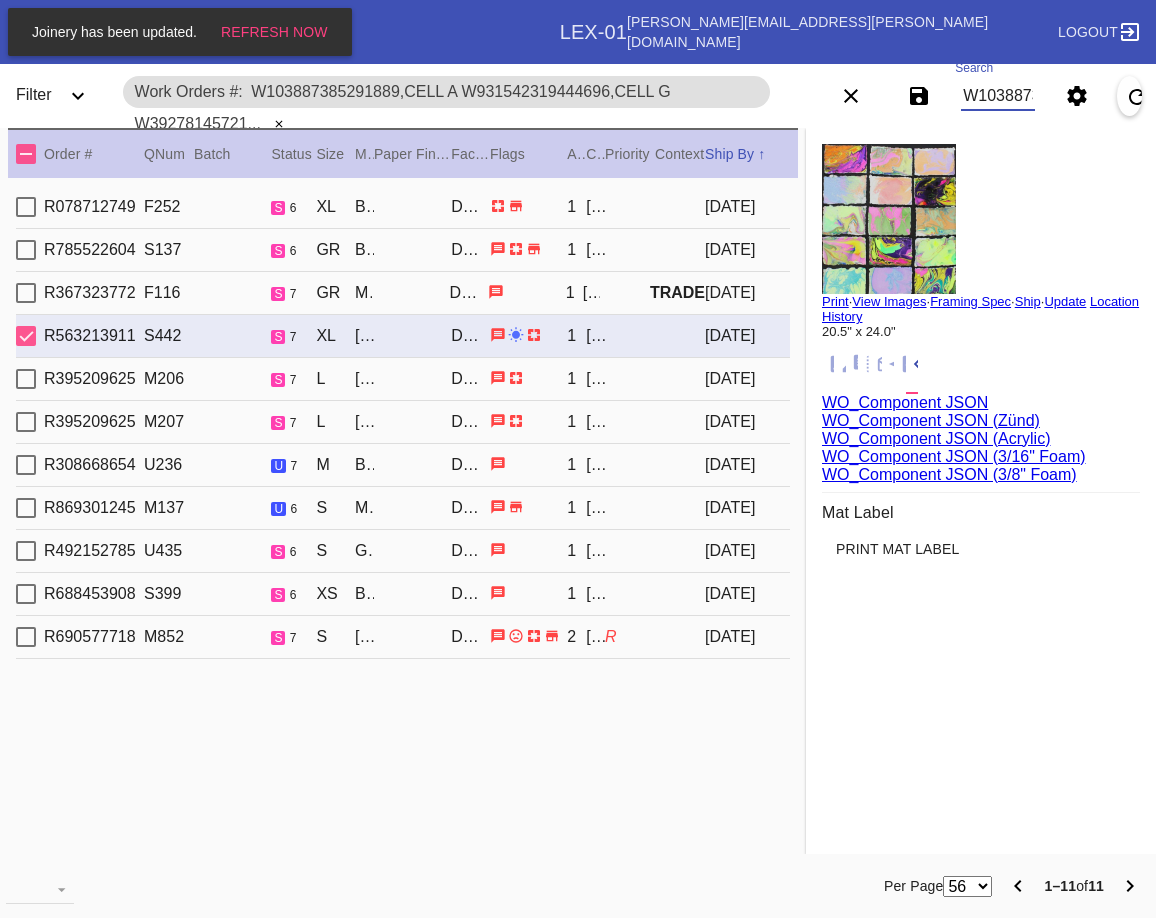 click on "W103887385291889,Cell A W931542319444696,Cell G W392781457216089,Cell G W433617933082030,Cell H W339624900662341,Cell F W578274163503118,Cell B W103456672145897,Cell C W624337841065548,Cell G W813736966993575,Cell H W920024763614543,Cell G W052316695331885,Cell H" at bounding box center [998, 96] 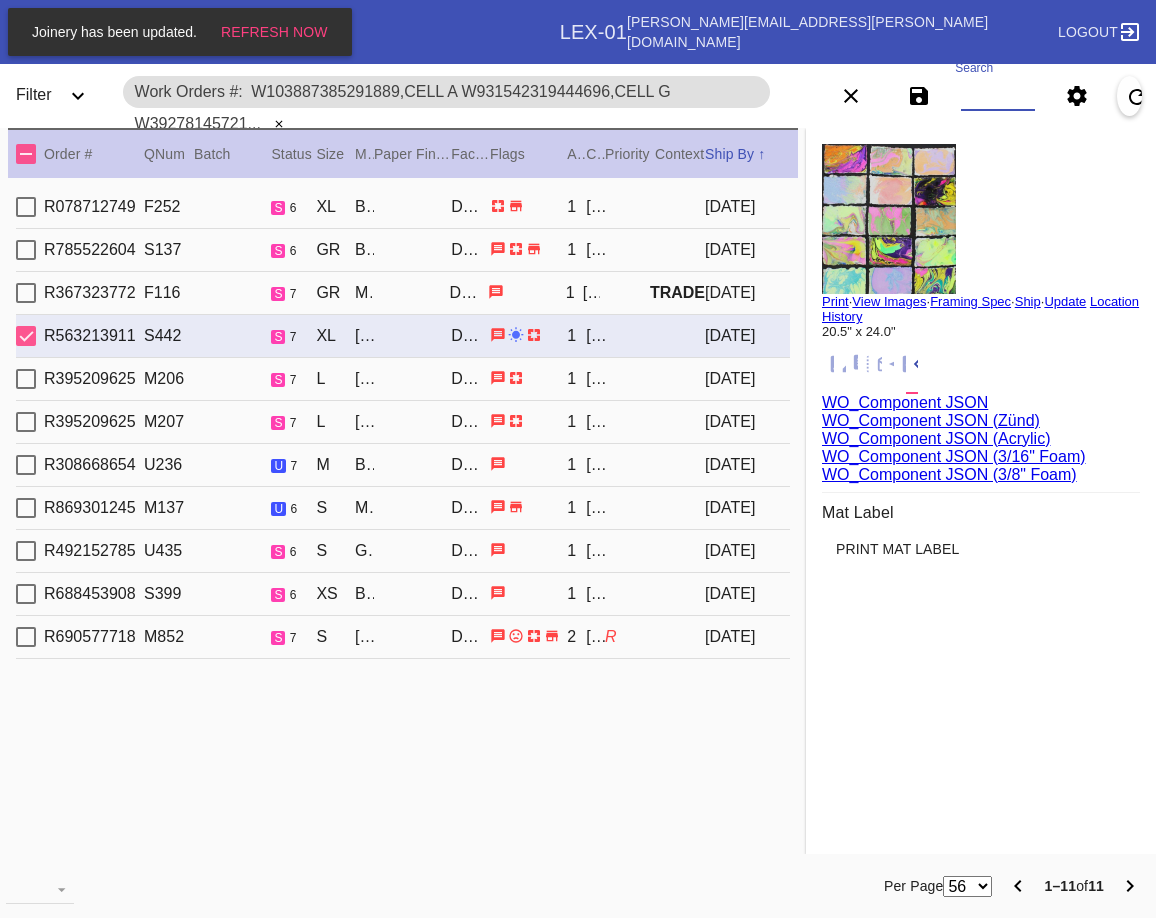 paste on "W110614927691706,Cell A W658089835709381,Cell G W292732277340672,Cell G" 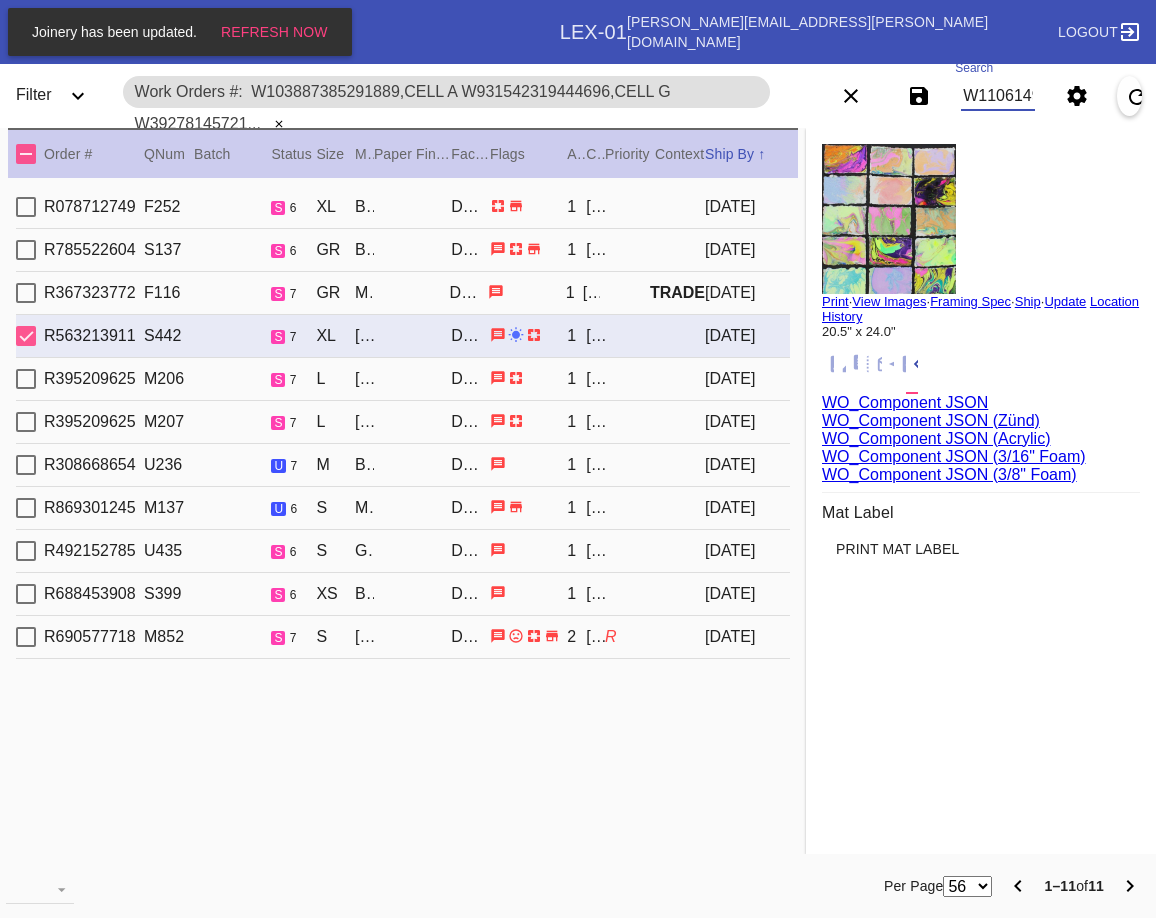 scroll, scrollTop: 0, scrollLeft: 527, axis: horizontal 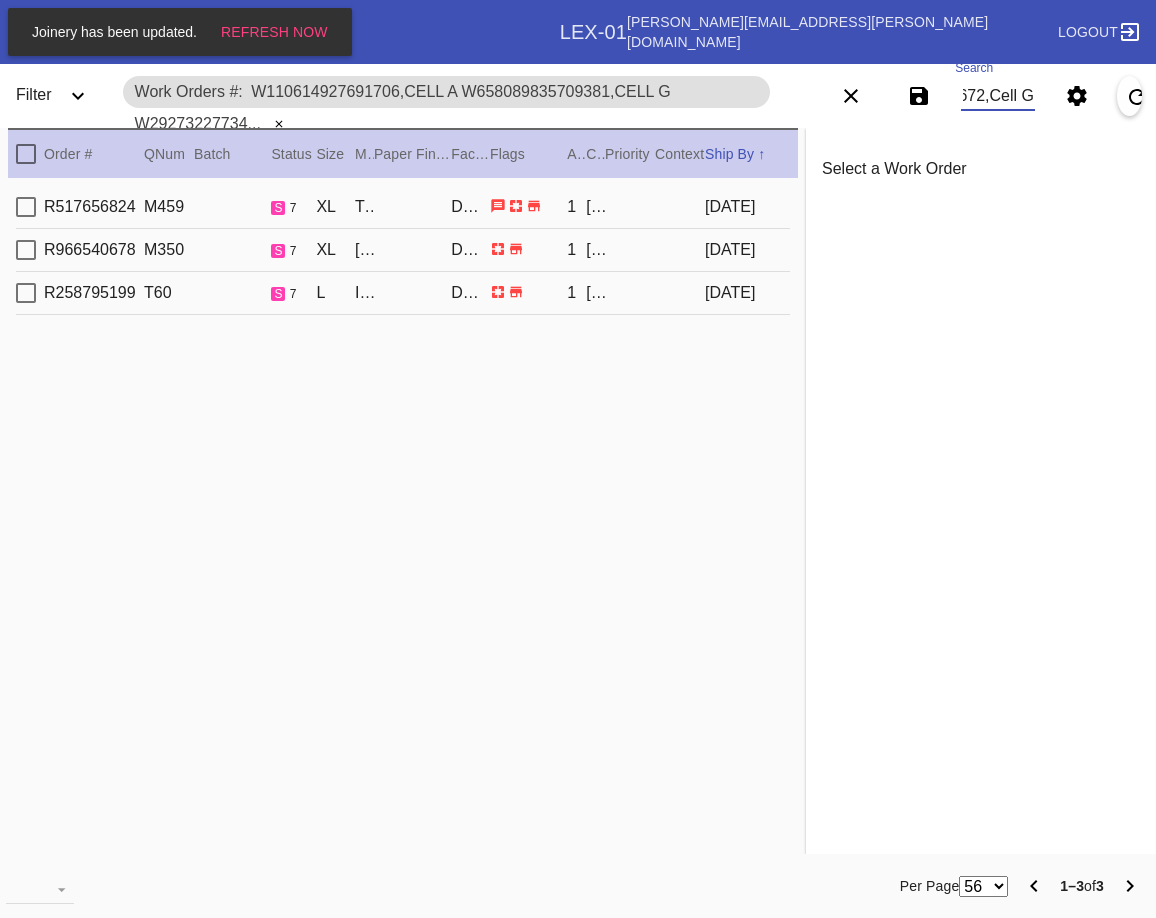 type on "W110614927691706,Cell A W658089835709381,Cell G W292732277340672,Cell G" 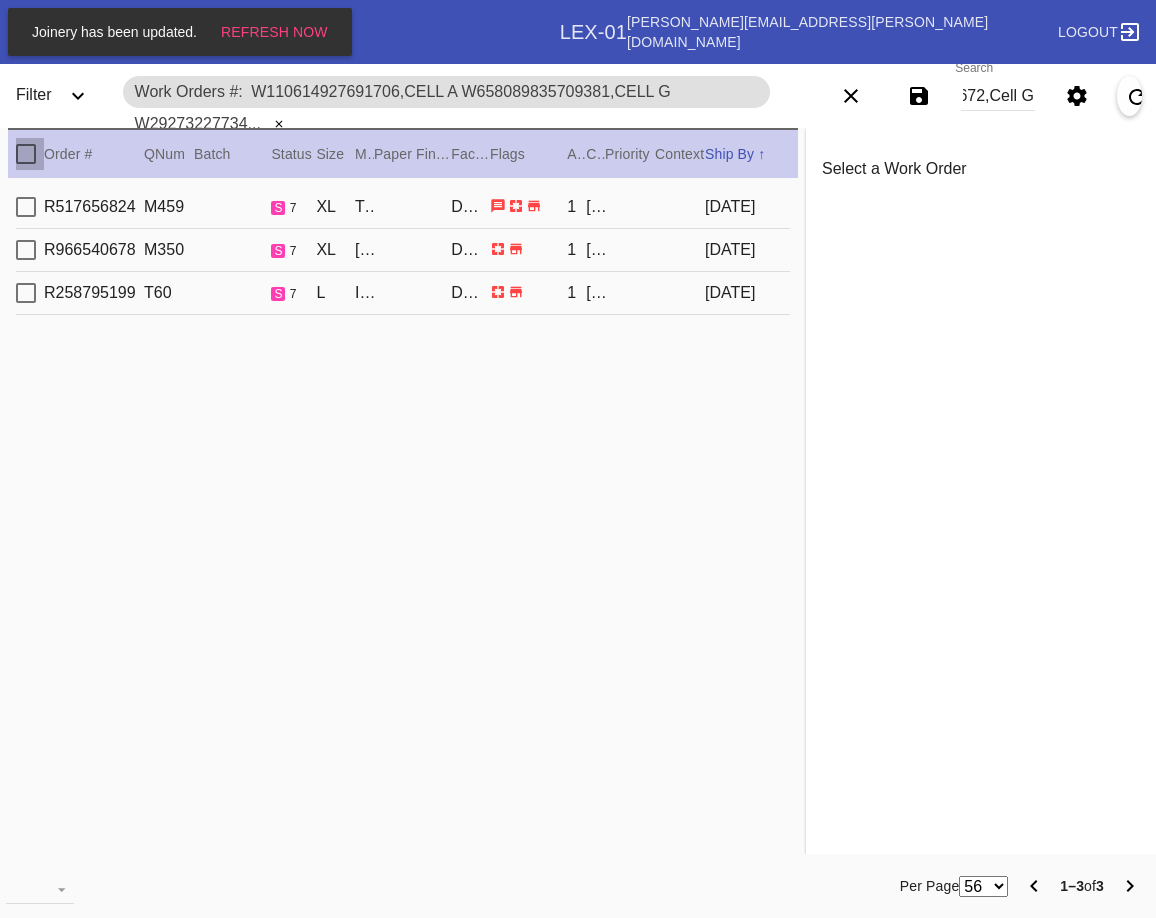 click at bounding box center (26, 154) 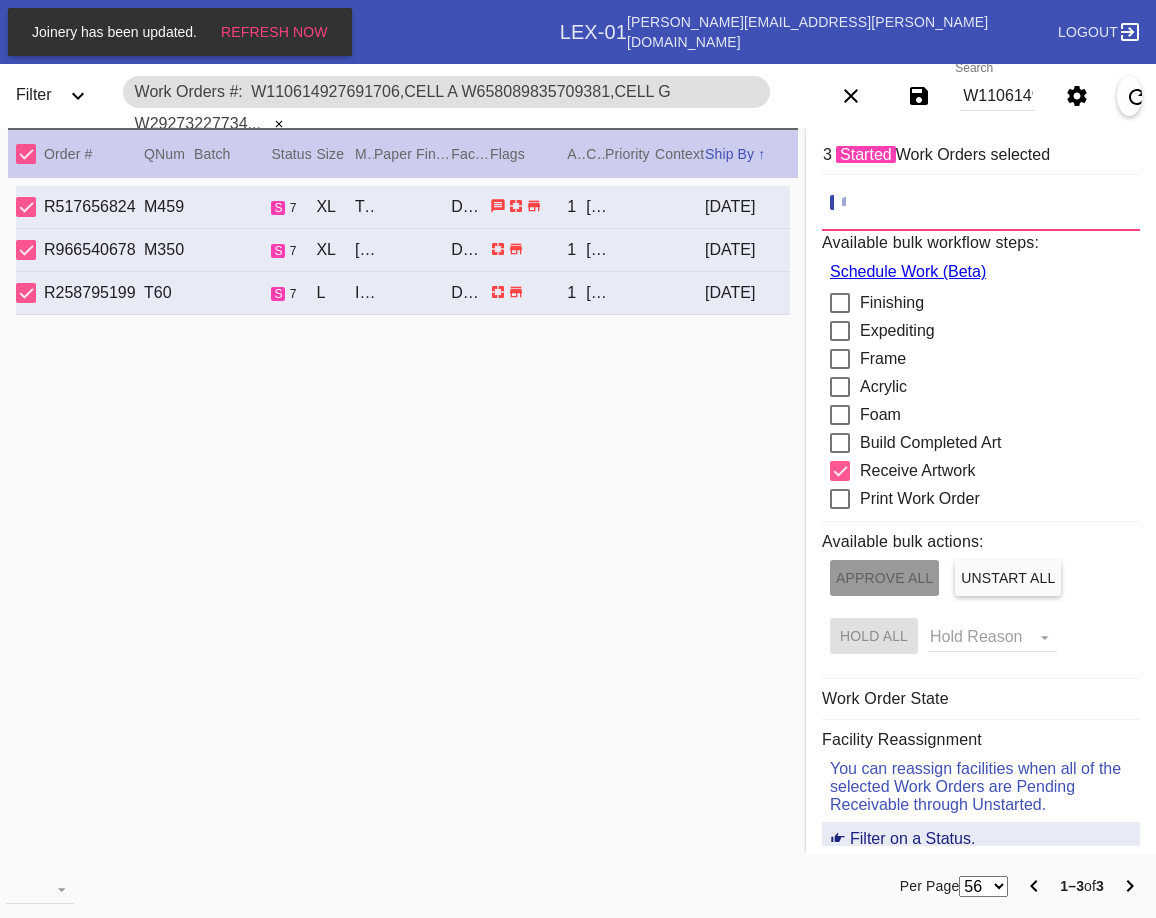 click 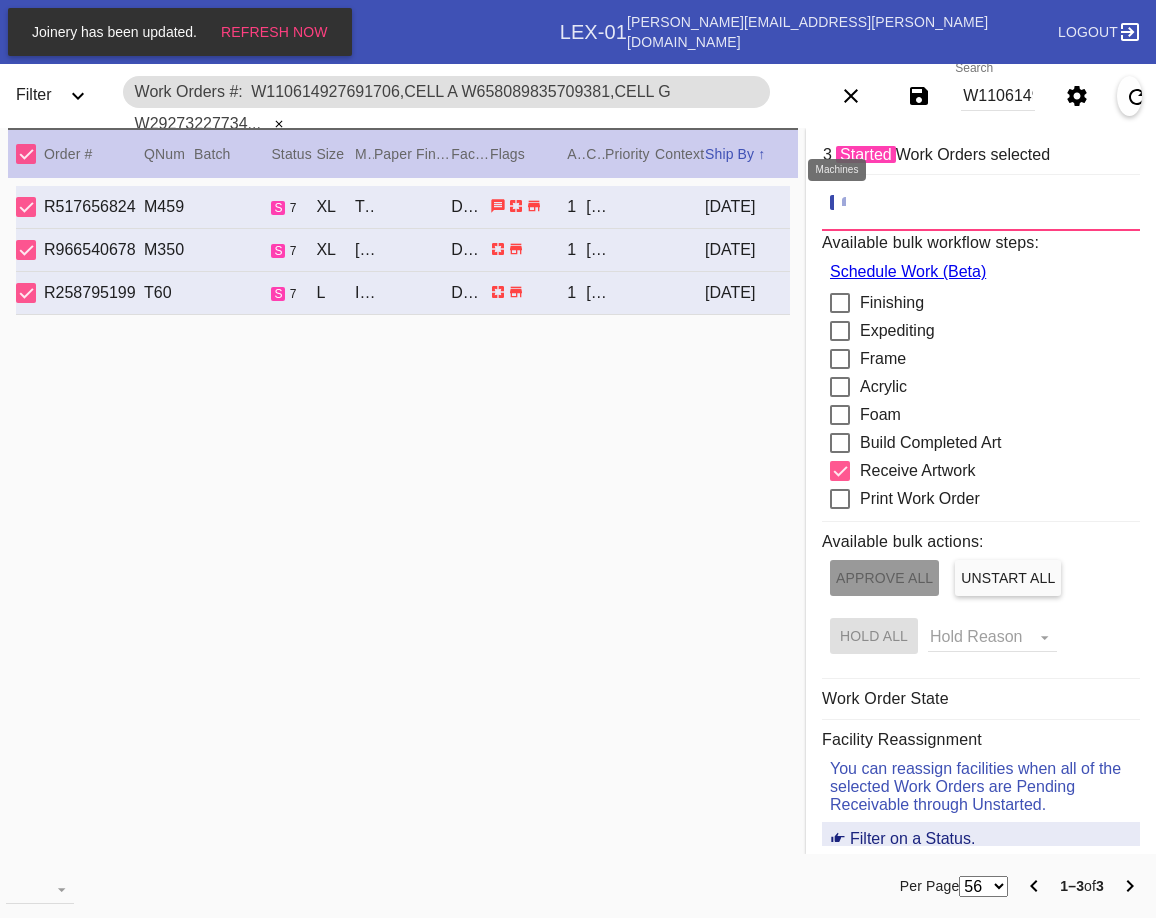click 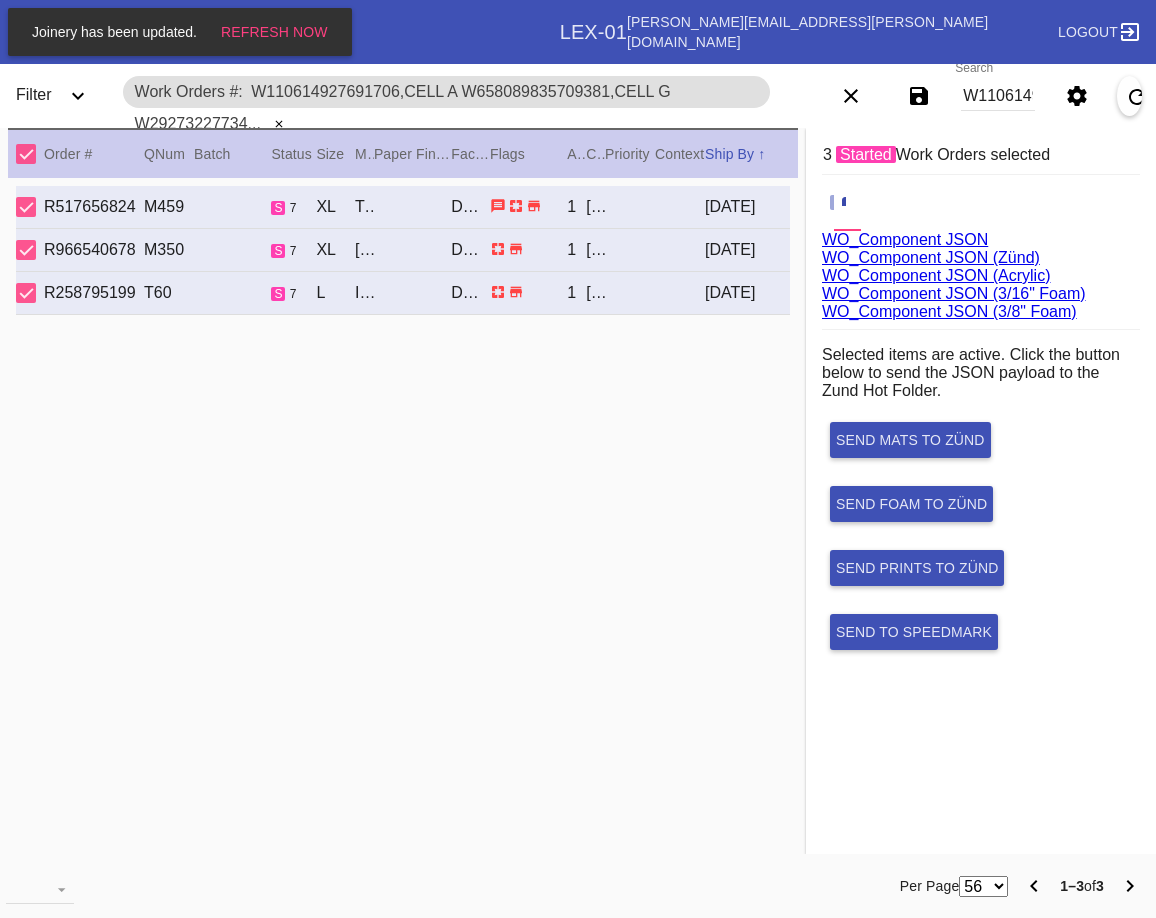 click on "W110614927691706,Cell A W658089835709381,Cell G W292732277340672,Cell G" at bounding box center (998, 96) 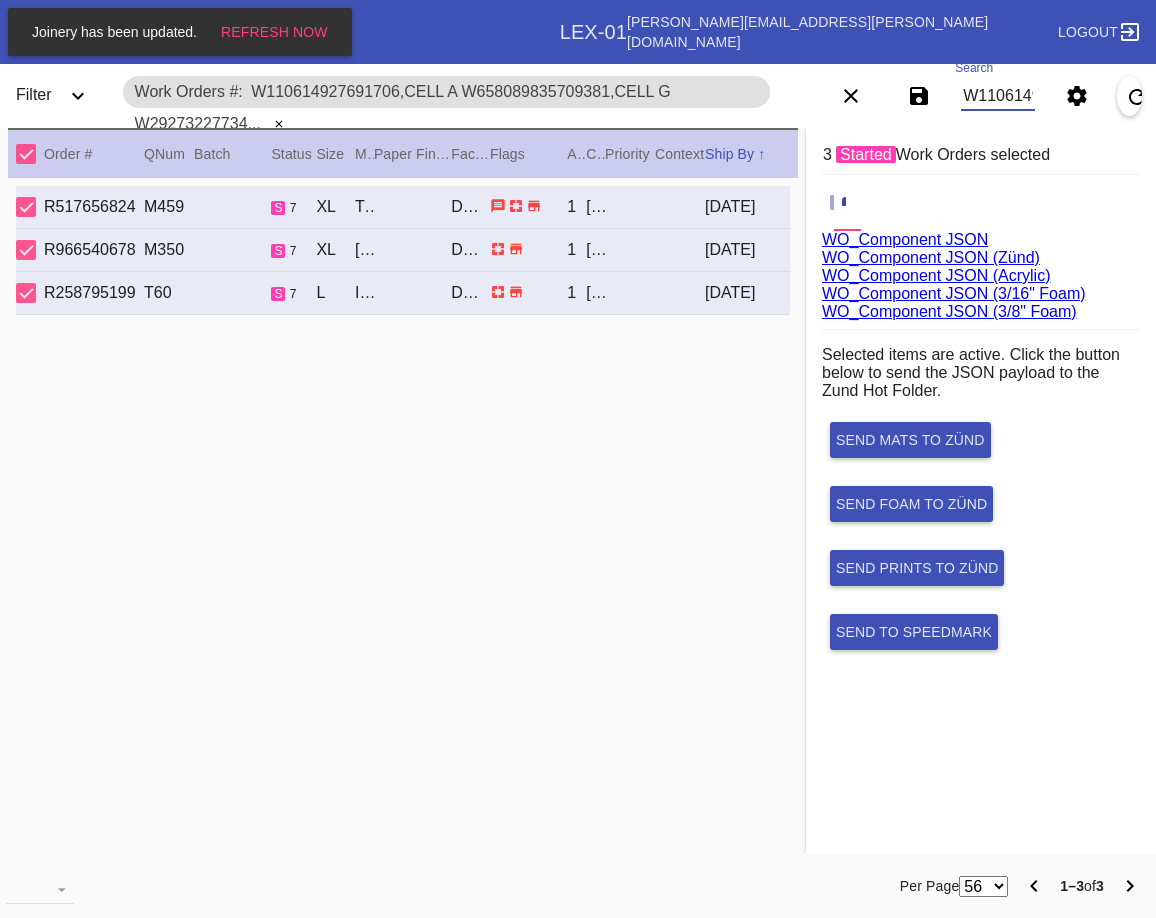 click on "W110614927691706,Cell A W658089835709381,Cell G W292732277340672,Cell G" at bounding box center (998, 96) 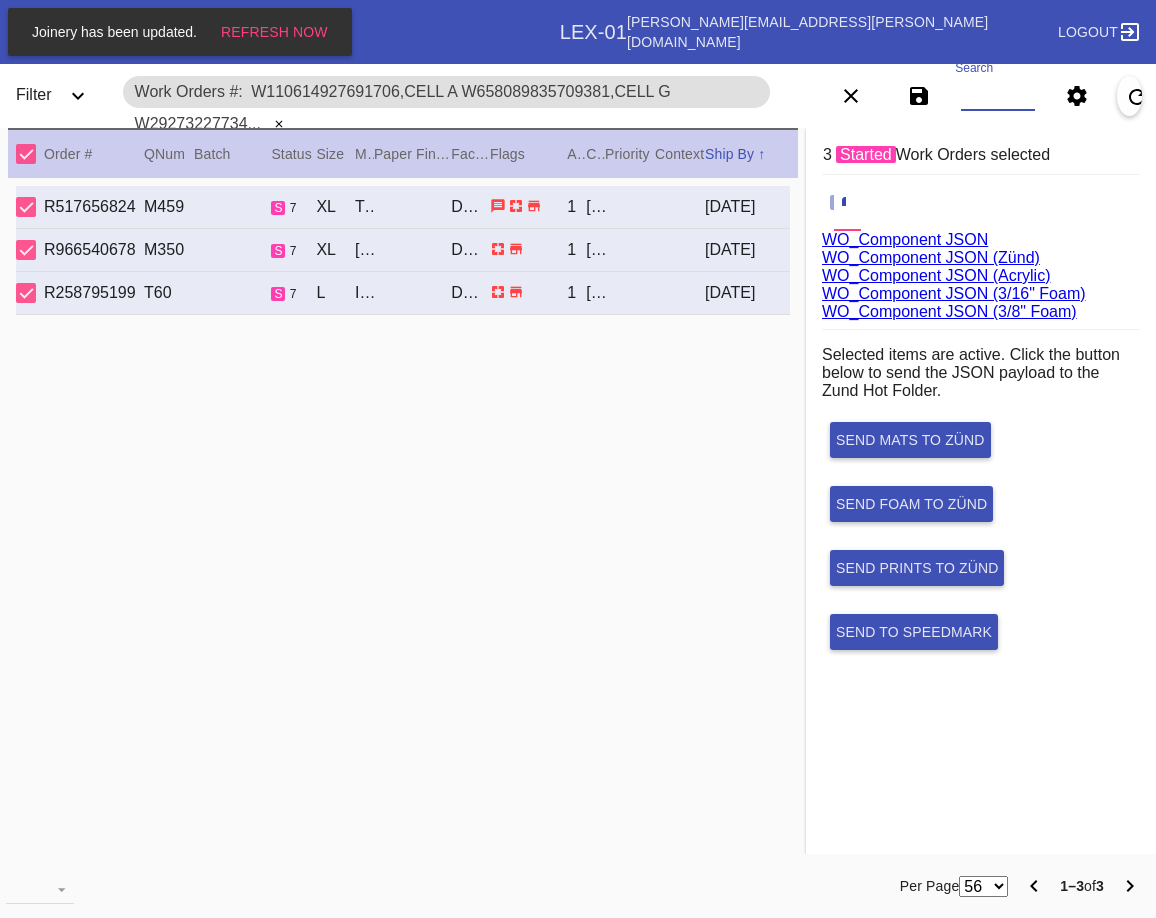 paste on "W189514031171908,Cell C W829634428301617,Cell C W301805151760556,Cell G W816729452628133,Cell C W365727667720576,Cell G W366786680927739,Cell F W966427745924702,Cell C W797269924617562,Cell E W785003919350729,Cell F W129849613945142,Cell G W359735081566192,Cell B W440363249334474,Cell E W583010848462237,Cell E W199465312569444,Cell E W522573284814897,Cell E W437244854415276,Cell E W715254262074026,Cell E" 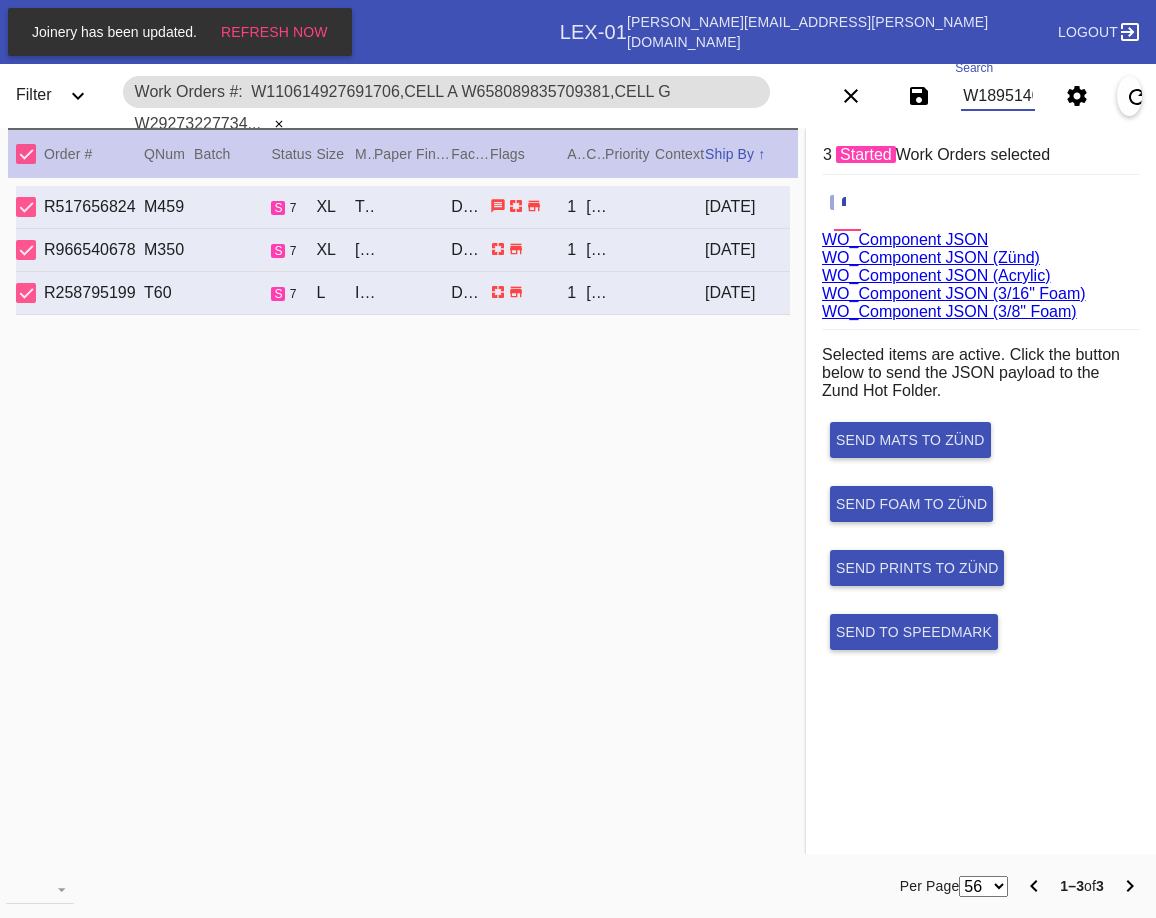 scroll, scrollTop: 0, scrollLeft: 3334, axis: horizontal 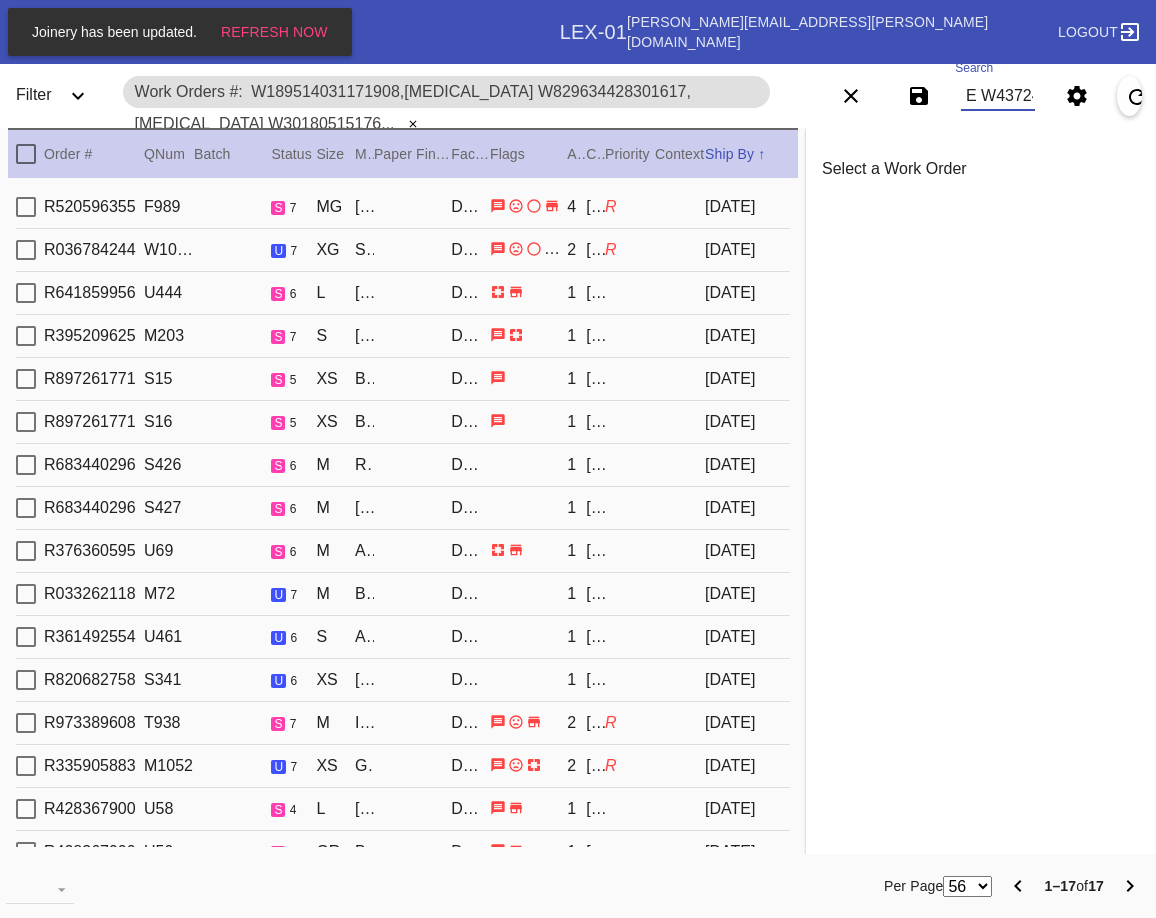 click at bounding box center (26, 154) 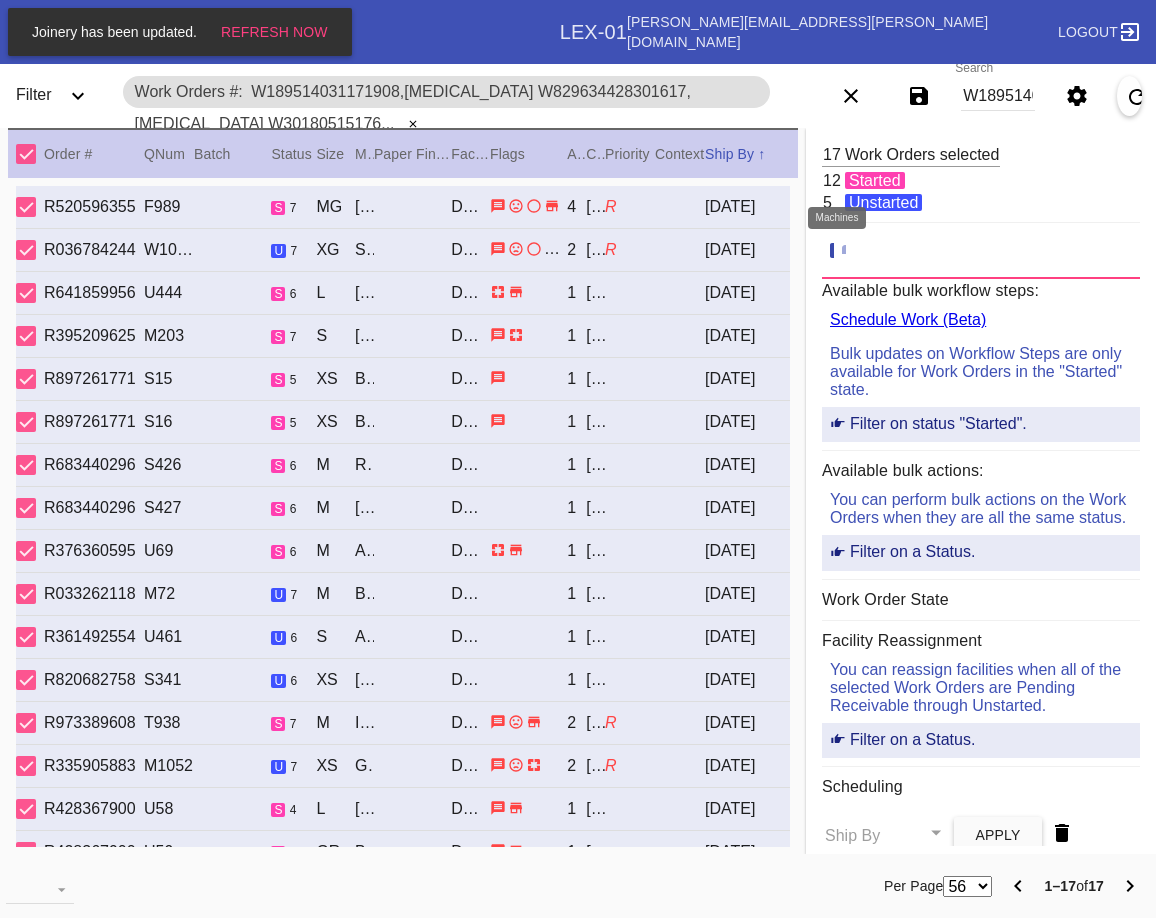 click 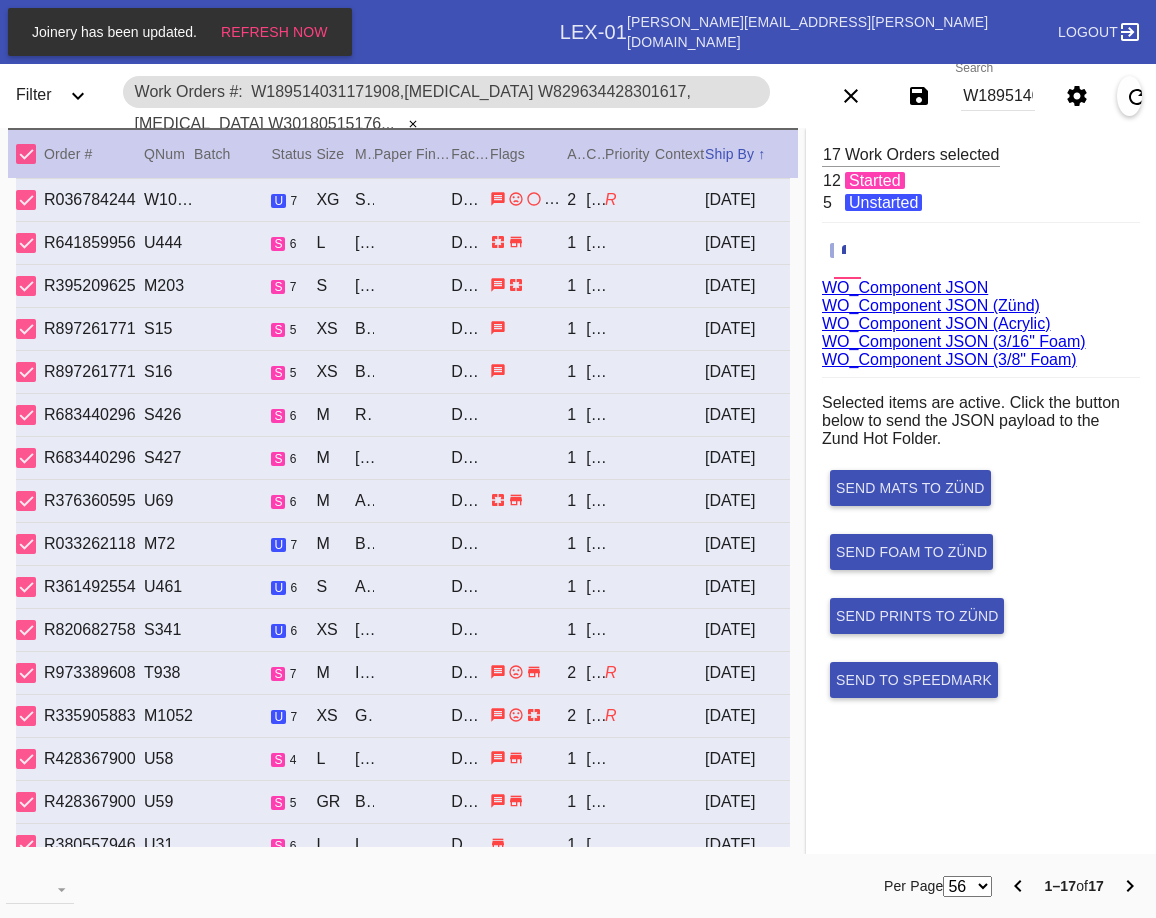 scroll, scrollTop: 78, scrollLeft: 0, axis: vertical 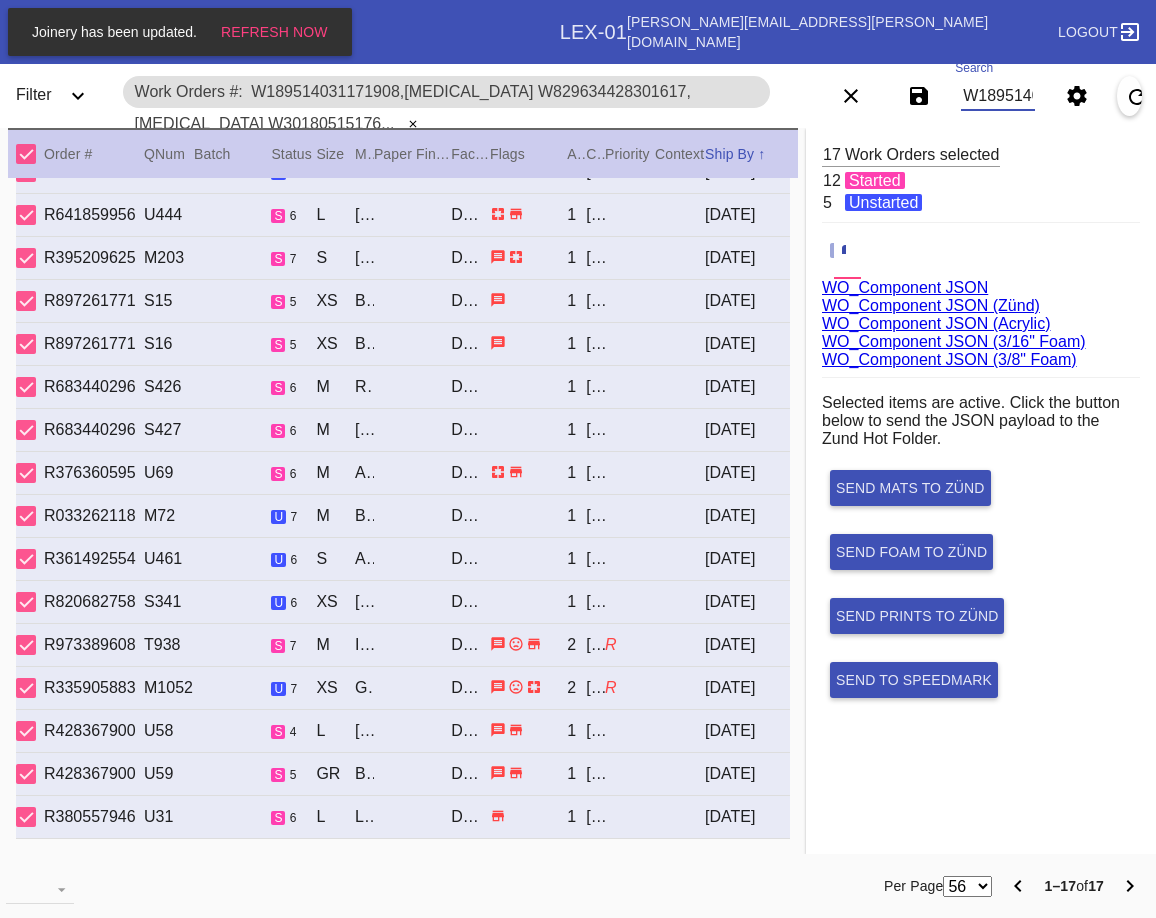 click on "W189514031171908,Cell C W829634428301617,Cell C W301805151760556,Cell G W816729452628133,Cell C W365727667720576,Cell G W366786680927739,Cell F W966427745924702,Cell C W797269924617562,Cell E W785003919350729,Cell F W129849613945142,Cell G W359735081566192,Cell B W440363249334474,Cell E W583010848462237,Cell E W199465312569444,Cell E W522573284814897,Cell E W437244854415276,Cell E W715254262074026,Cell E" at bounding box center [998, 96] 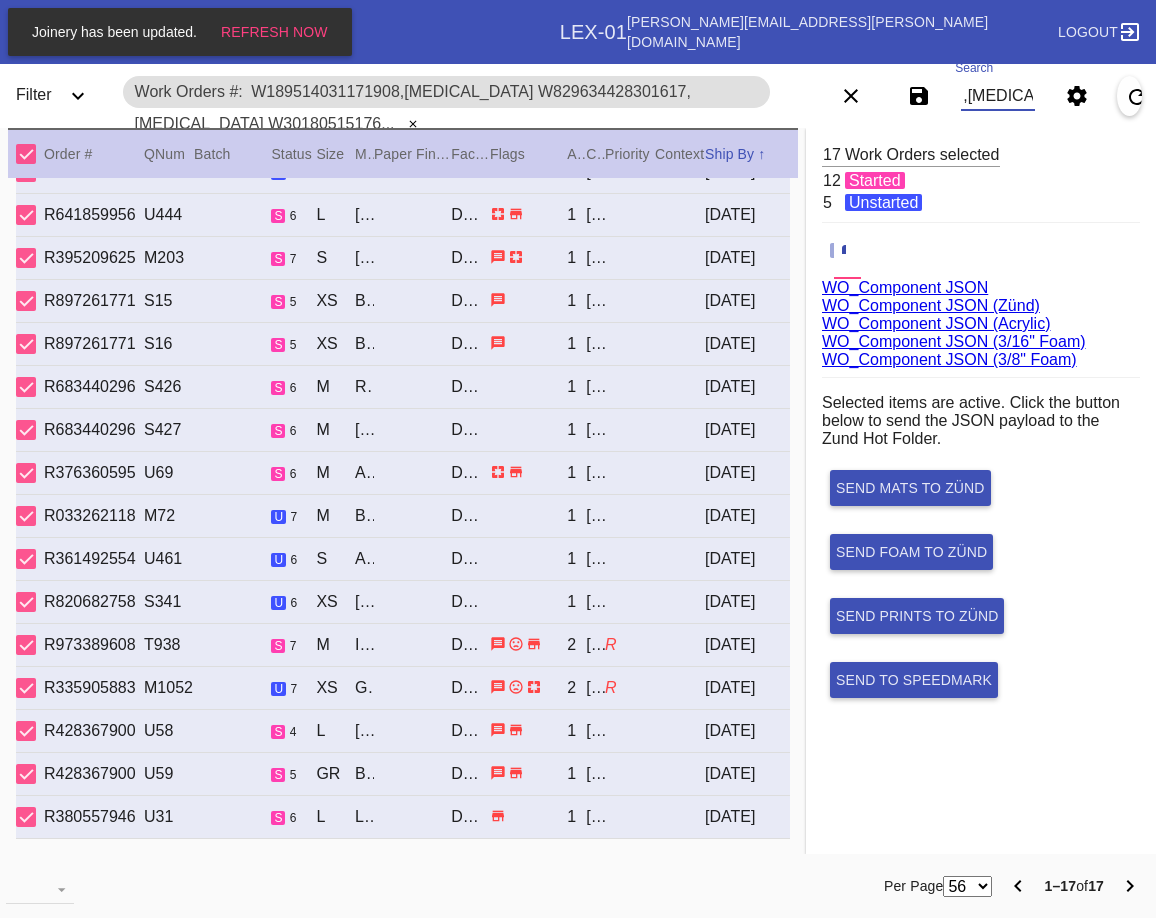 paste on "W309215110746199,Cell A W366411635646095,Cell A W232646953819722,Cell E W173953945811504,Cell F W646928109051620,Cell B W700418491265007,Cell C W550441522877856,Cell A W720371642622569,Cell C W819895434854801,Cell B" 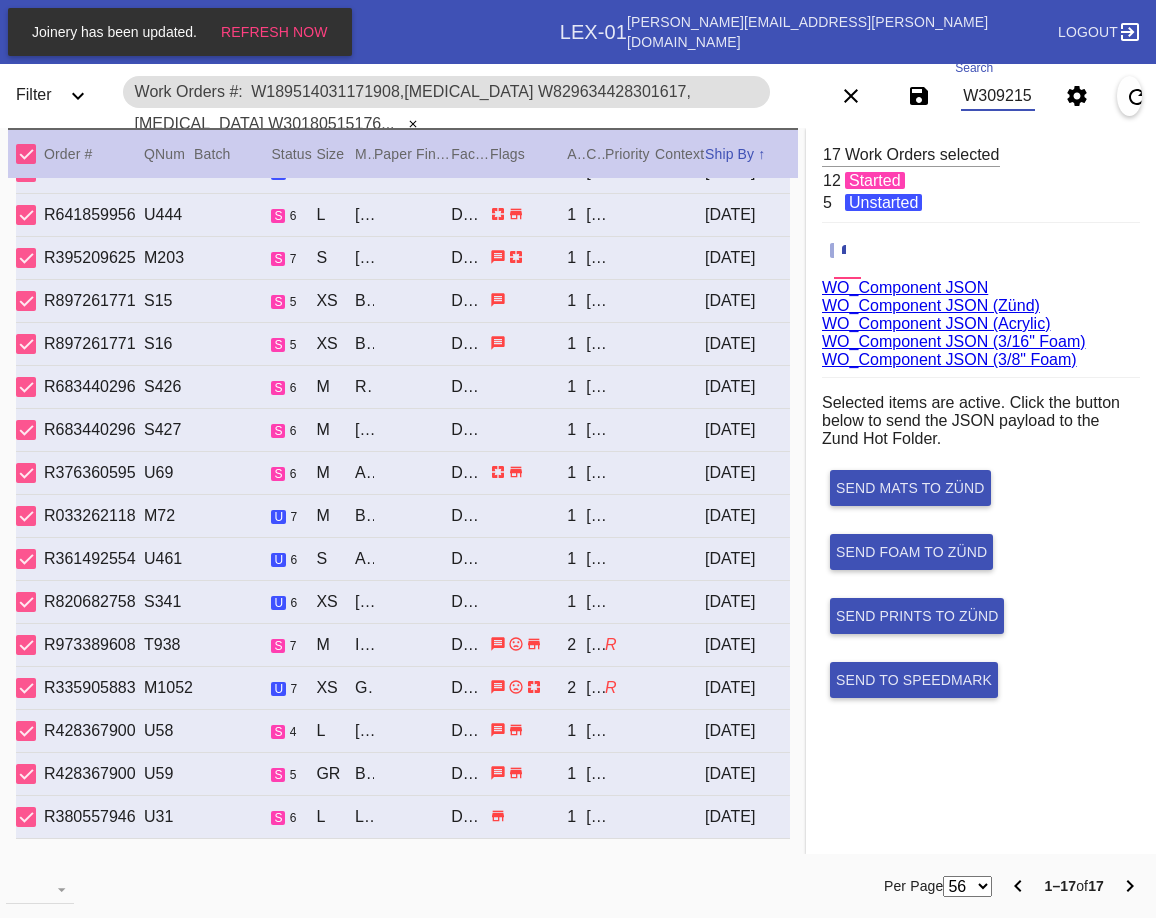 scroll, scrollTop: 0, scrollLeft: 1720, axis: horizontal 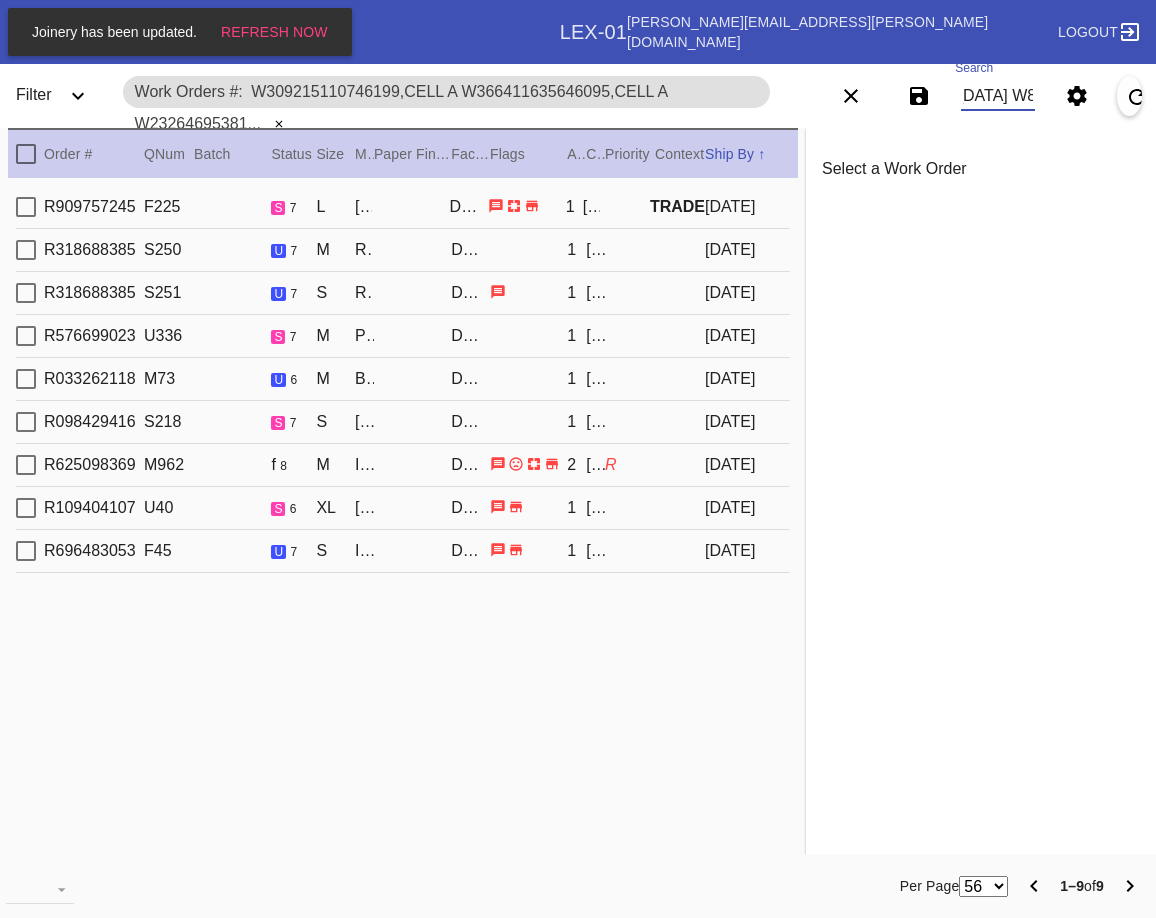 type on "W309215110746199,Cell A W366411635646095,Cell A W232646953819722,Cell E W173953945811504,Cell F W646928109051620,Cell B W700418491265007,Cell C W550441522877856,Cell A W720371642622569,Cell C W819895434854801,Cell B" 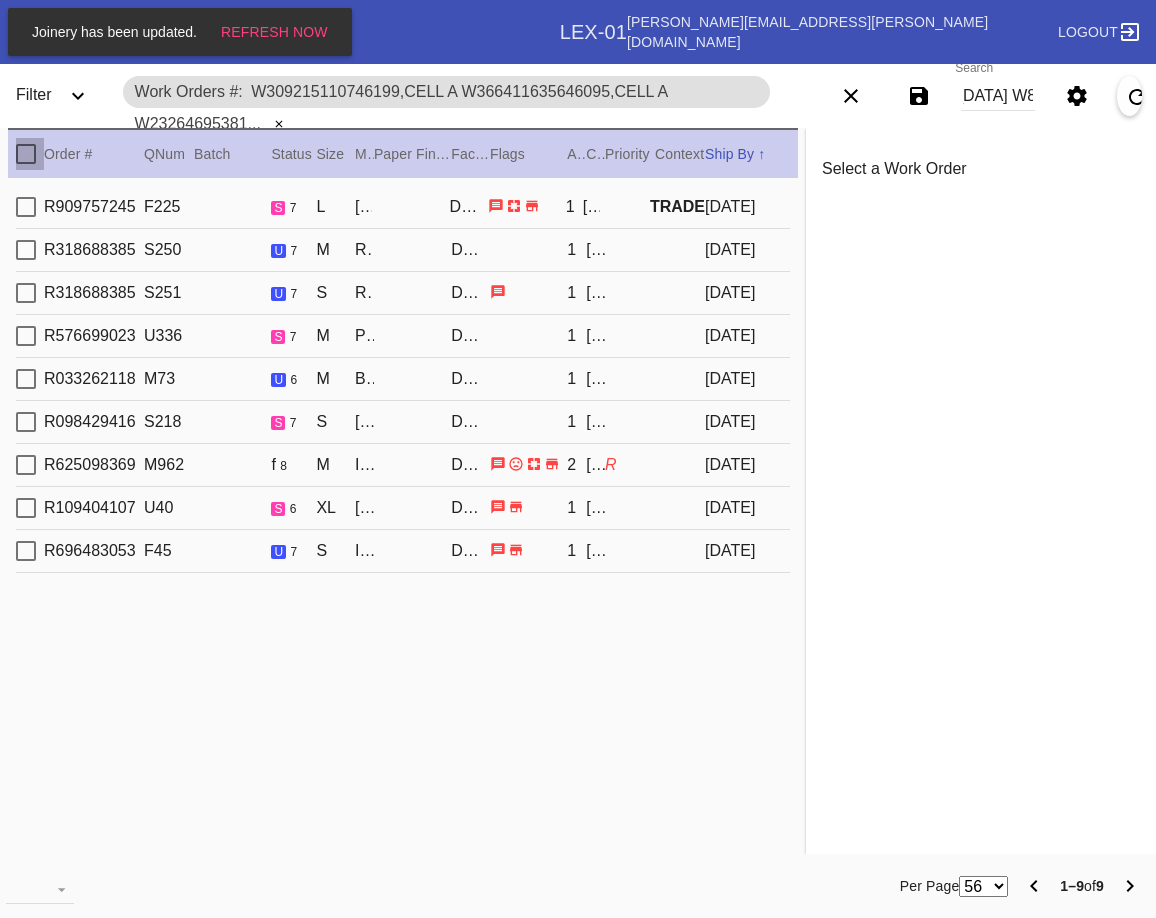click at bounding box center (26, 154) 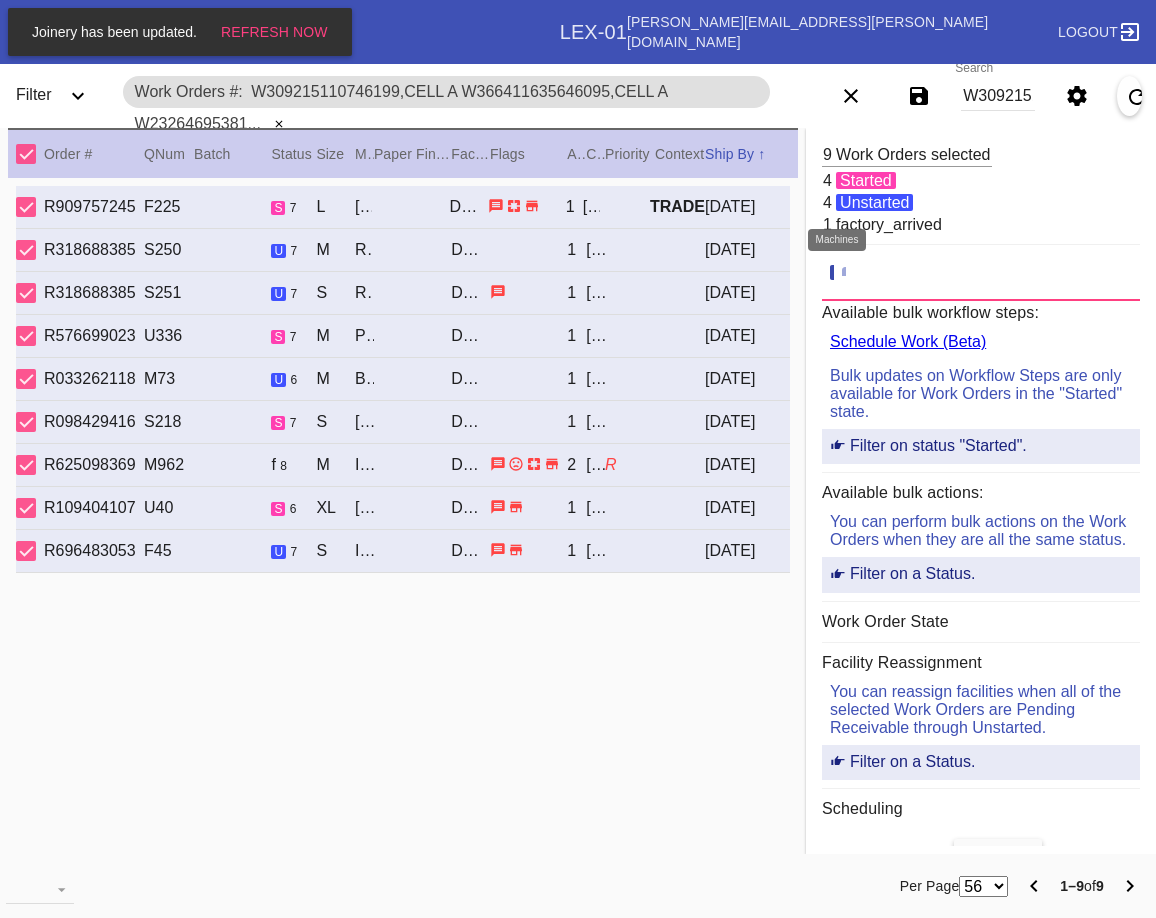 click 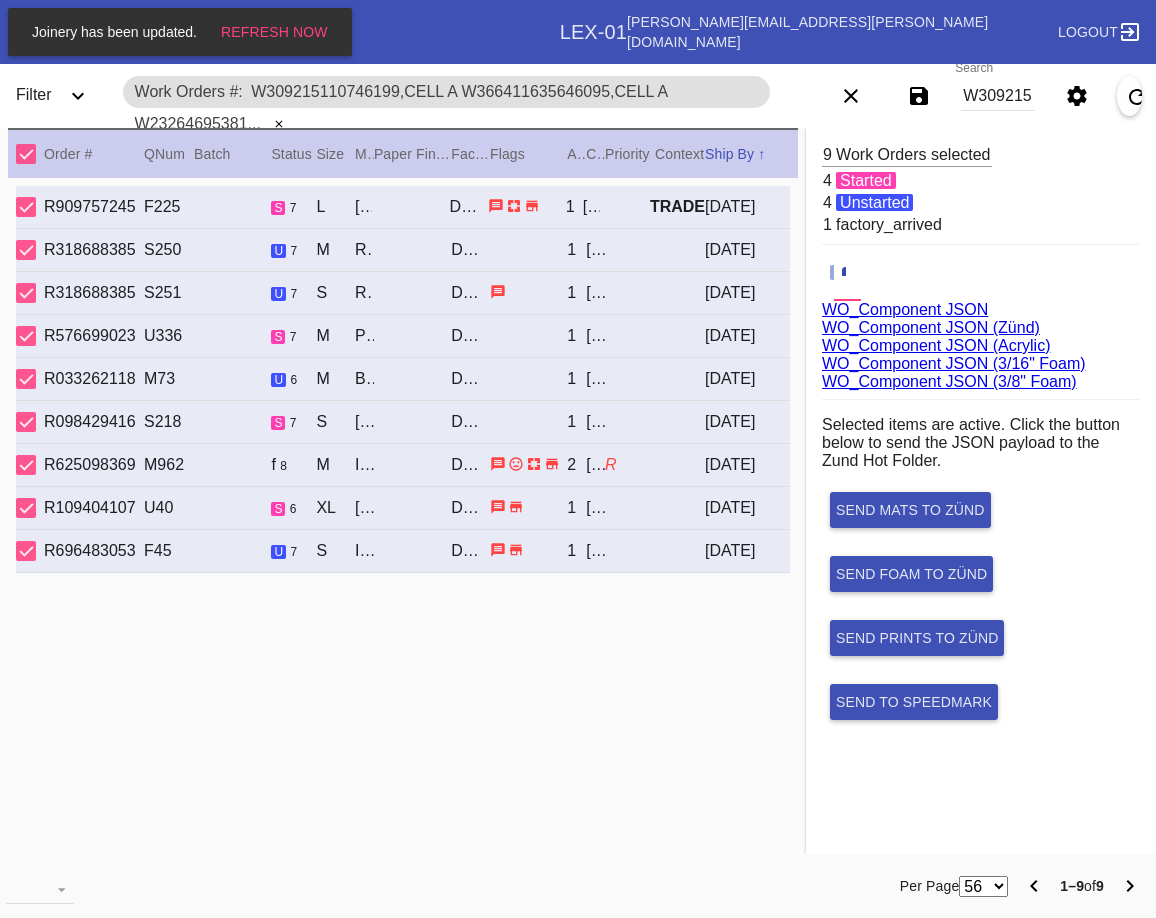 drag, startPoint x: 1041, startPoint y: 116, endPoint x: 1007, endPoint y: 93, distance: 41.04875 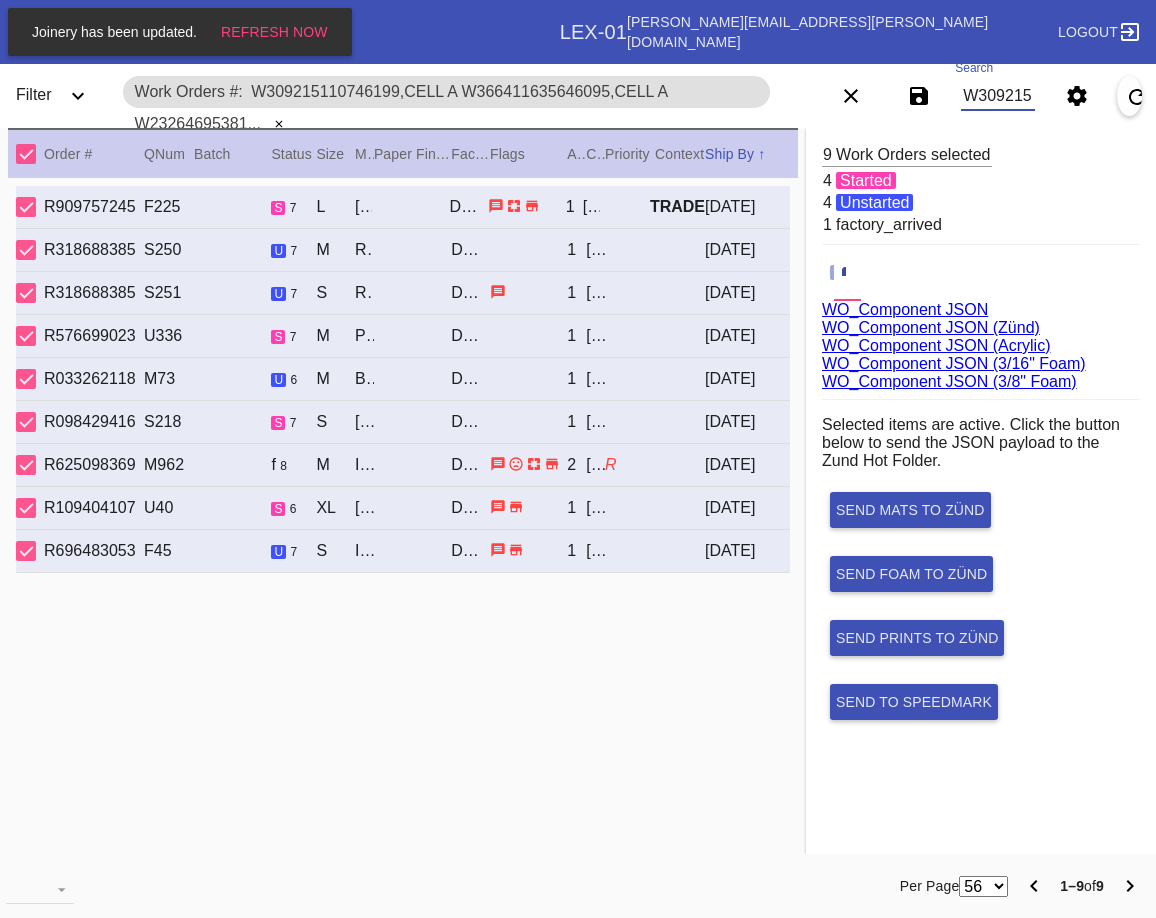 click on "W309215110746199,Cell A W366411635646095,Cell A W232646953819722,Cell E W173953945811504,Cell F W646928109051620,Cell B W700418491265007,Cell C W550441522877856,Cell A W720371642622569,Cell C W819895434854801,Cell B" at bounding box center [998, 96] 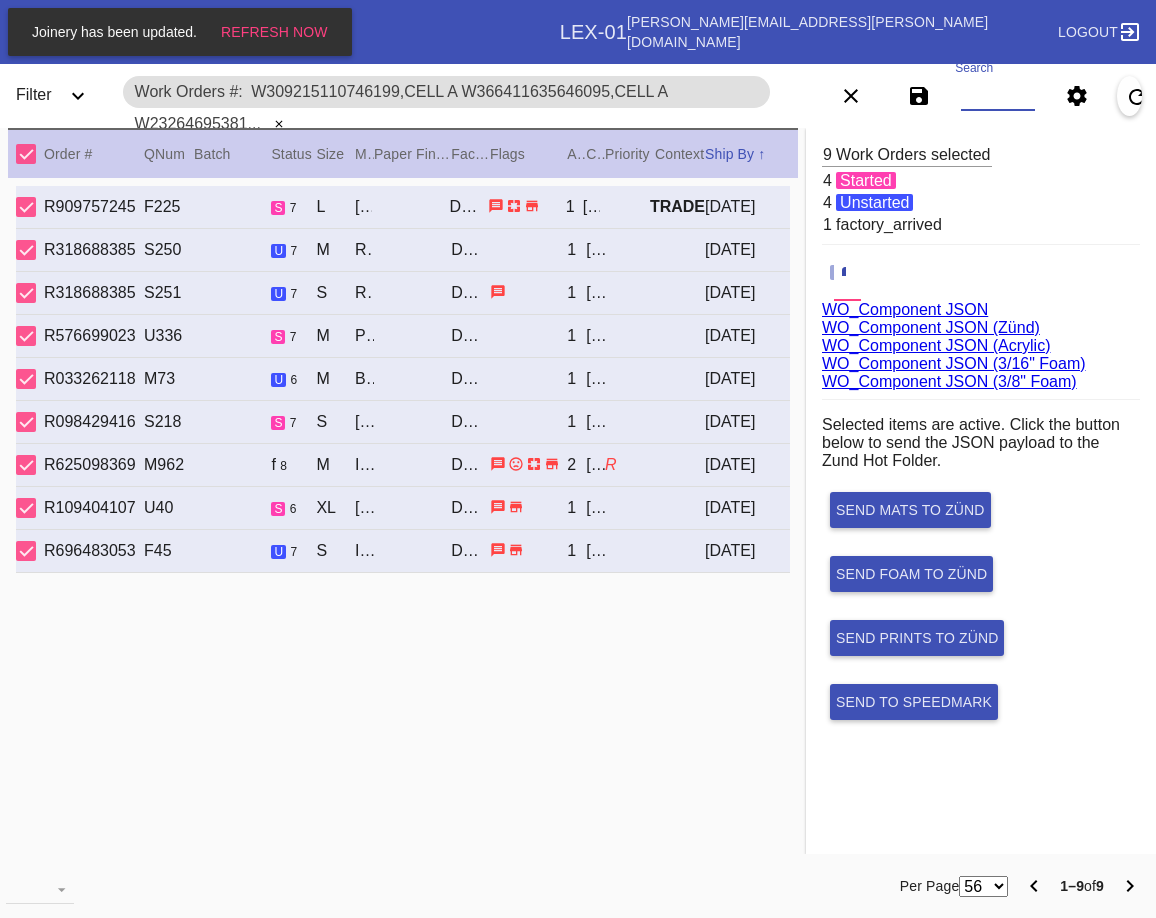 paste on "W309215110746199,Cell A W366411635646095,Cell A W232646953819722,Cell E W173953945811504,Cell F W646928109051620,Cell B W700418491265007,Cell C W550441522877856,Cell A W720371642622569,Cell C W819895434854801,Cell B W477899819117728,Cell E" 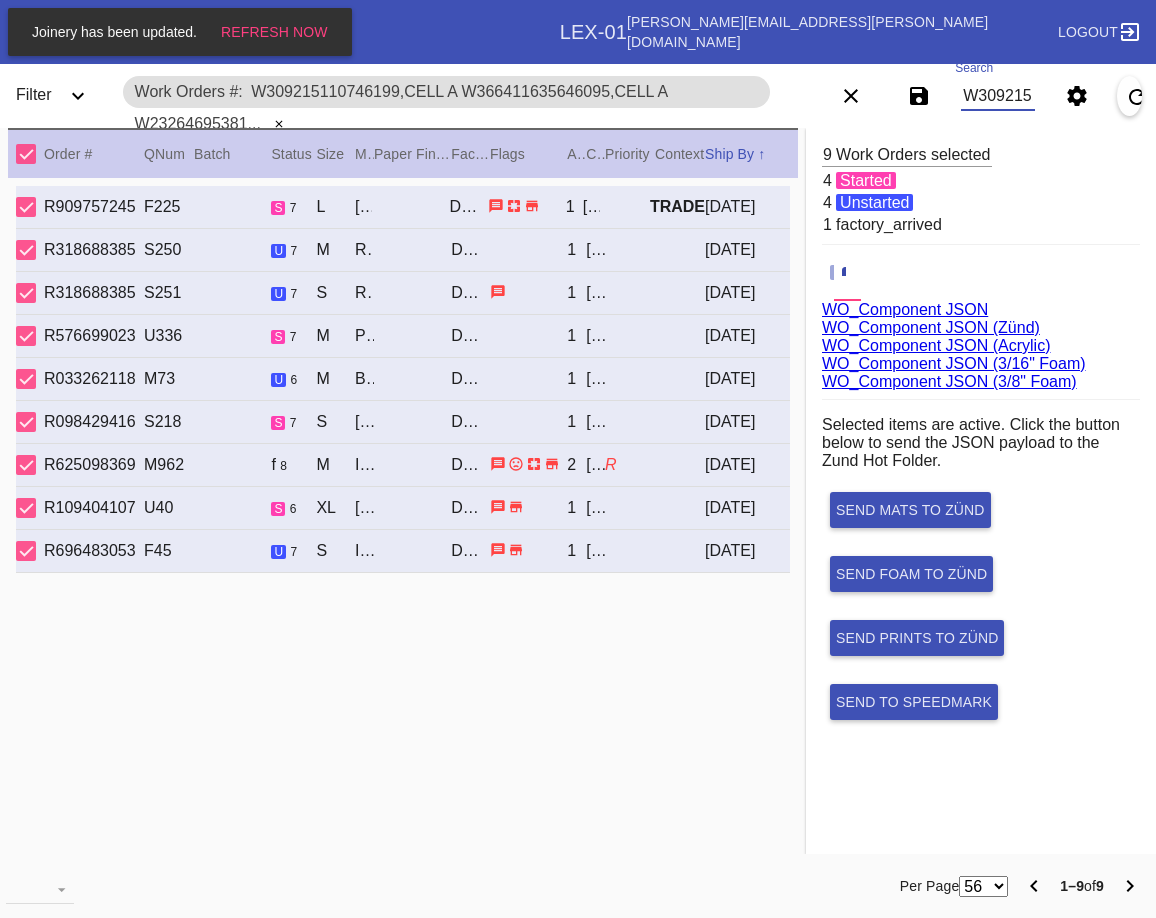 scroll, scrollTop: 0, scrollLeft: 1918, axis: horizontal 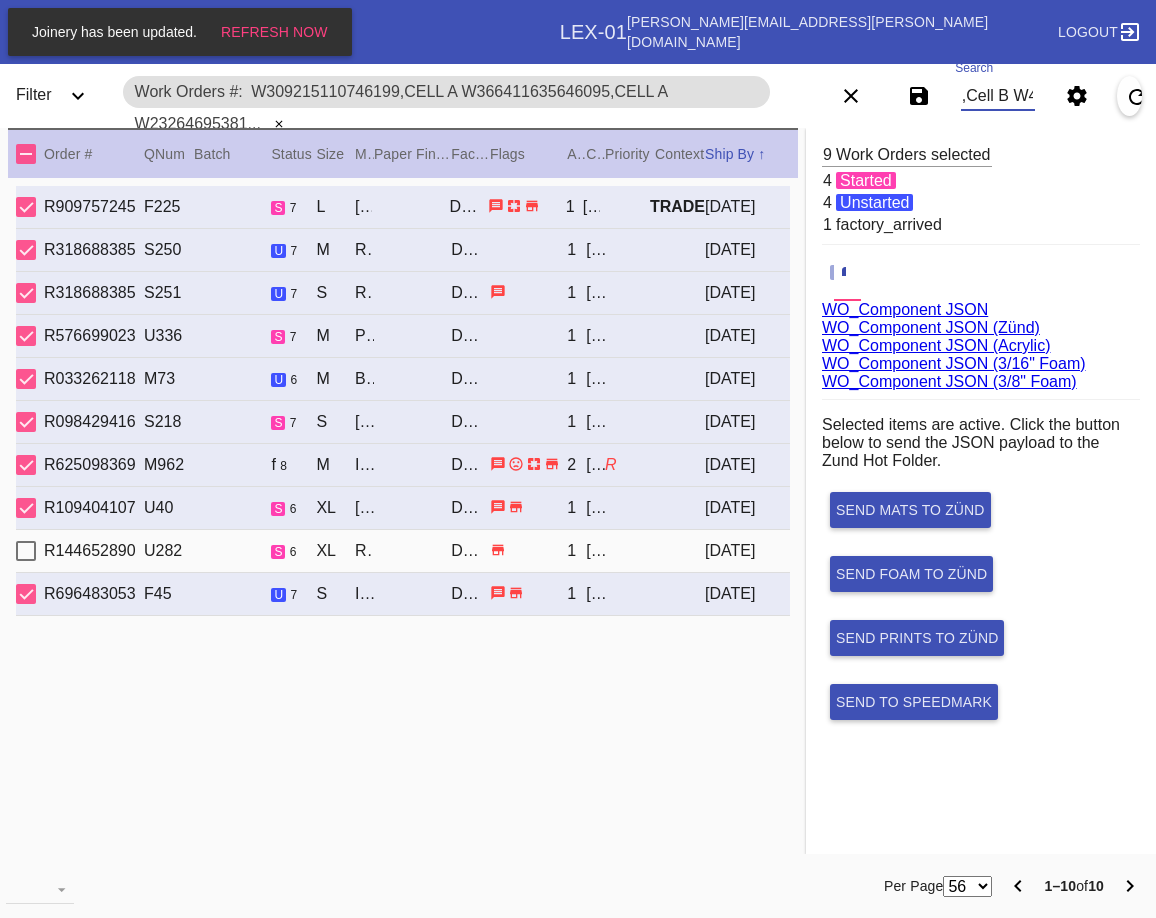 type on "W309215110746199,Cell A W366411635646095,Cell A W232646953819722,Cell E W173953945811504,Cell F W646928109051620,Cell B W700418491265007,Cell C W550441522877856,Cell A W720371642622569,Cell C W819895434854801,Cell B W477899819117728,Cell E" 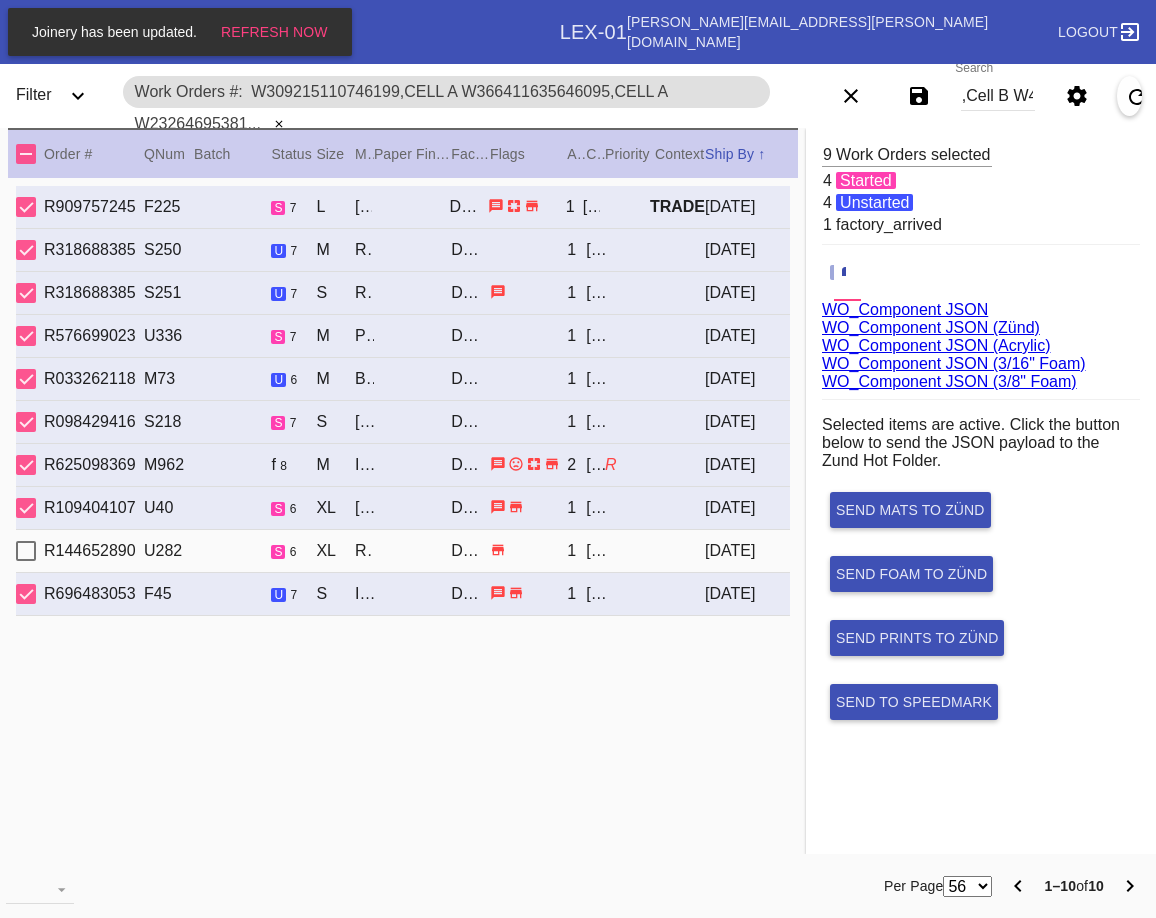 click on "R909757245 F225 s   7 L Mercer Slim / White DCA-05 1 Samantha Dittler
TRADE 2025-07-10 R318688385 S250 u   7 M Rosemont / Digital White DCA-05 1 Carlyn Staudt
2025-07-10 R318688385 S251 u   7 S Rosemont / Dove White DCA-05 1 Carlyn Staudt
2025-07-10 R576699023 U336 s   7 M Providence / Dove White DCA-05 1 Lily Tracy
2025-07-10 R033262118 M73 u   6 M Bali / Blue - Linen DCA-05 1 Siddharth Sridhar
2025-07-10 R098429416 S218 s   7 S Mercer Slim / Dove White DCA-05 1 Megan Don
2025-07-10 R625098369 M962 f   8 M Irvine Slim / White DCA-05 2 Josie Hill
R
2025-07-11 R109404107 U40 s   6 XL Wren / Warm Blue - Silk DCA-05 1 Michelle Molitor
2025-07-11 R144652890 U282 s   6 XL Richmond / Off-White With Black Core DCA-05 1 John Franklin Threlkeld
2025-07-11 R696483053 F45 u   7 S Irvine Slim / Fabric White DCA-05 1 Emily Spratt
2025-07-11" at bounding box center (403, 512) 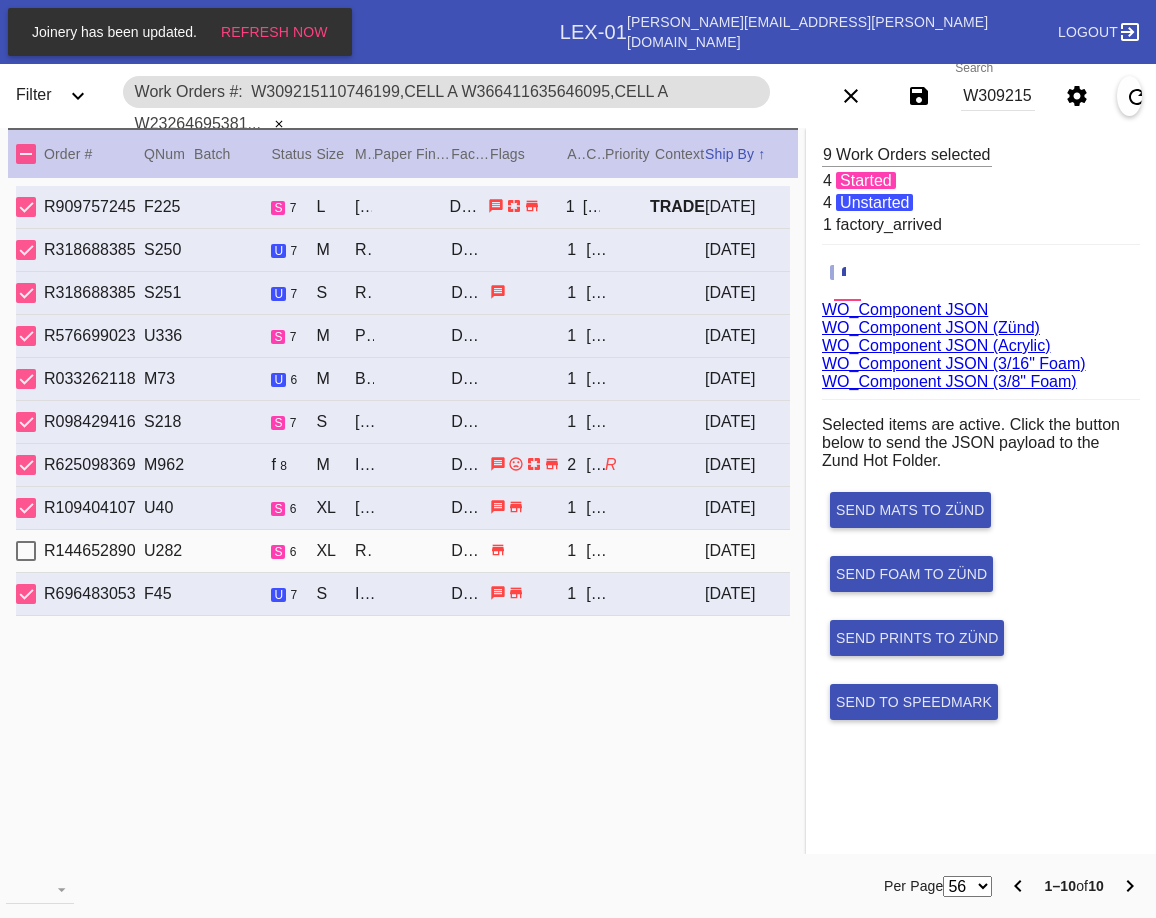 click at bounding box center [26, 551] 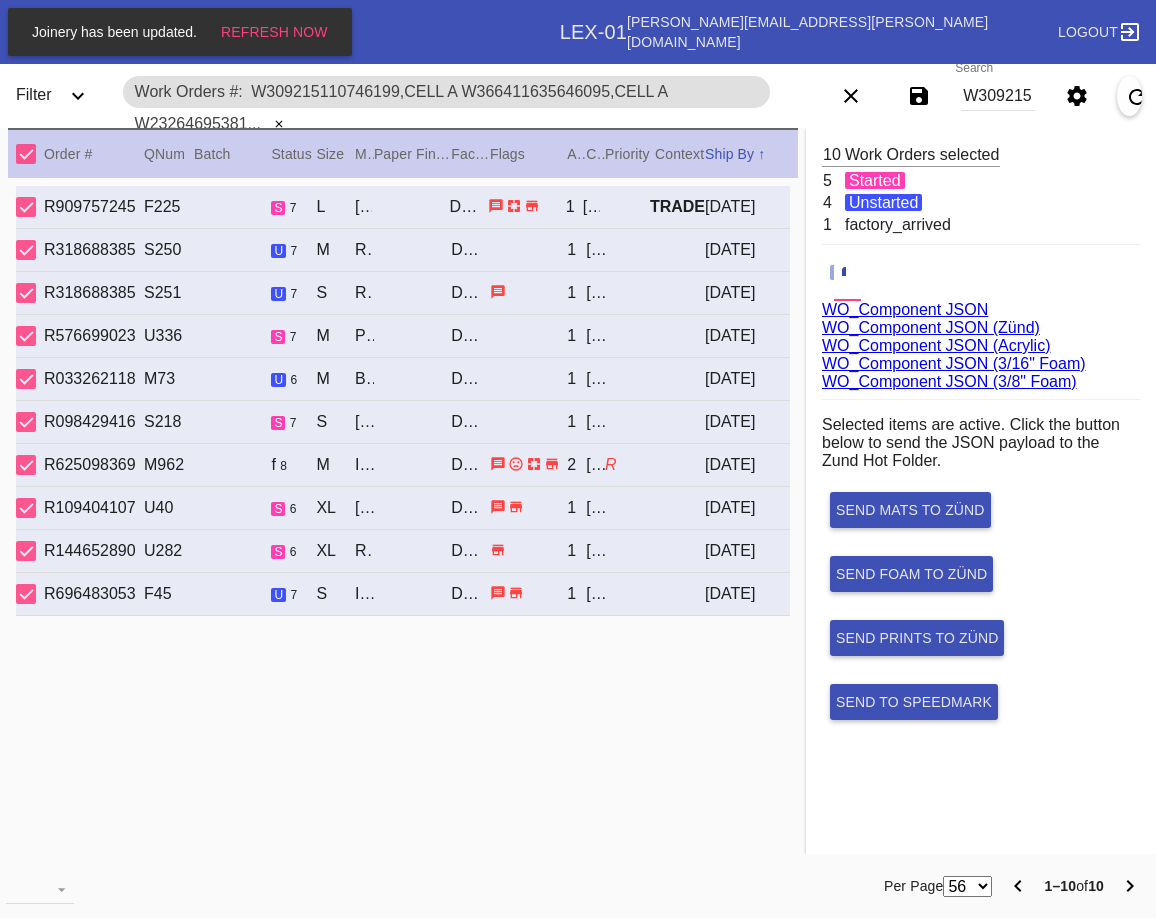 drag, startPoint x: 951, startPoint y: 336, endPoint x: 955, endPoint y: 348, distance: 12.649111 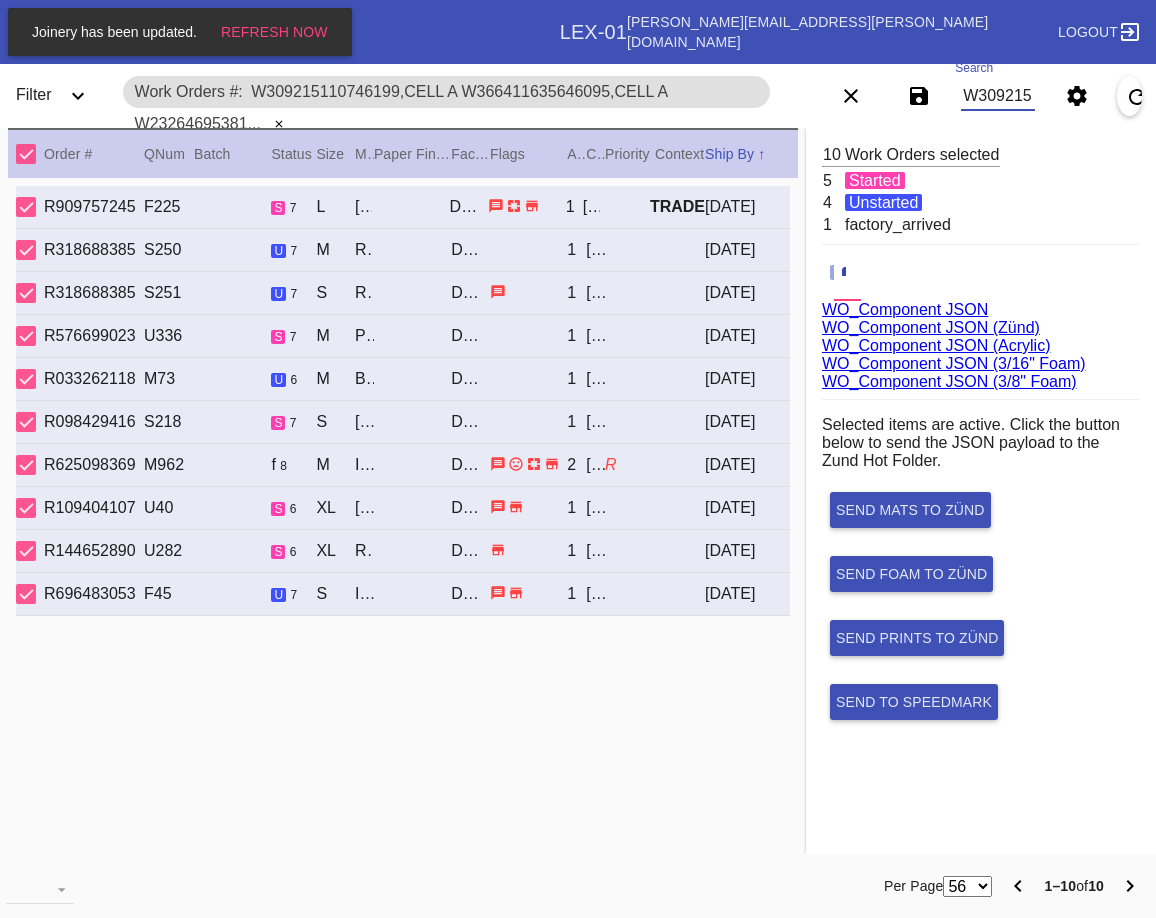 click on "W309215110746199,Cell A W366411635646095,Cell A W232646953819722,Cell E W173953945811504,Cell F W646928109051620,Cell B W700418491265007,Cell C W550441522877856,Cell A W720371642622569,Cell C W819895434854801,Cell B W477899819117728,Cell E" at bounding box center [998, 96] 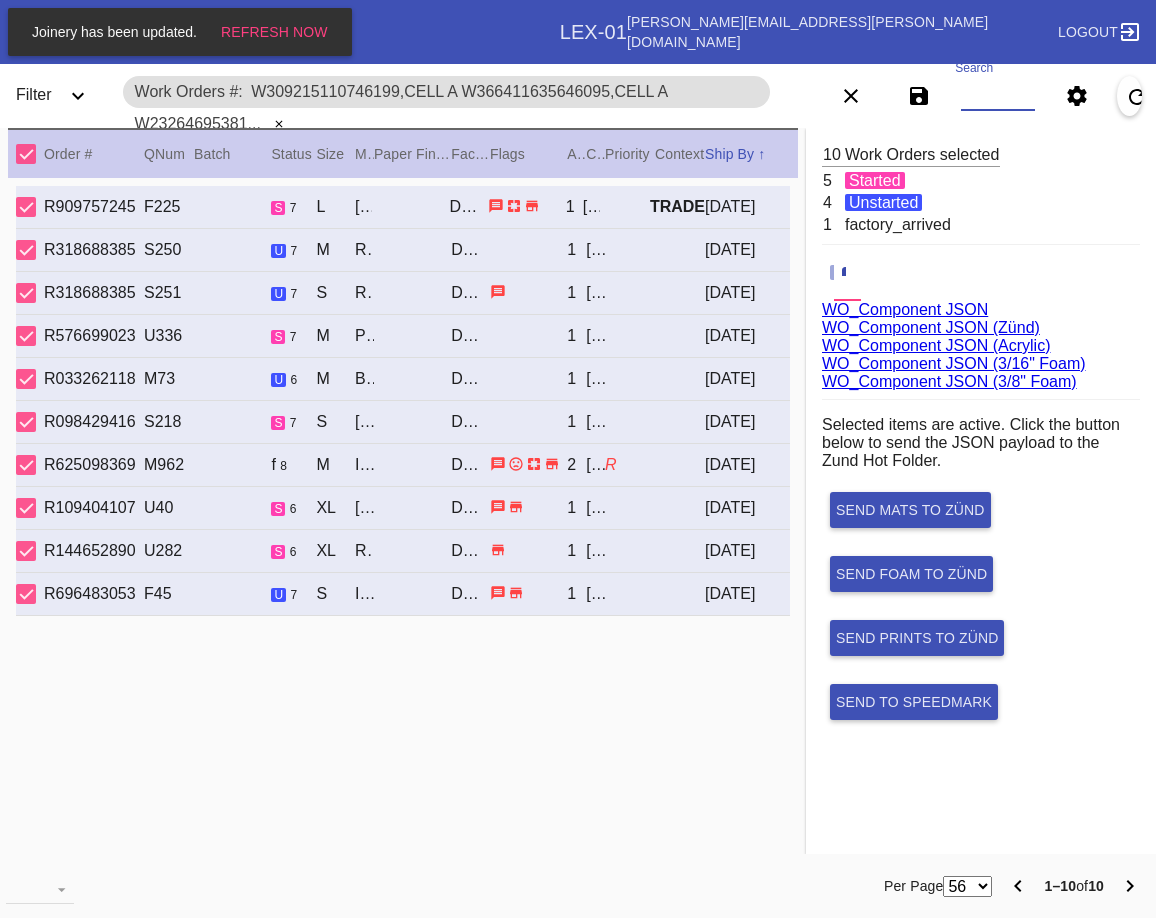 paste on "W646928109051620,Cell B W875020388945056,Cell E W011860968503243,Cell C W354823564900137,Cell C W320674524159347,Cell B W378193295650390,Cell F W578274163503118,Cell B" 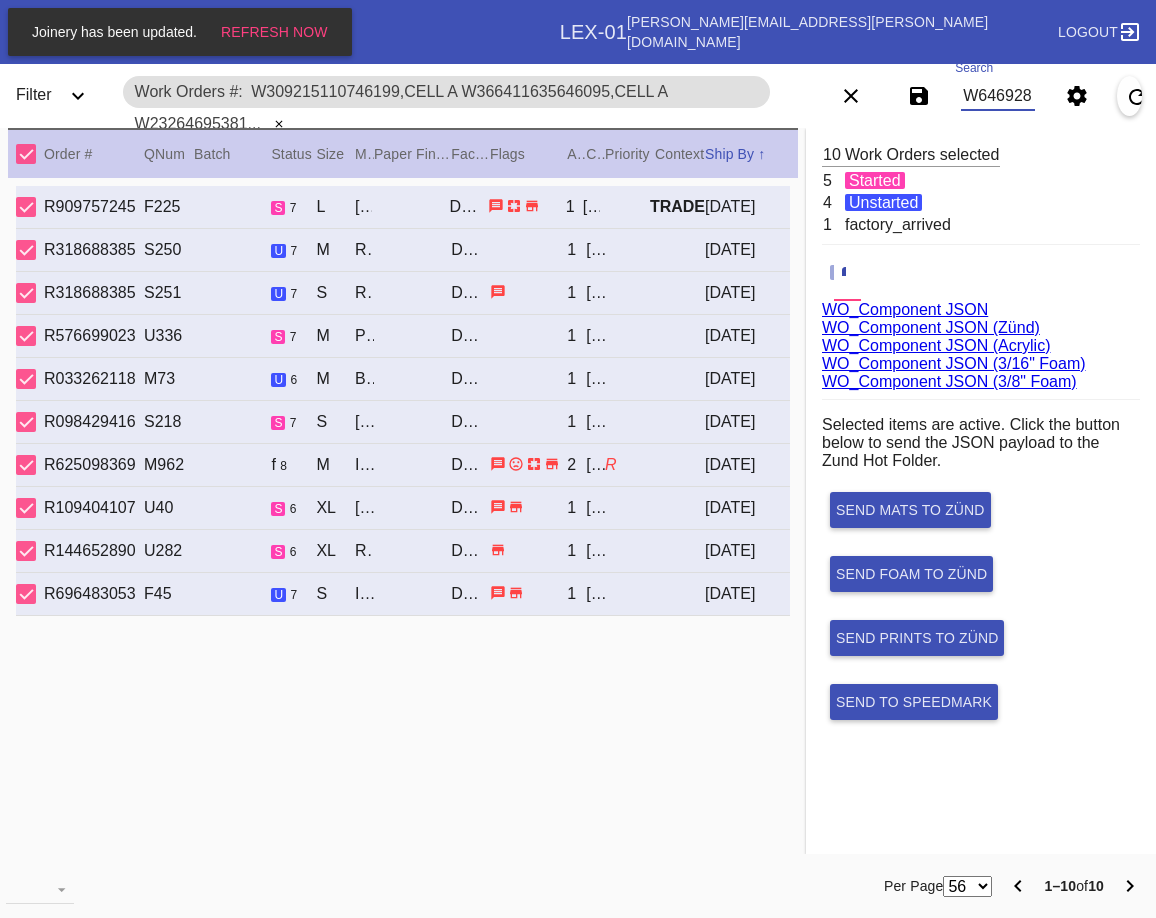 scroll, scrollTop: 0, scrollLeft: 1325, axis: horizontal 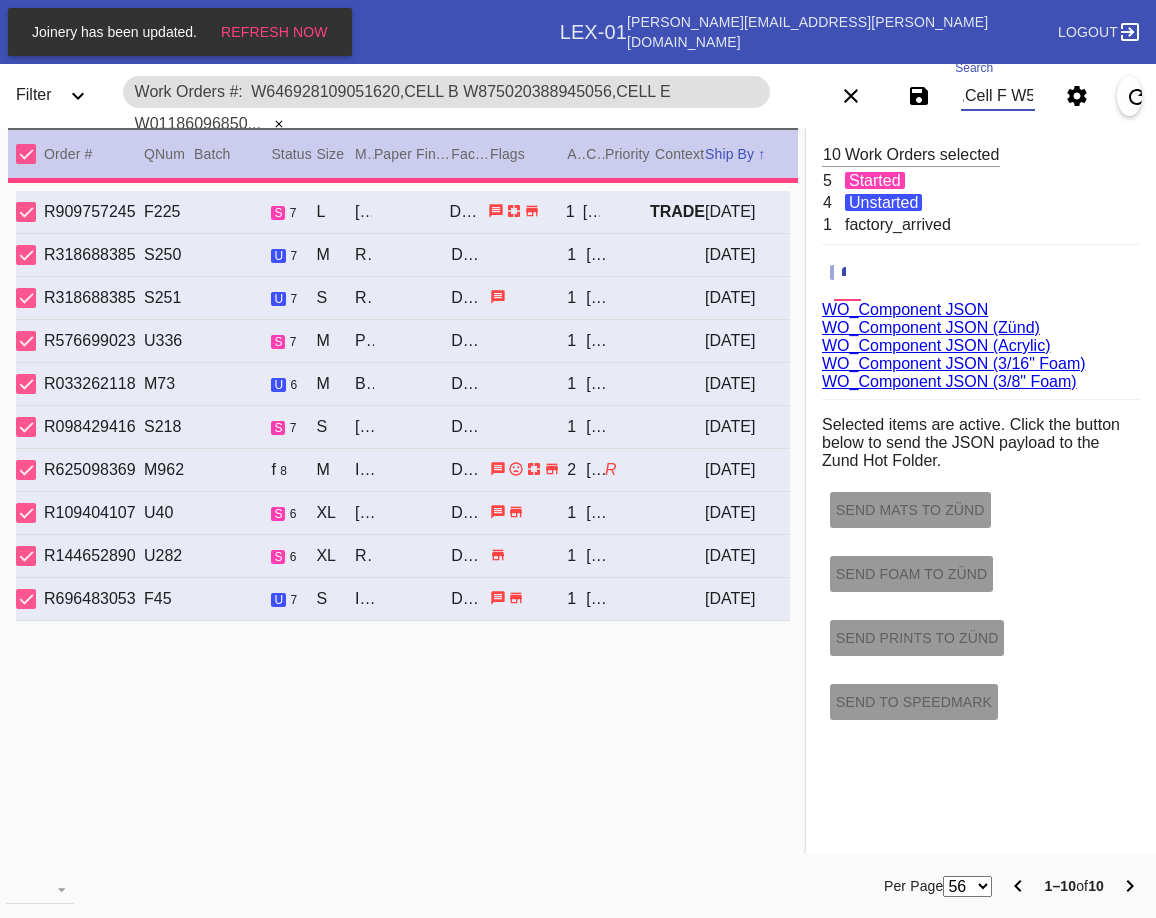 type on "1.0" 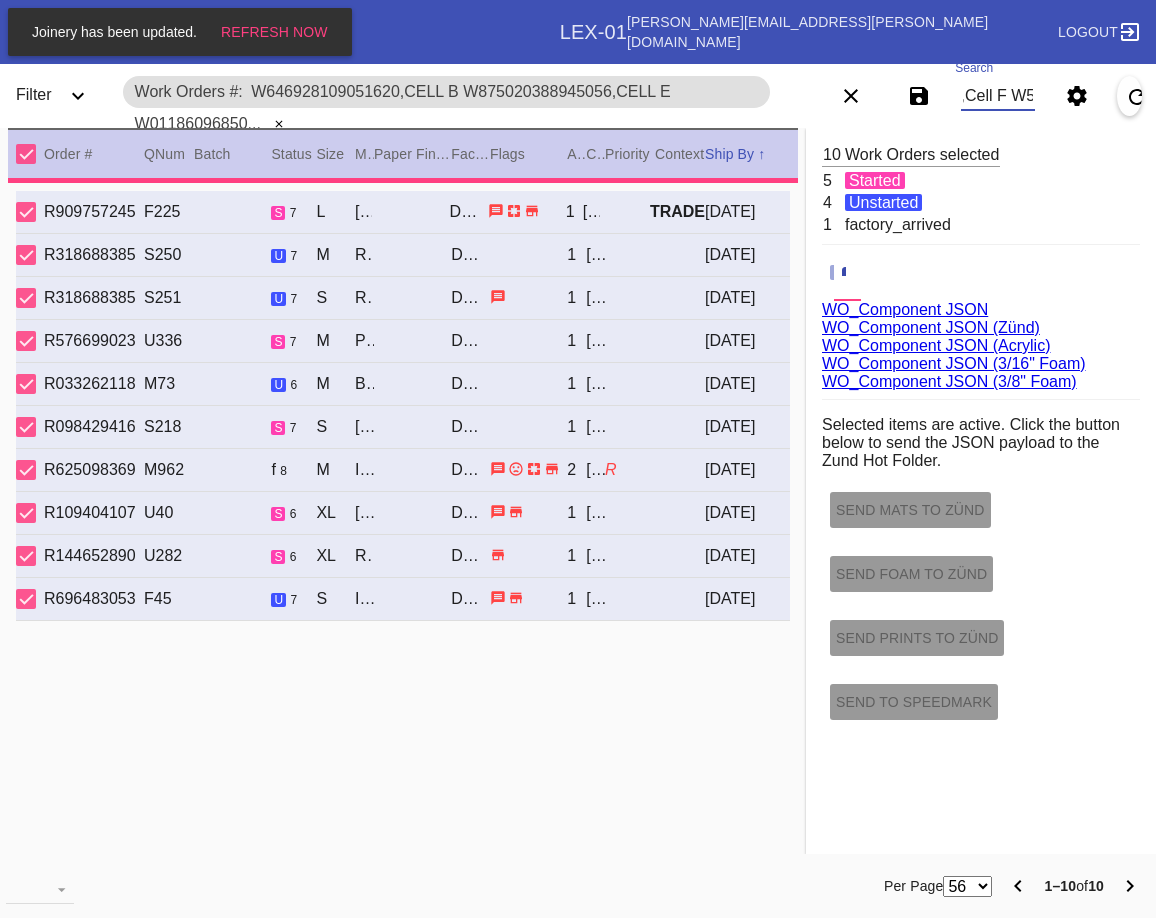 type on "1.0" 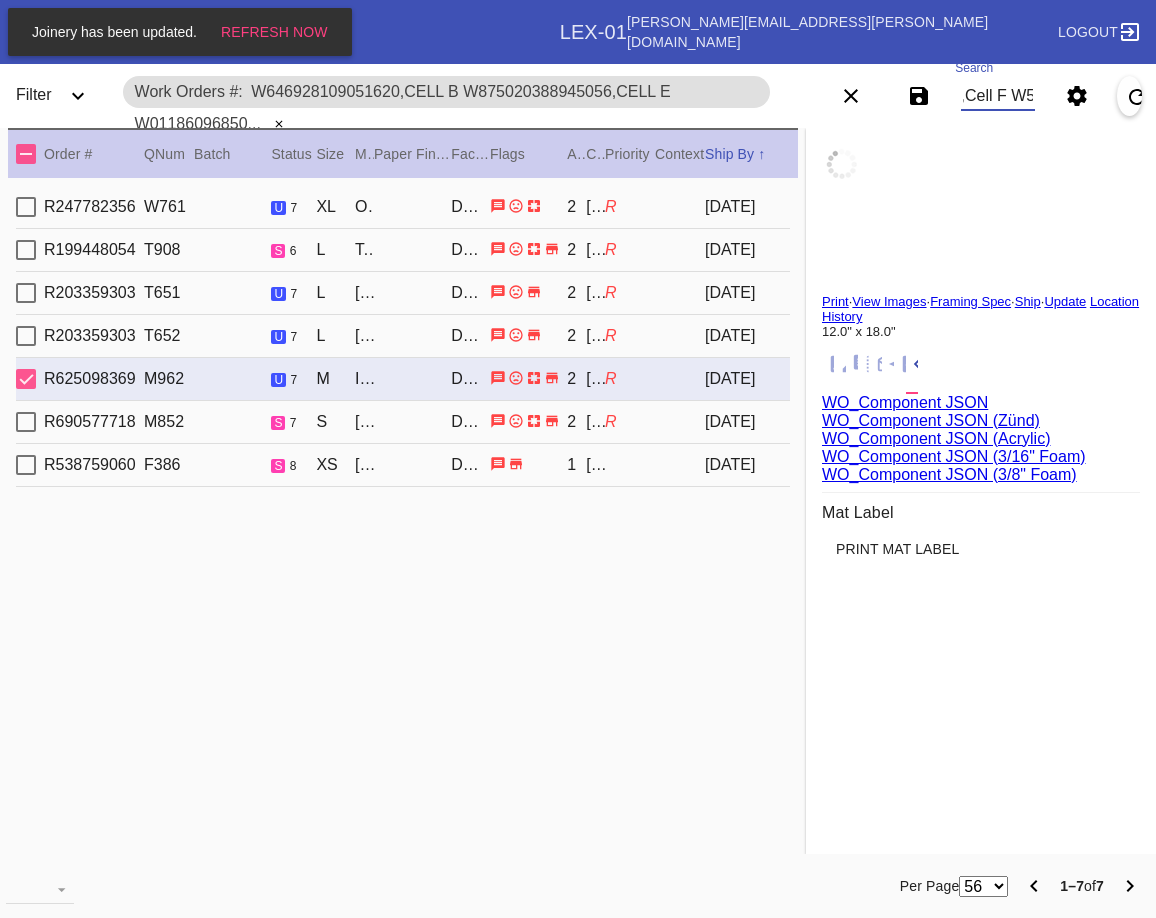 type on "W646928109051620,Cell B W875020388945056,Cell E W011860968503243,Cell C W354823564900137,Cell C W320674524159347,Cell B W378193295650390,Cell F W578274163503118,Cell B" 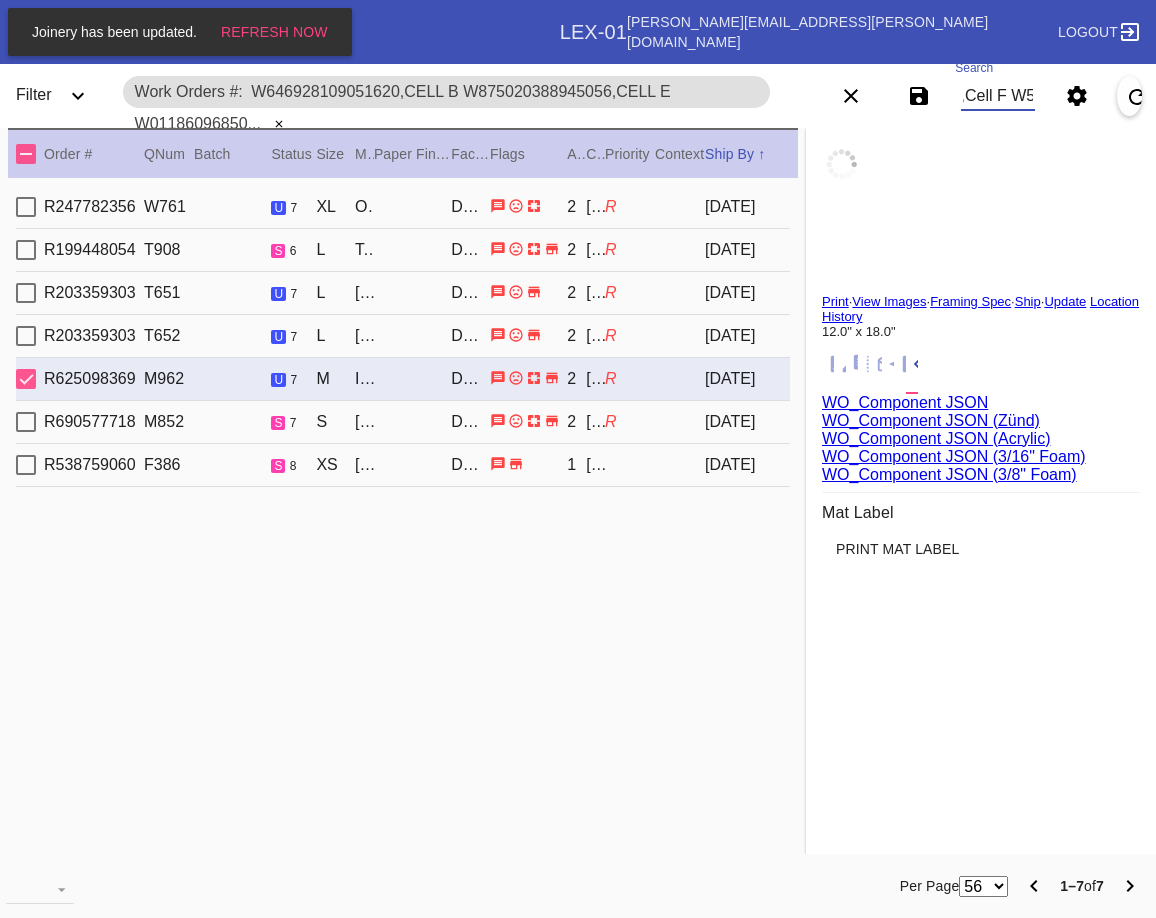 click at bounding box center [26, 154] 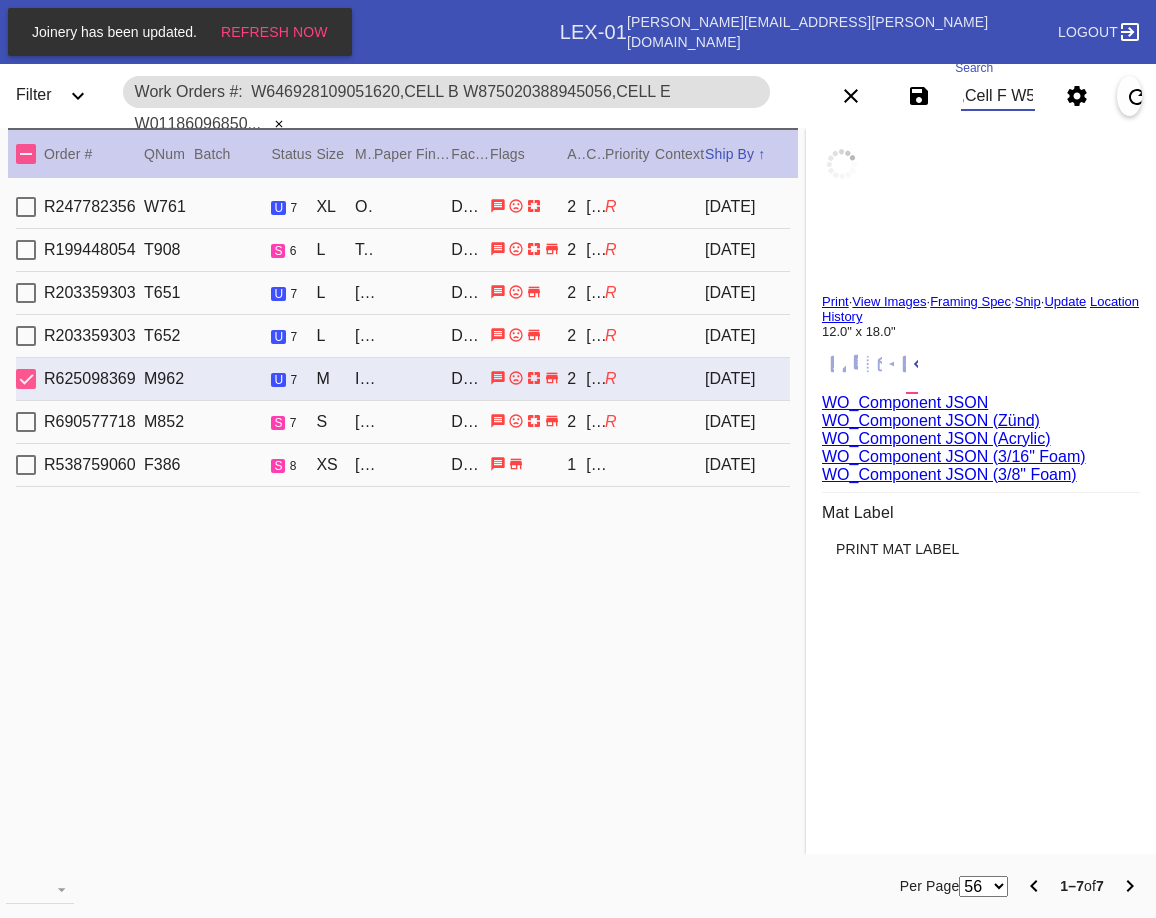 scroll, scrollTop: 0, scrollLeft: 0, axis: both 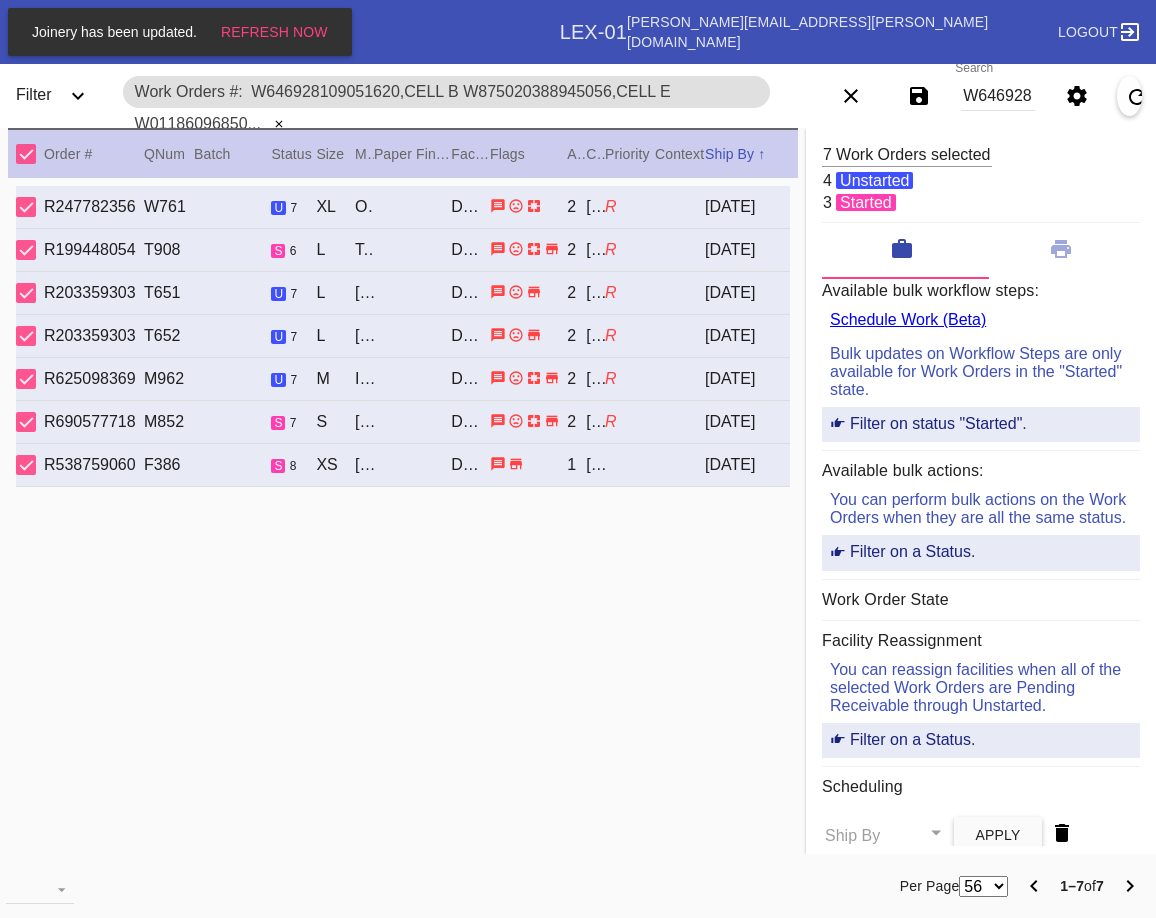 click 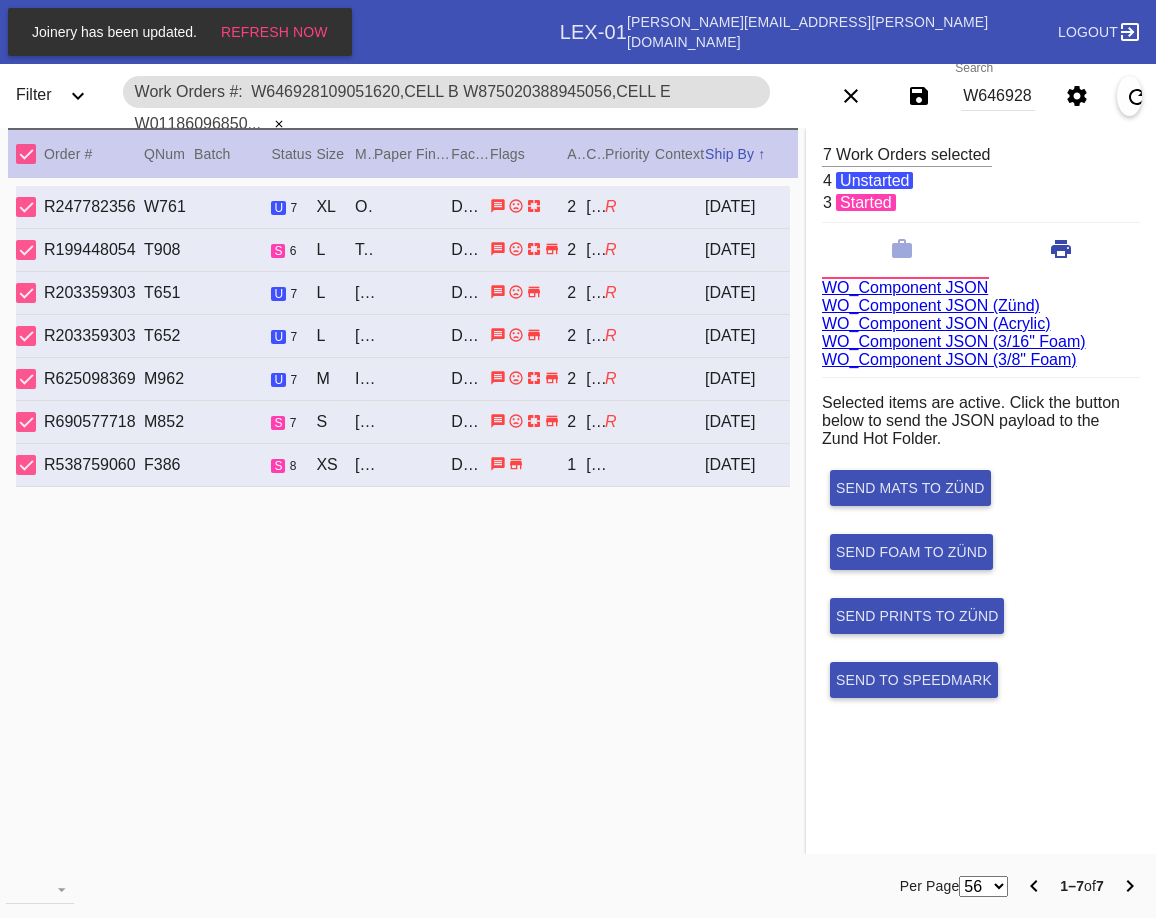 scroll, scrollTop: 75, scrollLeft: 0, axis: vertical 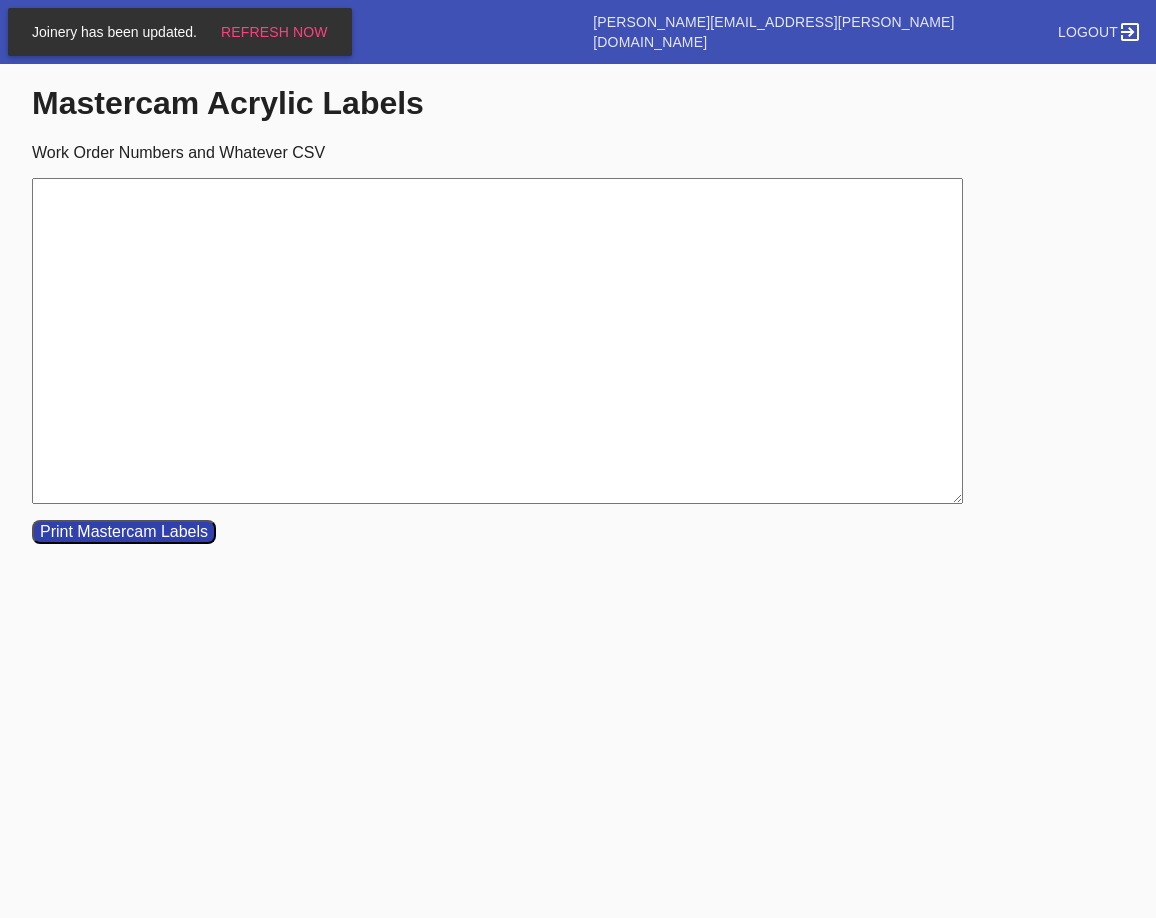 click on "Work Order Numbers and Whatever CSV" at bounding box center [497, 341] 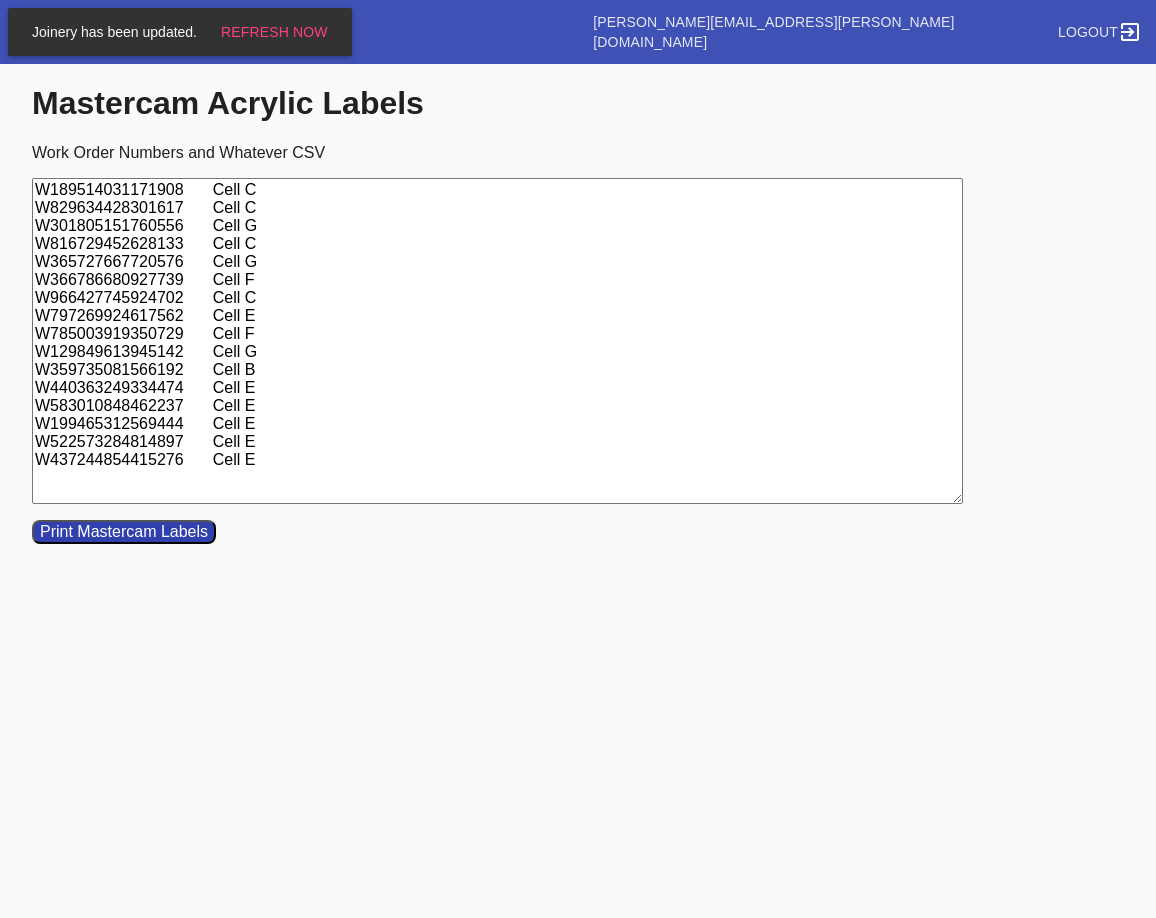 click on "W189514031171908	Cell C
W829634428301617	Cell C
W301805151760556	Cell G
W816729452628133	Cell C
W365727667720576	Cell G
W366786680927739	Cell F
W966427745924702	Cell C
W797269924617562	Cell E
W785003919350729	Cell F
W129849613945142	Cell G
W359735081566192	Cell B
W440363249334474	Cell E
W583010848462237	Cell E
W199465312569444	Cell E
W522573284814897	Cell E
W437244854415276	Cell E" at bounding box center [497, 341] 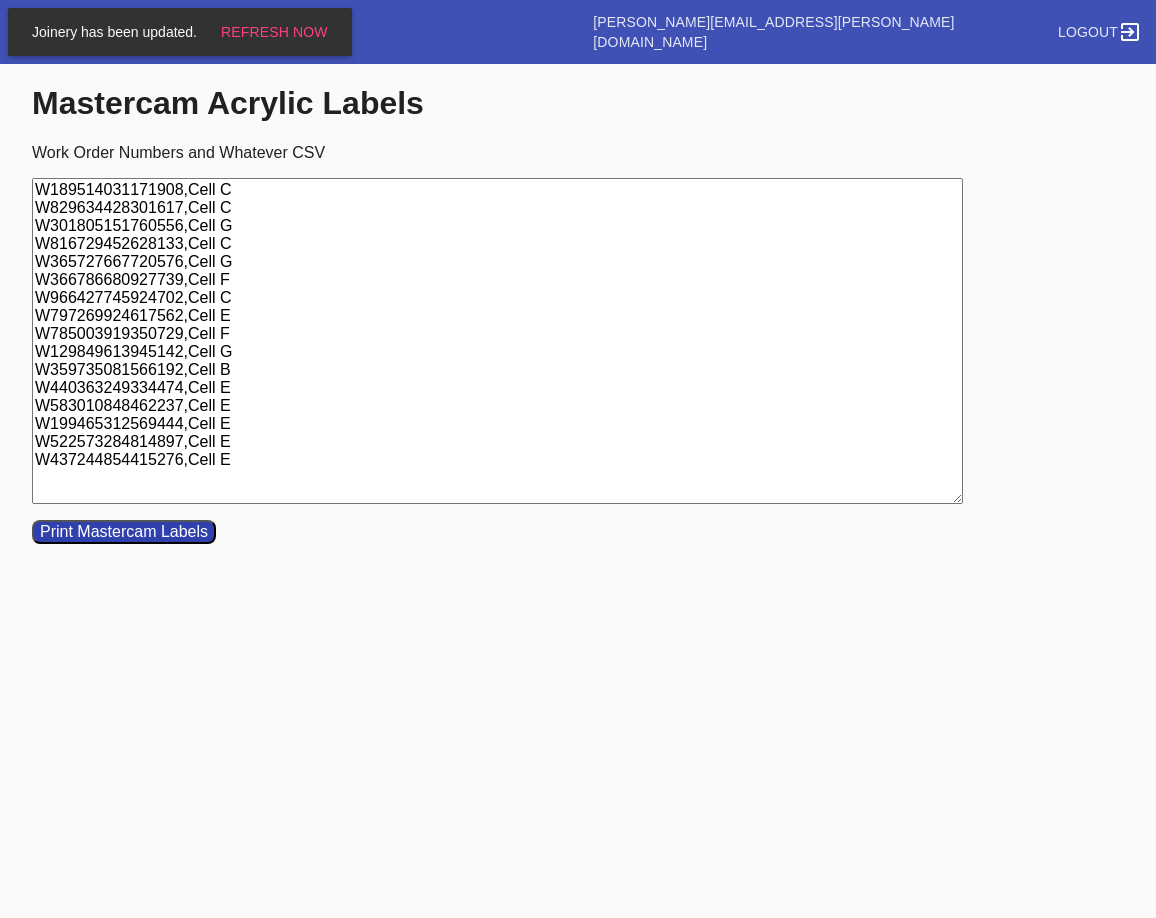 click on "W189514031171908,Cell C
W829634428301617,Cell C
W301805151760556,Cell G
W816729452628133,Cell C
W365727667720576,Cell G
W366786680927739,Cell F
W966427745924702,Cell C
W797269924617562,Cell E
W785003919350729,Cell F
W129849613945142,Cell G
W359735081566192,Cell B
W440363249334474,Cell E
W583010848462237,Cell E
W199465312569444,Cell E
W522573284814897,Cell E
W437244854415276,Cell E" at bounding box center (497, 341) 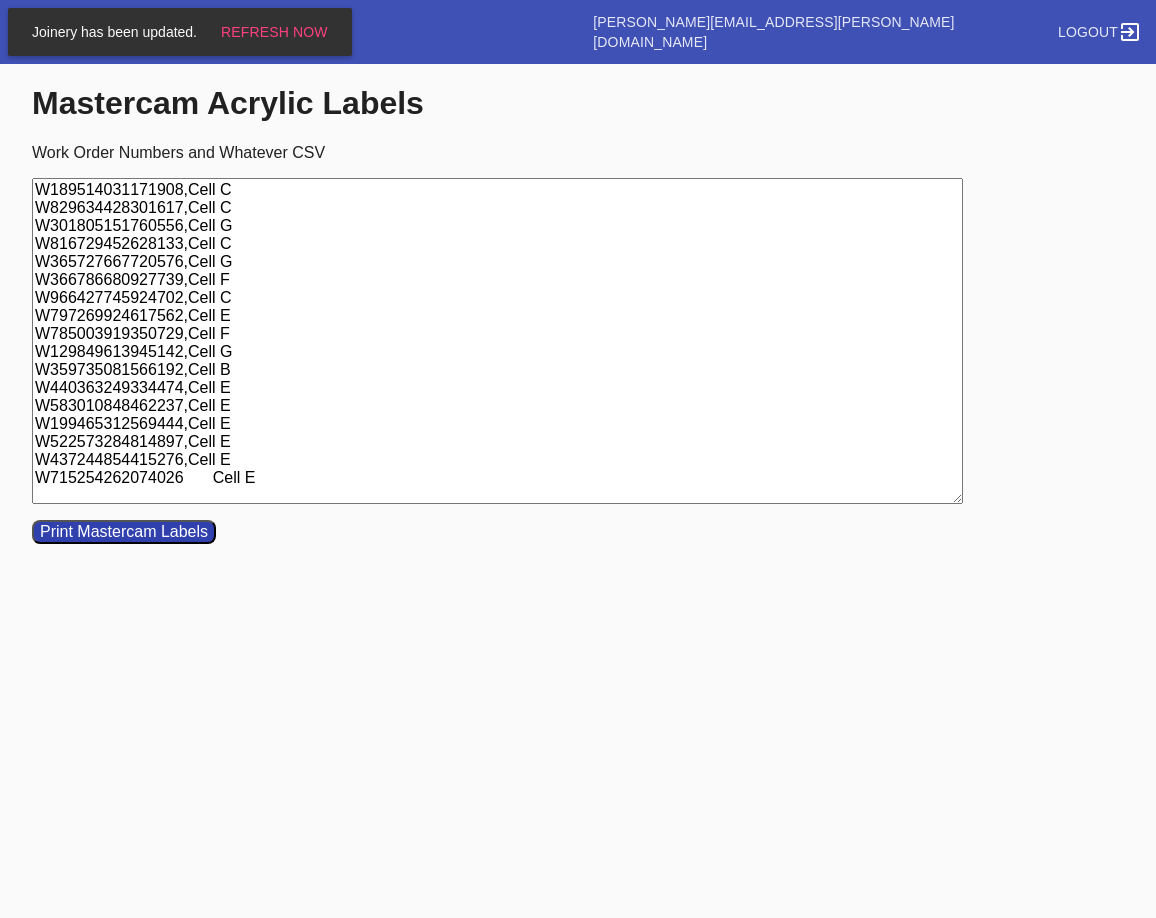 click on "W189514031171908,Cell C
W829634428301617,Cell C
W301805151760556,Cell G
W816729452628133,Cell C
W365727667720576,Cell G
W366786680927739,Cell F
W966427745924702,Cell C
W797269924617562,Cell E
W785003919350729,Cell F
W129849613945142,Cell G
W359735081566192,Cell B
W440363249334474,Cell E
W583010848462237,Cell E
W199465312569444,Cell E
W522573284814897,Cell E
W437244854415276,Cell E
W715254262074026	Cell E" at bounding box center (497, 341) 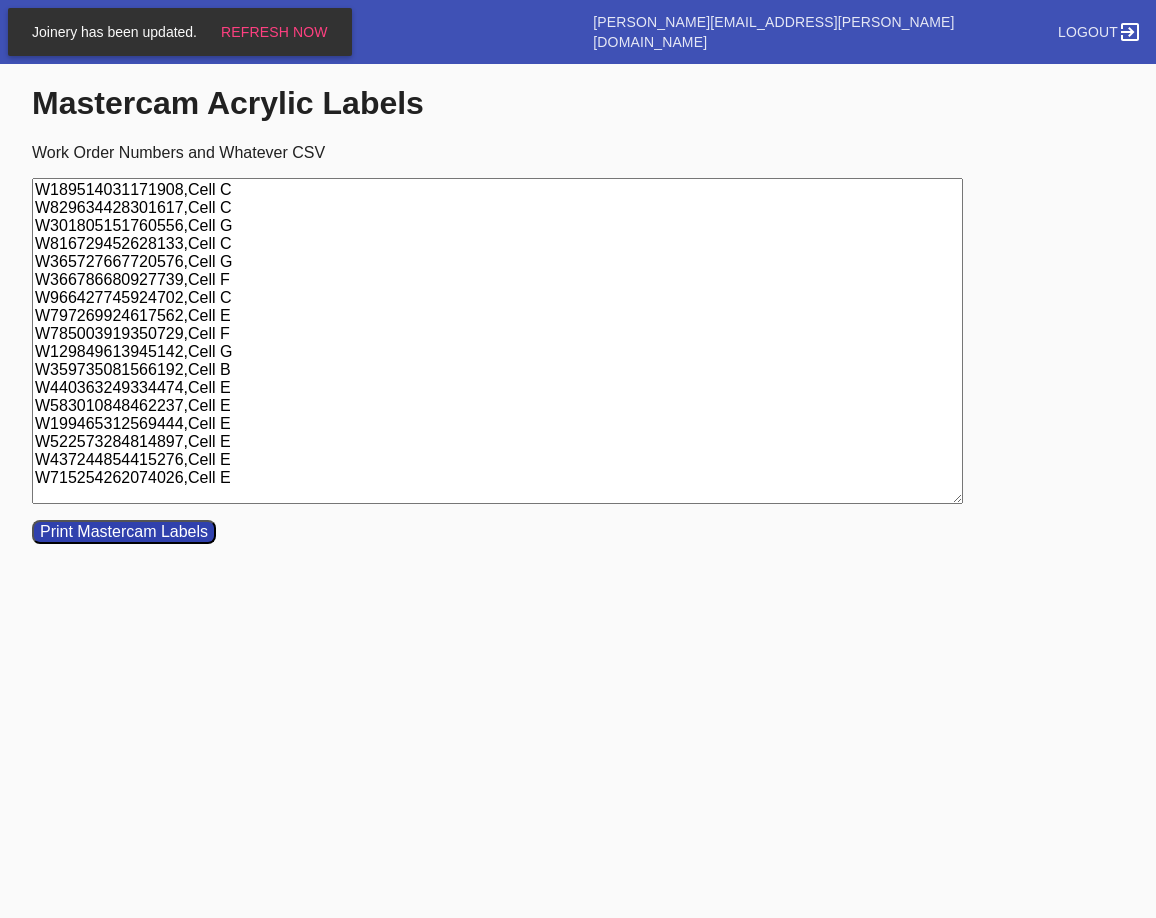 type on "W189514031171908,Cell C
W829634428301617,Cell C
W301805151760556,Cell G
W816729452628133,Cell C
W365727667720576,Cell G
W366786680927739,Cell F
W966427745924702,Cell C
W797269924617562,Cell E
W785003919350729,Cell F
W129849613945142,Cell G
W359735081566192,Cell B
W440363249334474,Cell E
W583010848462237,Cell E
W199465312569444,Cell E
W522573284814897,Cell E
W437244854415276,Cell E
W715254262074026,Cell E" 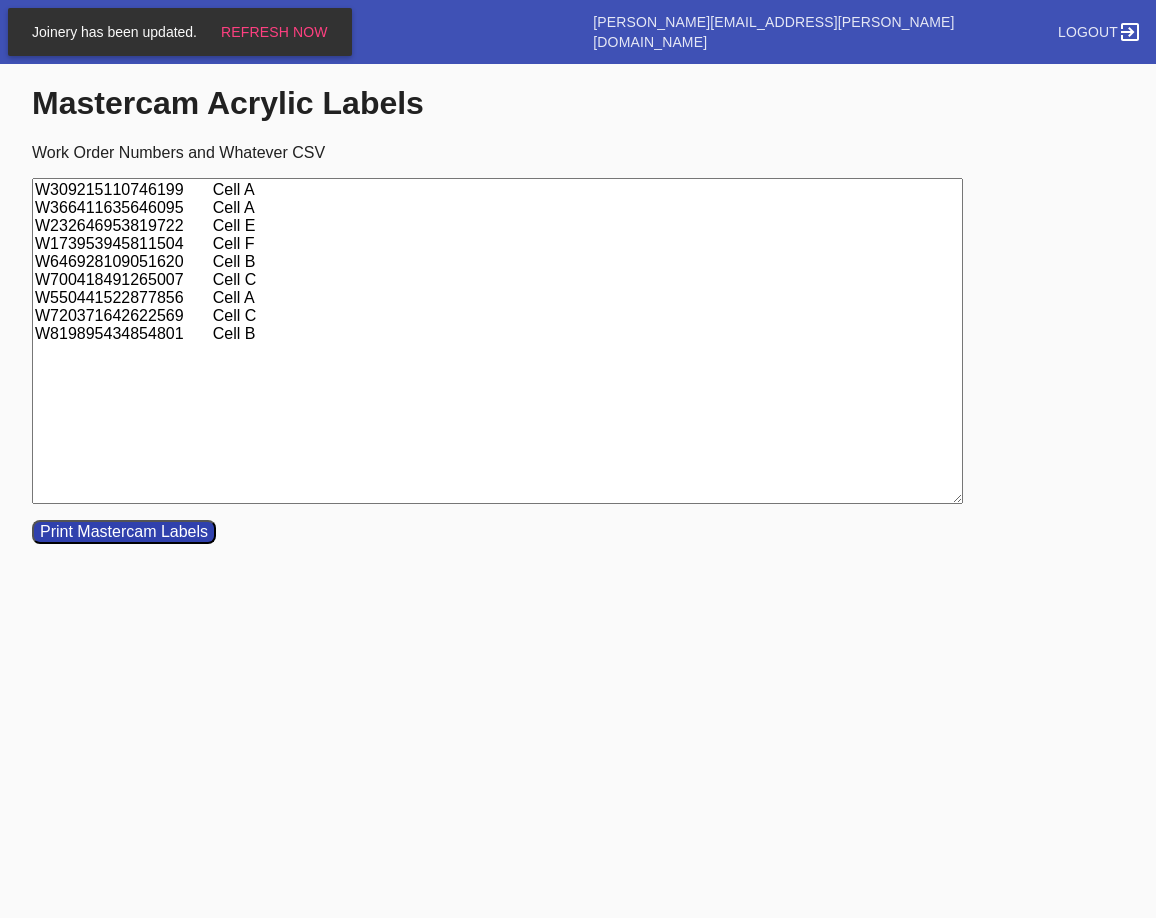 click on "W309215110746199	Cell A
W366411635646095	Cell A
W232646953819722	Cell E
W173953945811504	Cell F
W646928109051620	Cell B
W700418491265007	Cell C
W550441522877856	Cell A
W720371642622569	Cell C
W819895434854801	Cell B" at bounding box center (497, 341) 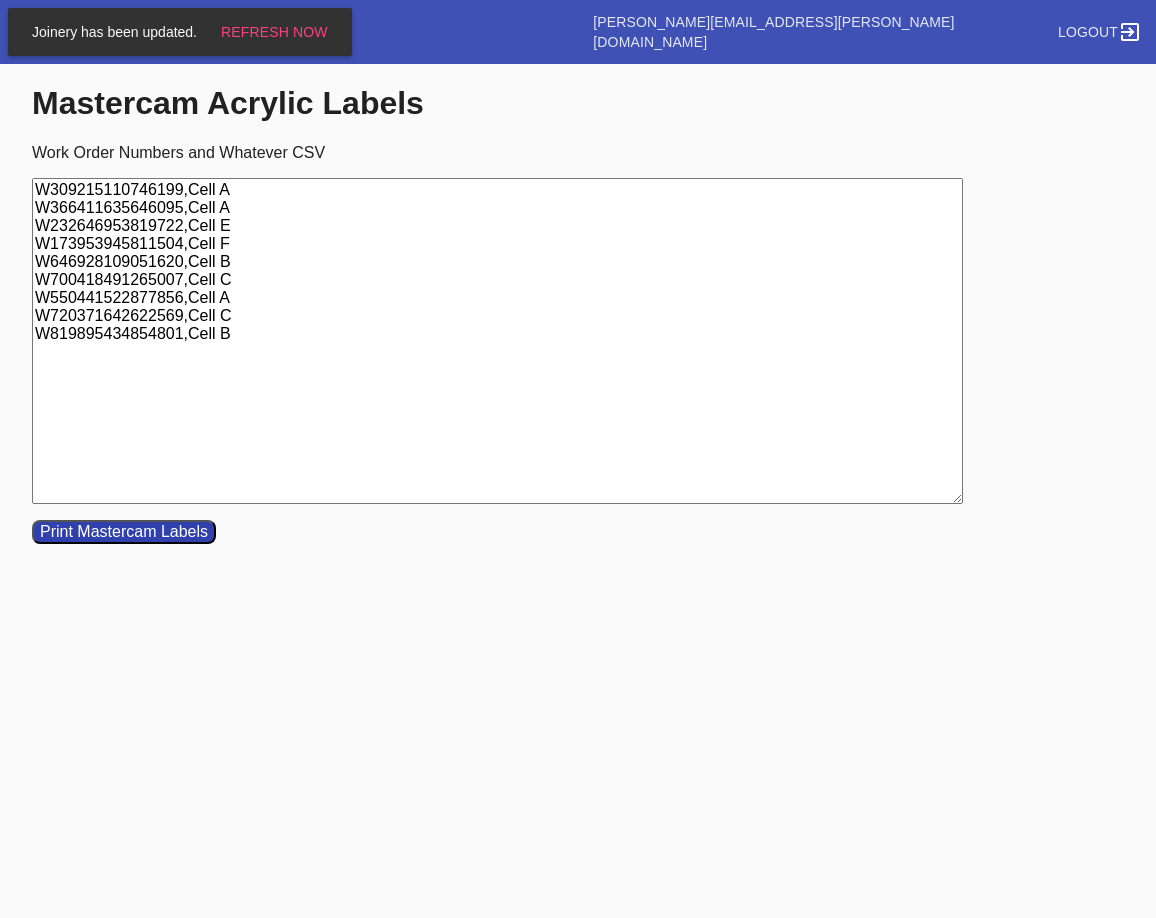 click on "Print Mastercam Labels" at bounding box center (124, 532) 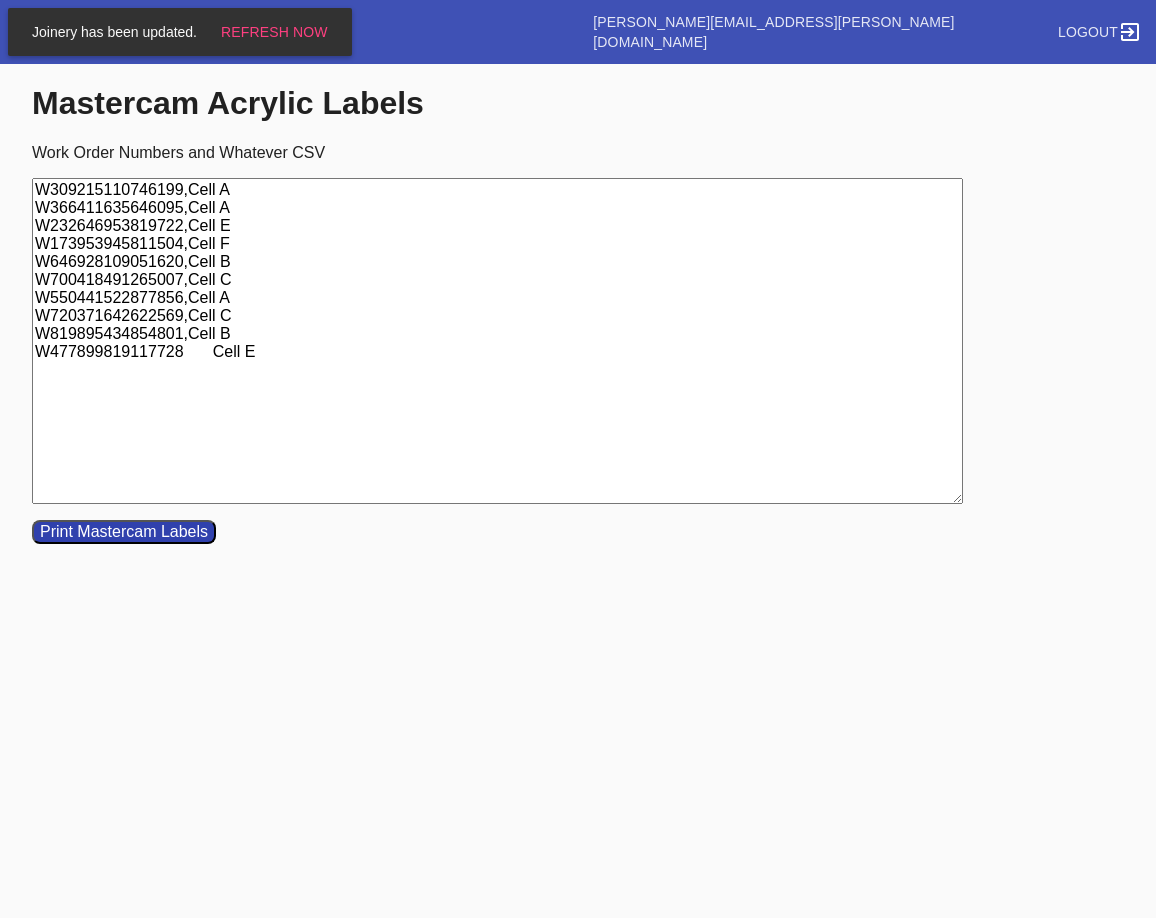 click on "W309215110746199,Cell A
W366411635646095,Cell A
W232646953819722,Cell E
W173953945811504,Cell F
W646928109051620,Cell B
W700418491265007,Cell C
W550441522877856,Cell A
W720371642622569,Cell C
W819895434854801,Cell B
W477899819117728	Cell E" at bounding box center [497, 341] 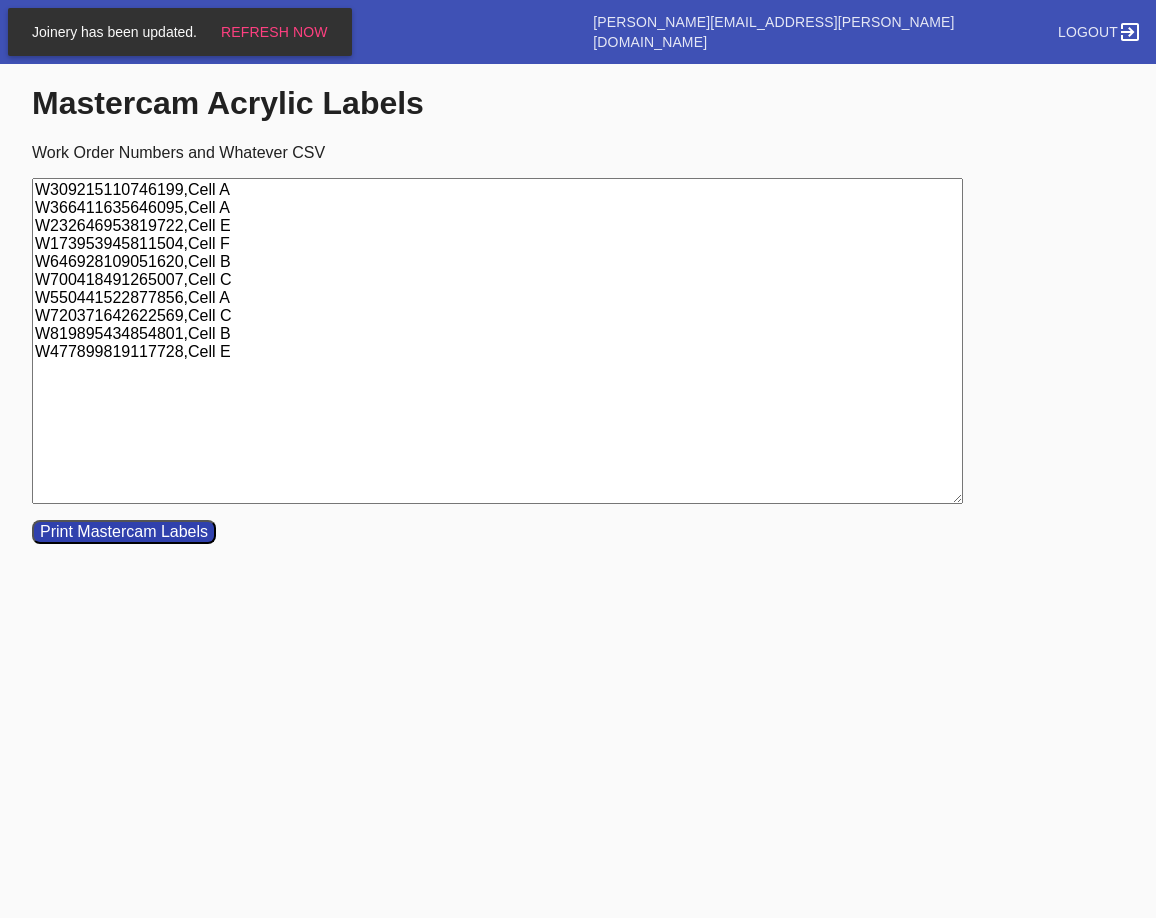 drag, startPoint x: 237, startPoint y: 335, endPoint x: 0, endPoint y: 132, distance: 312.05447 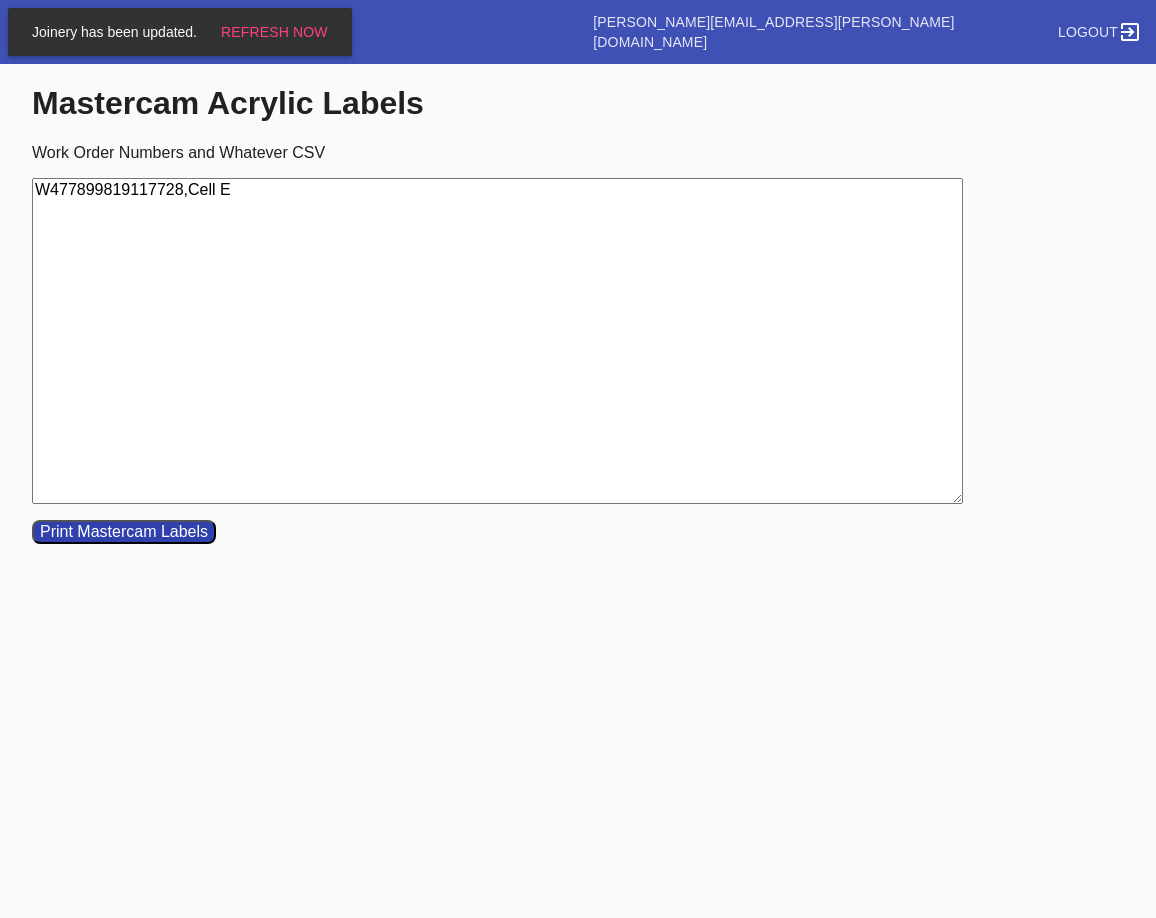click on "Print Mastercam Labels" at bounding box center [124, 532] 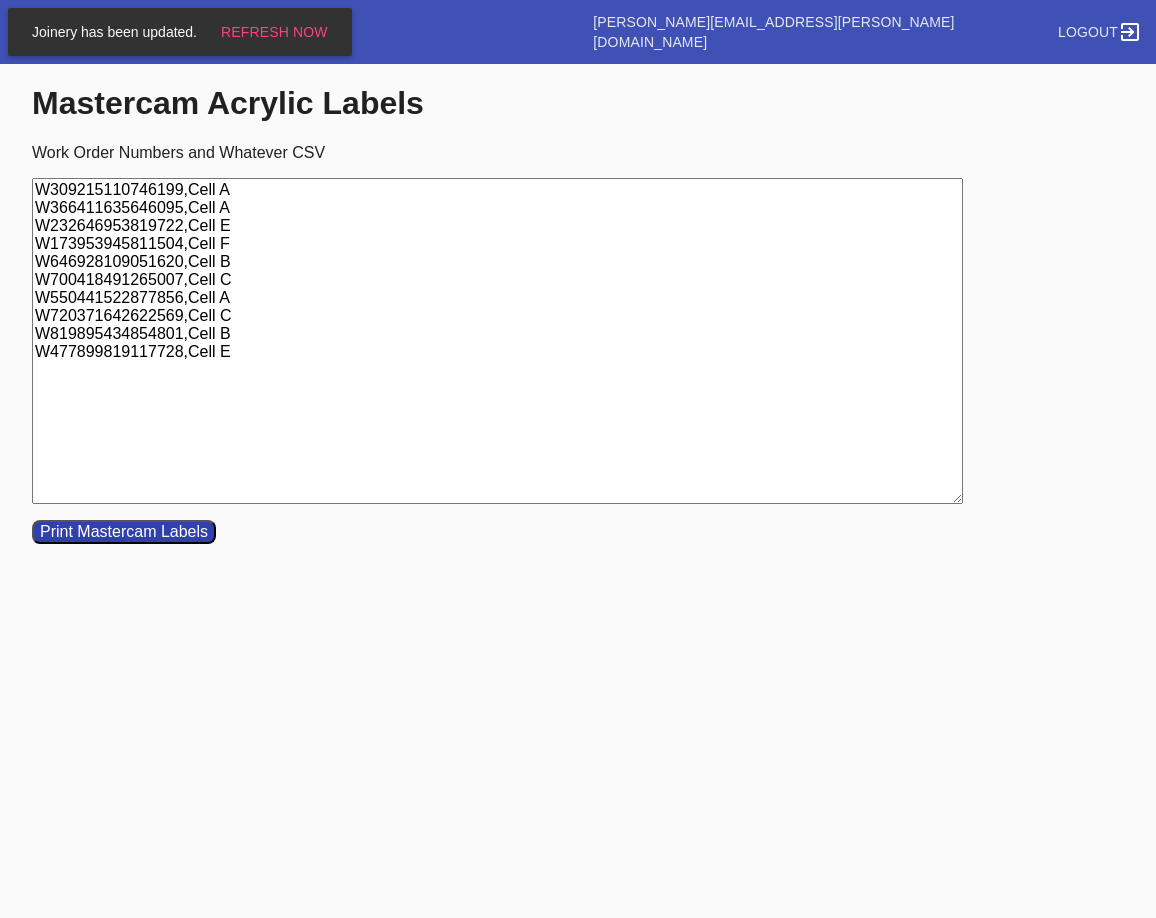 click on "W309215110746199,Cell A
W366411635646095,Cell A
W232646953819722,Cell E
W173953945811504,Cell F
W646928109051620,Cell B
W700418491265007,Cell C
W550441522877856,Cell A
W720371642622569,Cell C
W819895434854801,Cell B
W477899819117728,Cell E" at bounding box center [497, 341] 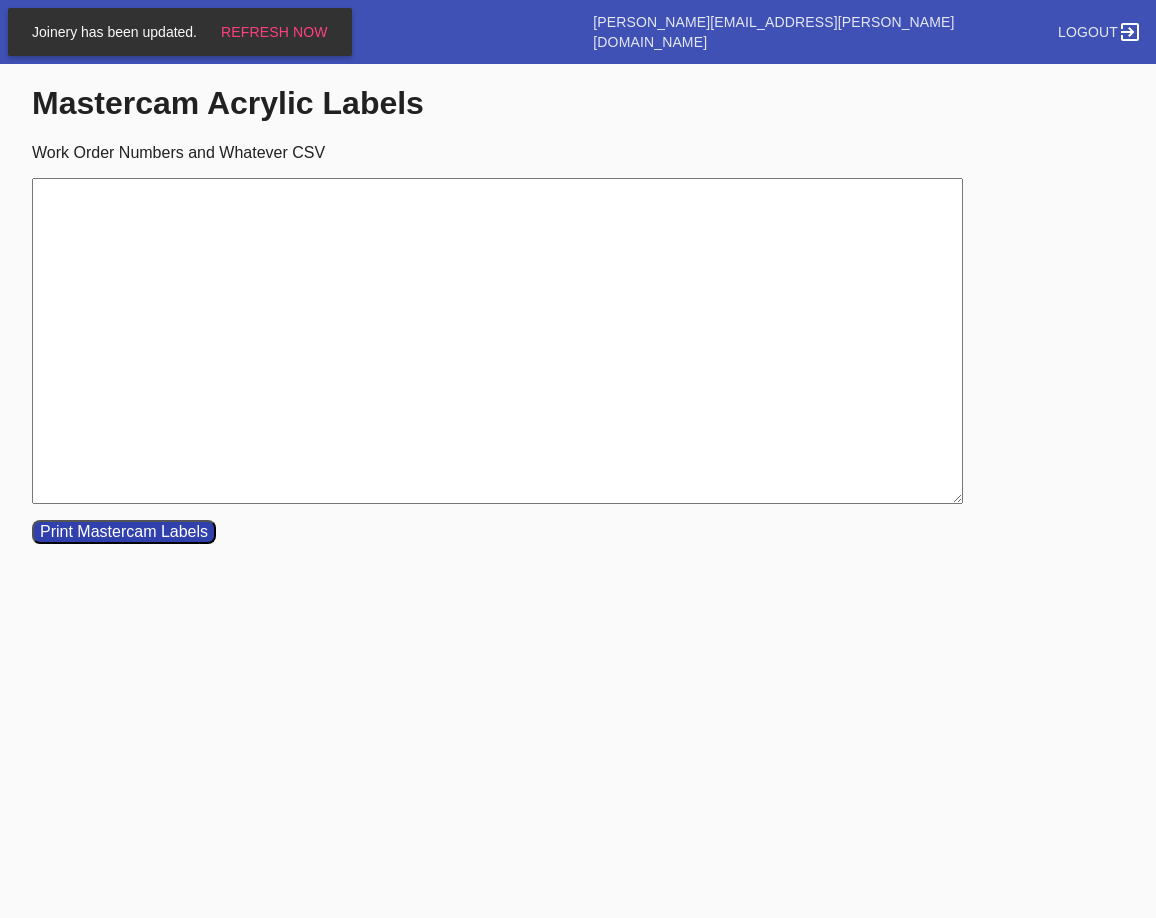 click on "Work Order Numbers and Whatever CSV" at bounding box center [497, 341] 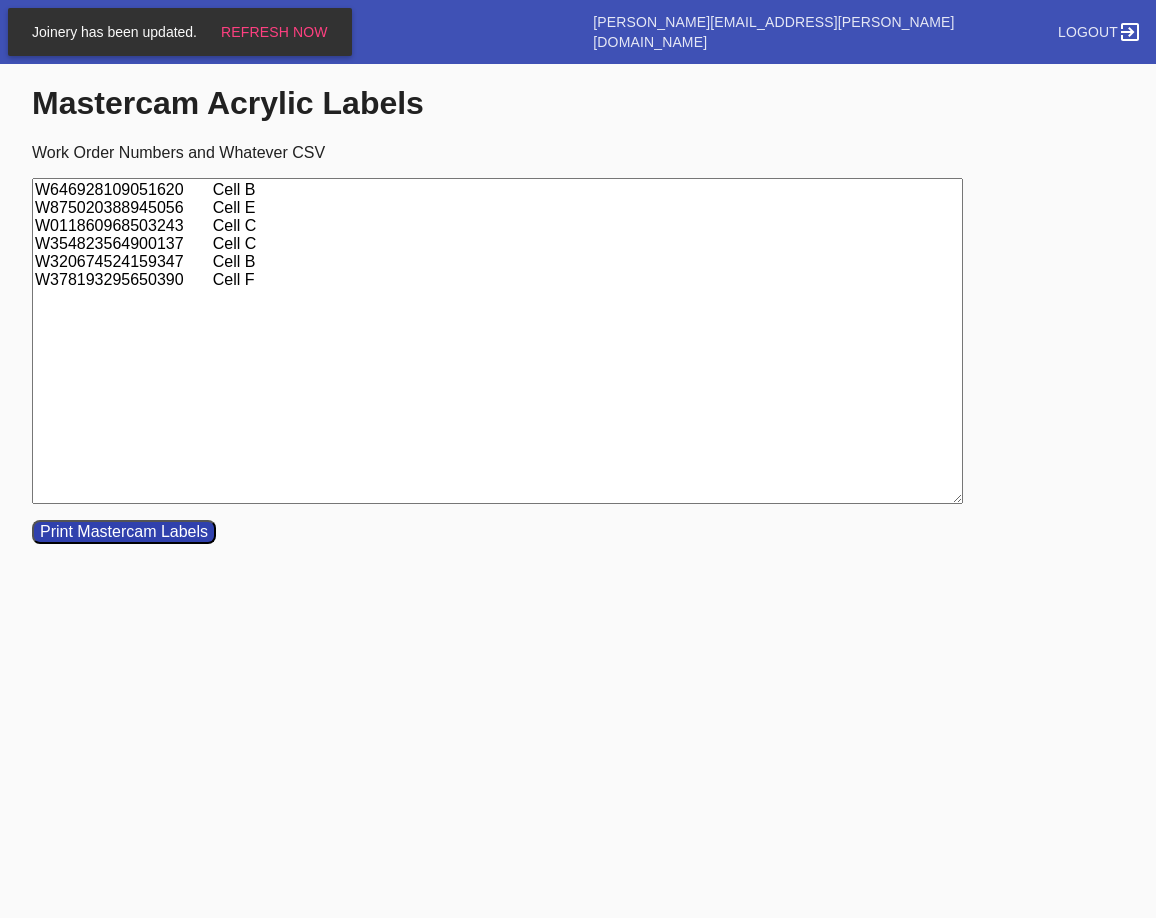click on "W646928109051620	Cell B
W875020388945056	Cell E
W011860968503243	Cell C
W354823564900137	Cell C
W320674524159347	Cell B
W378193295650390	Cell F" at bounding box center [497, 341] 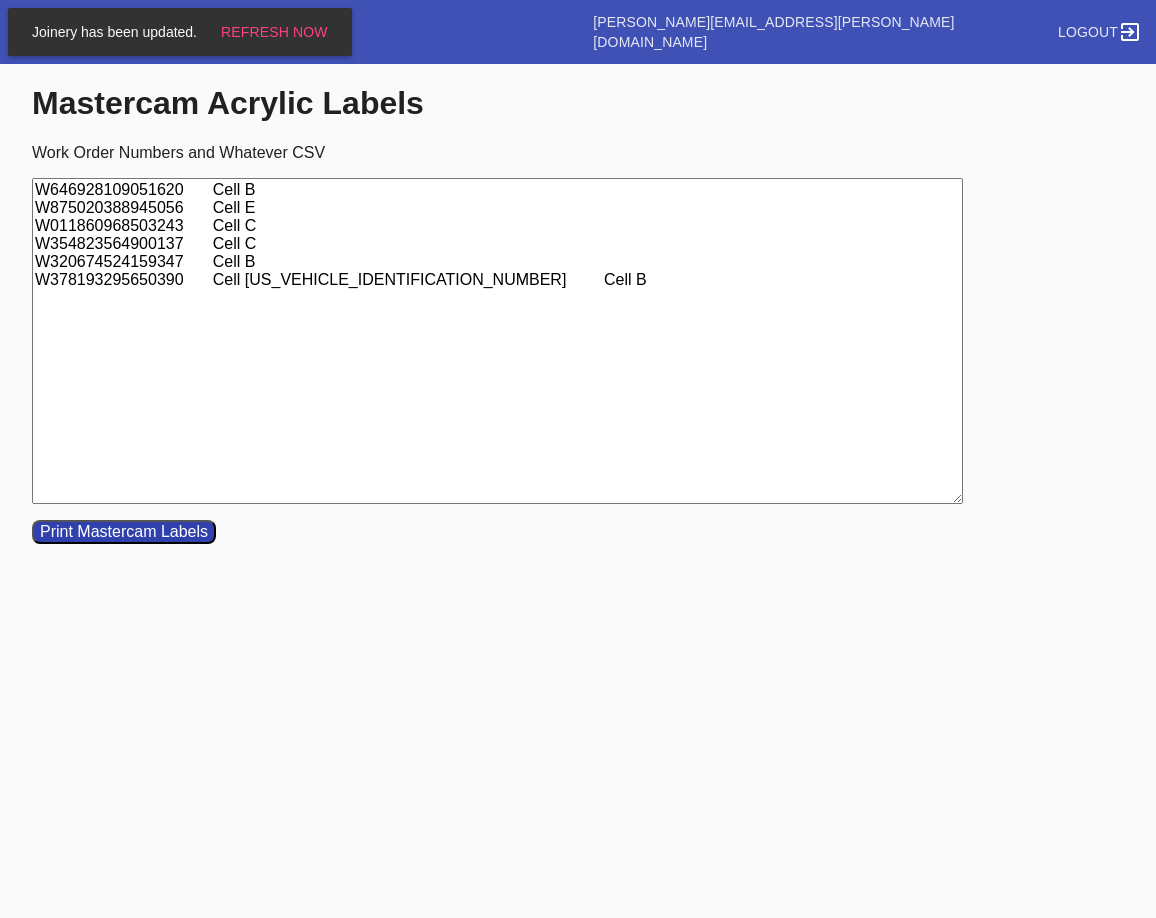click on "W646928109051620	Cell B
W875020388945056	Cell E
W011860968503243	Cell C
W354823564900137	Cell C
W320674524159347	Cell B
W378193295650390	Cell [US_VEHICLE_IDENTIFICATION_NUMBER]	Cell B" at bounding box center (497, 341) 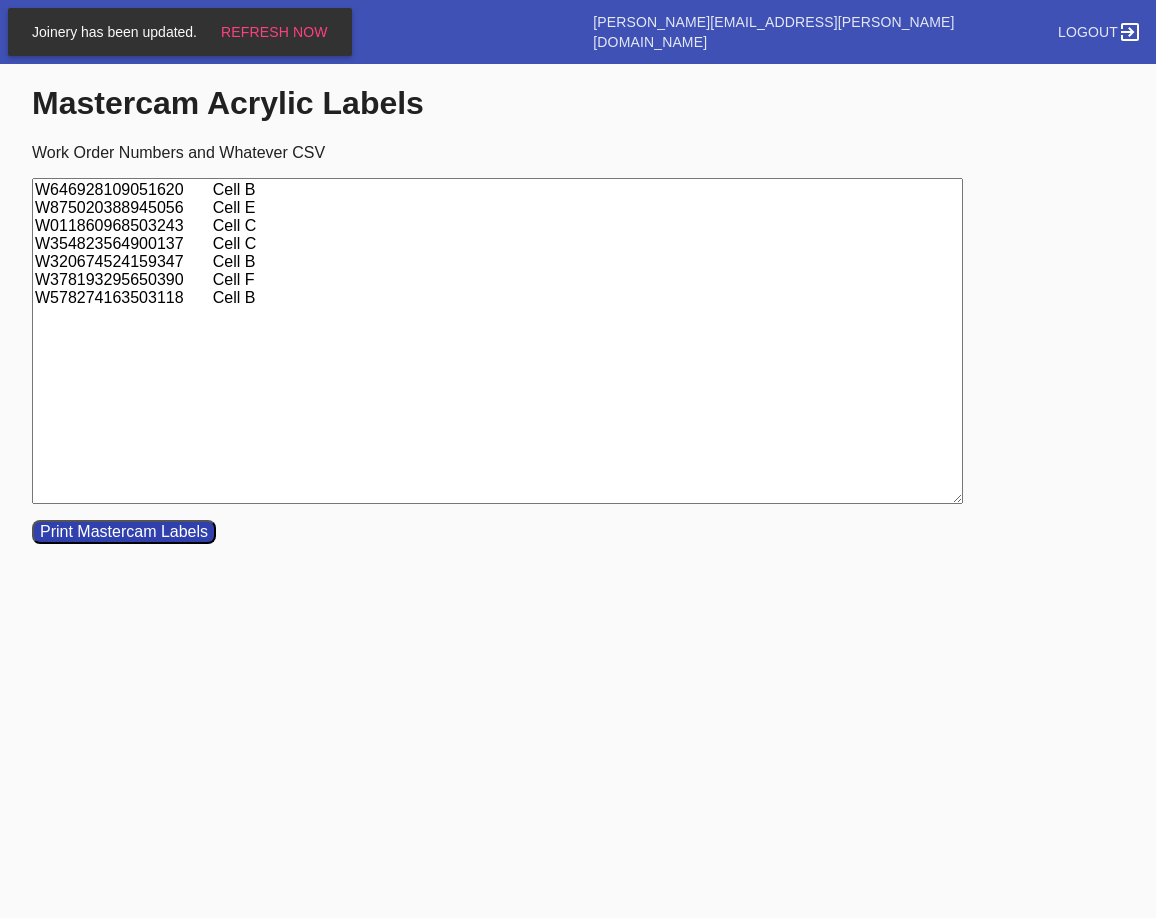 drag, startPoint x: 182, startPoint y: 304, endPoint x: 185, endPoint y: 293, distance: 11.401754 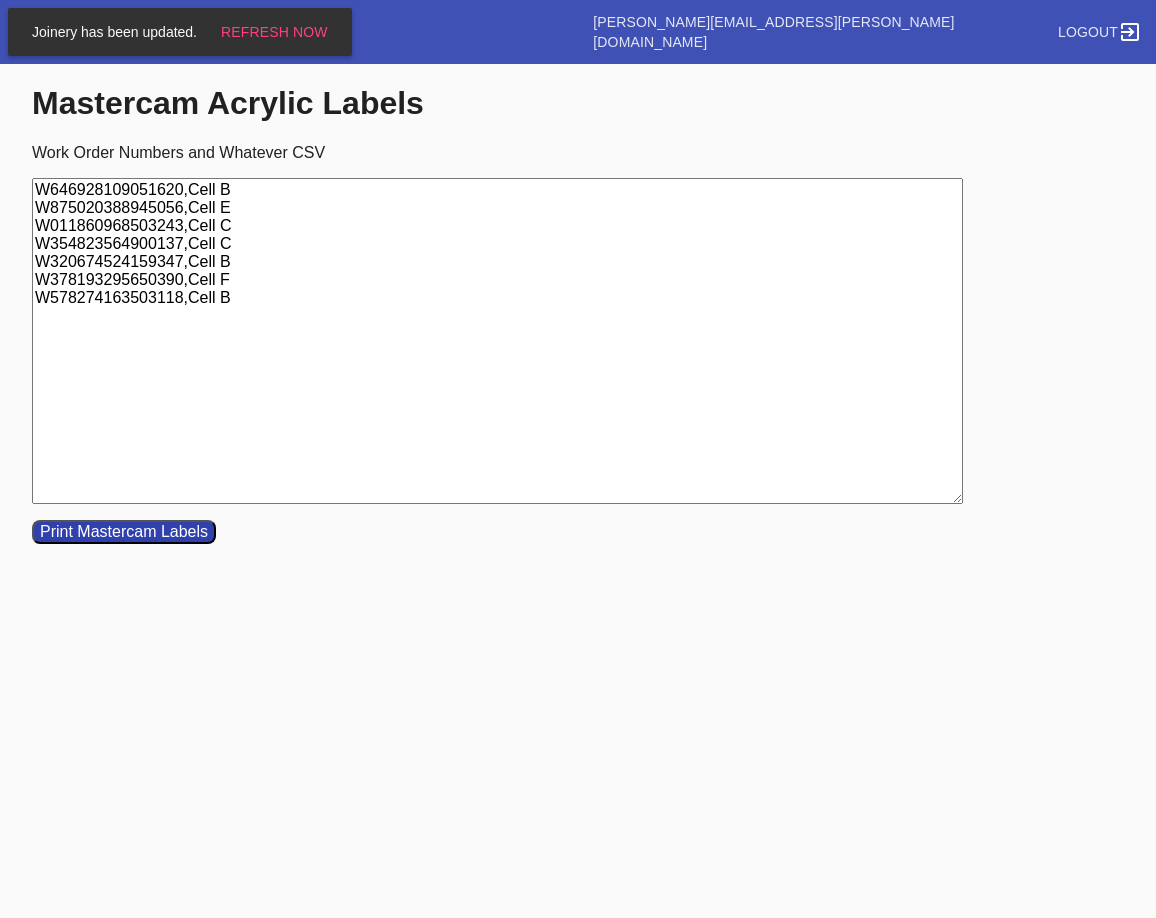 type on "W646928109051620,Cell B
W875020388945056,Cell E
W011860968503243,Cell C
W354823564900137,Cell C
W320674524159347,Cell B
W378193295650390,Cell F
W578274163503118,Cell B" 